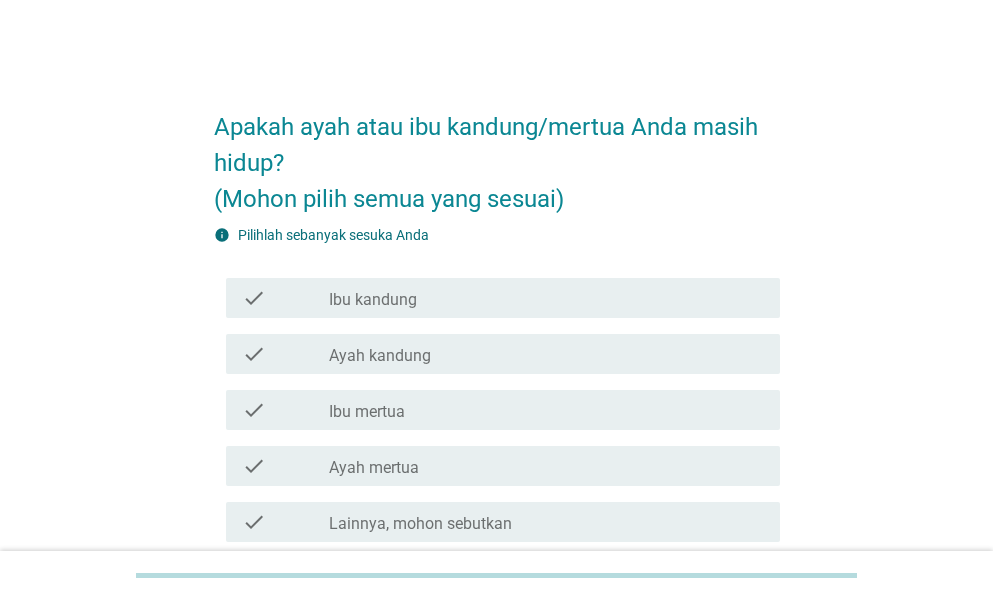 scroll, scrollTop: 0, scrollLeft: 0, axis: both 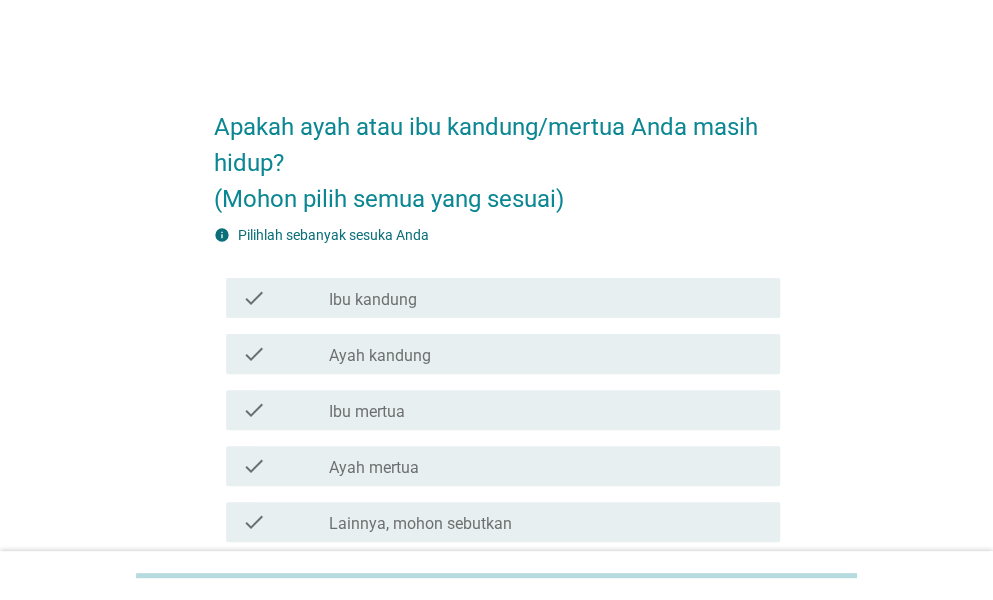 click on "check_box_outline_blank Ibu kandung" at bounding box center (546, 298) 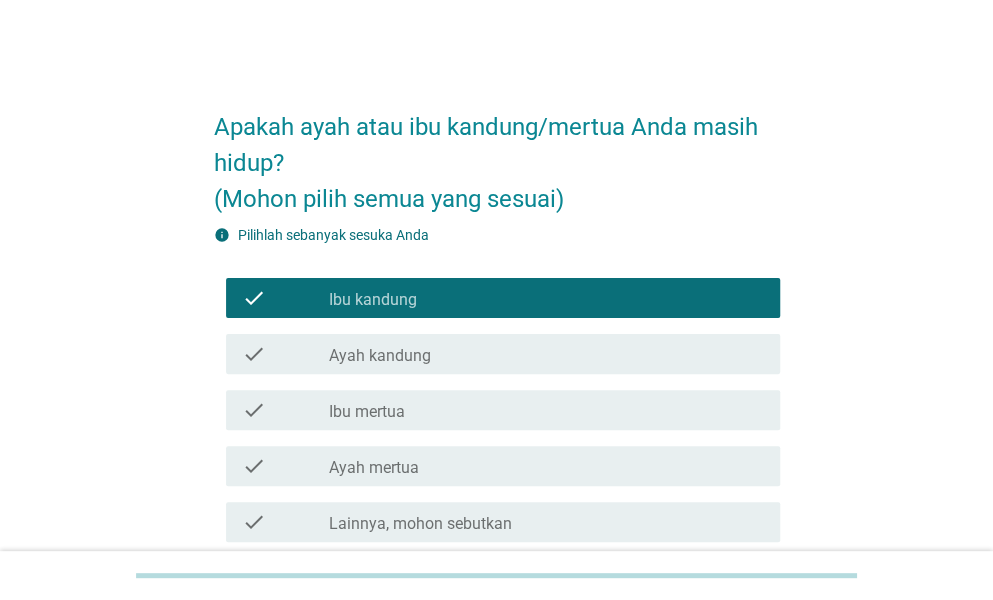 click on "check_box_outline_blank Ayah kandung" at bounding box center (546, 354) 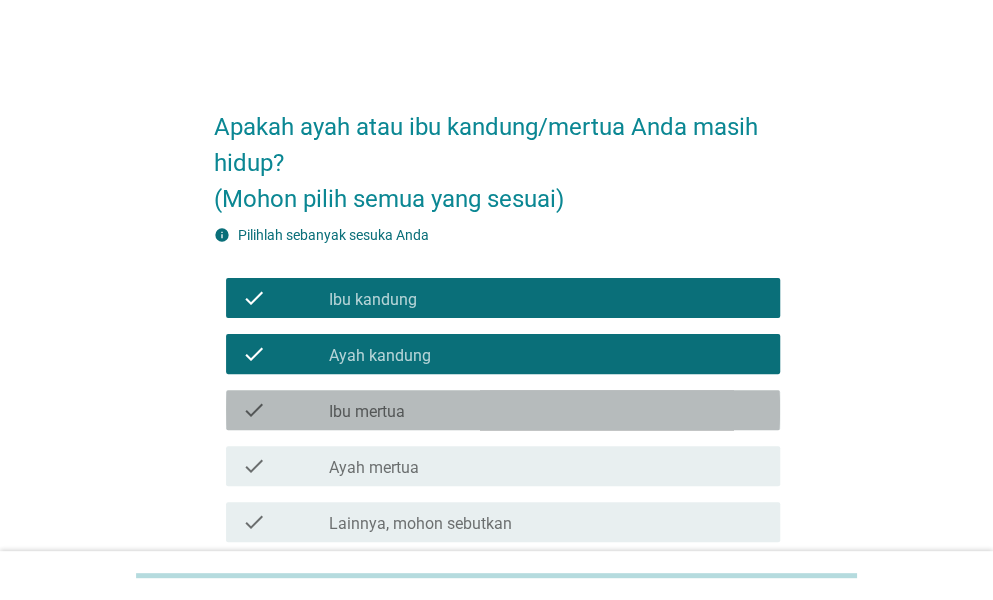 click on "check_box_outline_blank Ibu mertua" at bounding box center (546, 410) 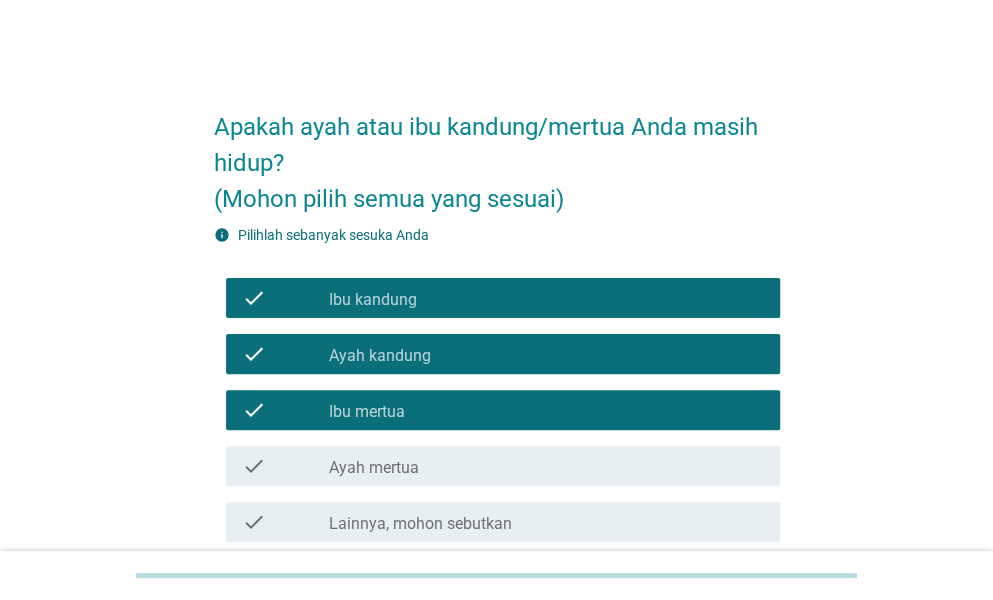 click on "check_box_outline_blank Ayah mertua" at bounding box center [546, 466] 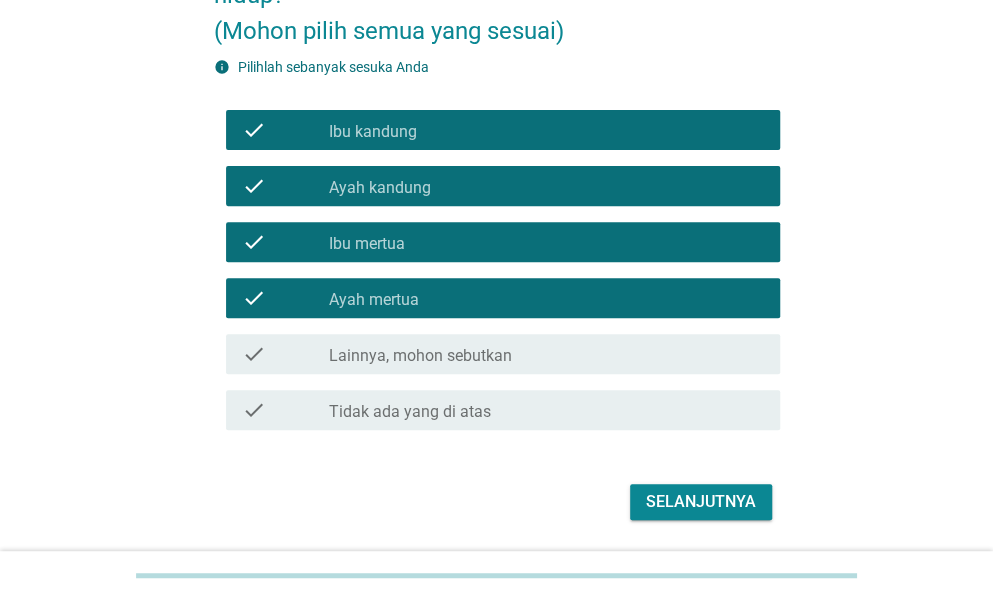 scroll, scrollTop: 231, scrollLeft: 0, axis: vertical 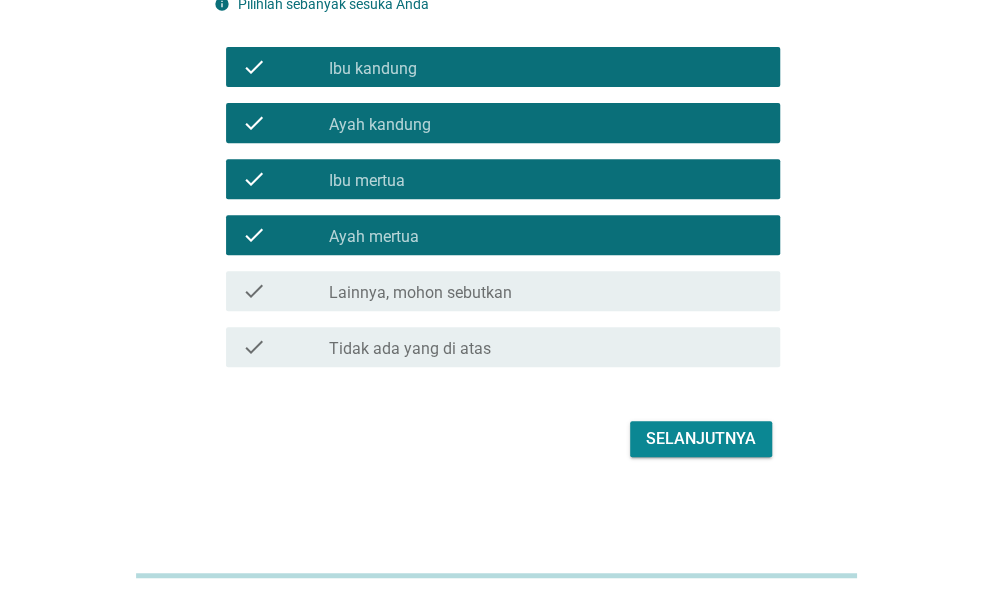 click on "Selanjutnya" at bounding box center [701, 439] 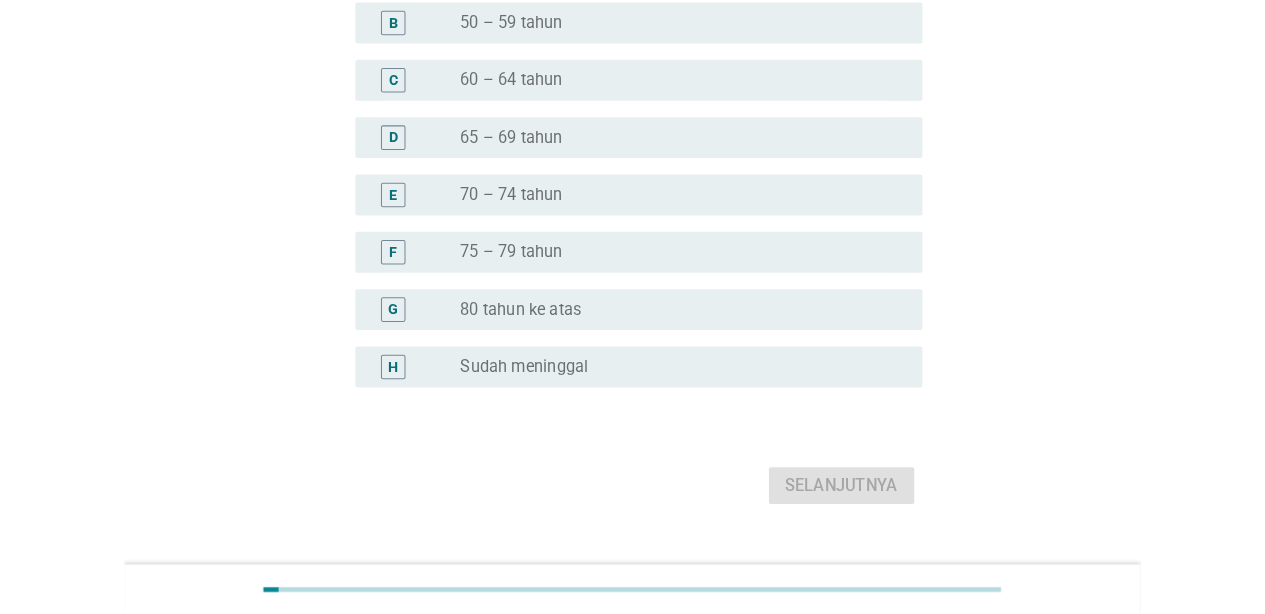 scroll, scrollTop: 0, scrollLeft: 0, axis: both 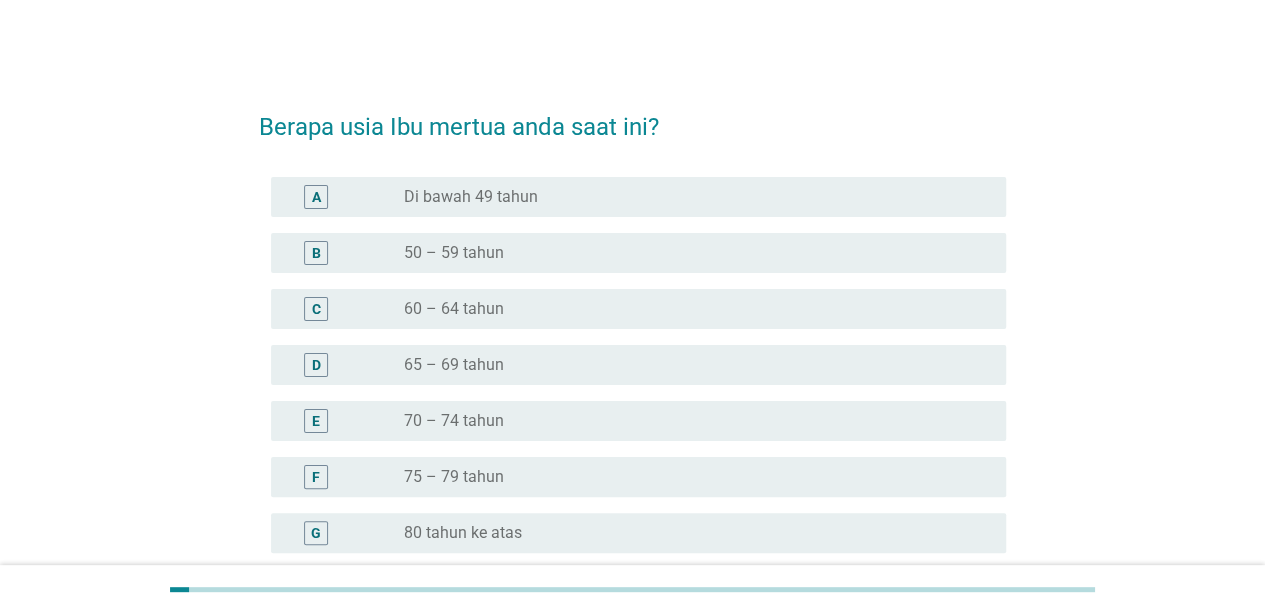 click on "radio_button_unchecked 50 – 59 tahun" at bounding box center [689, 253] 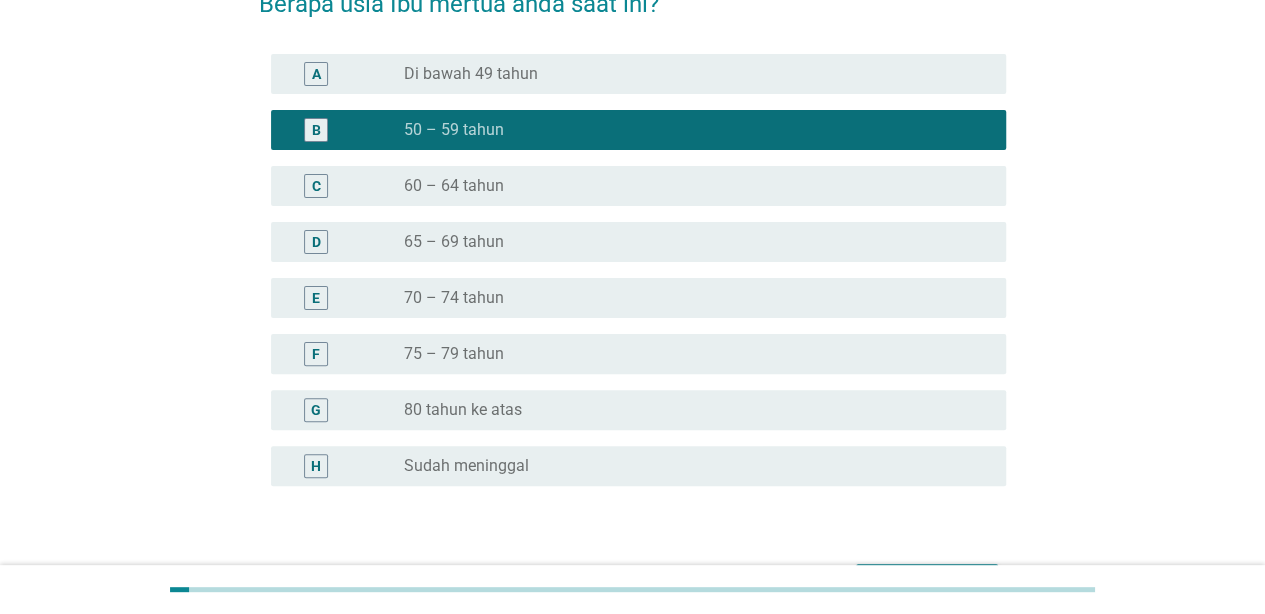 scroll, scrollTop: 252, scrollLeft: 0, axis: vertical 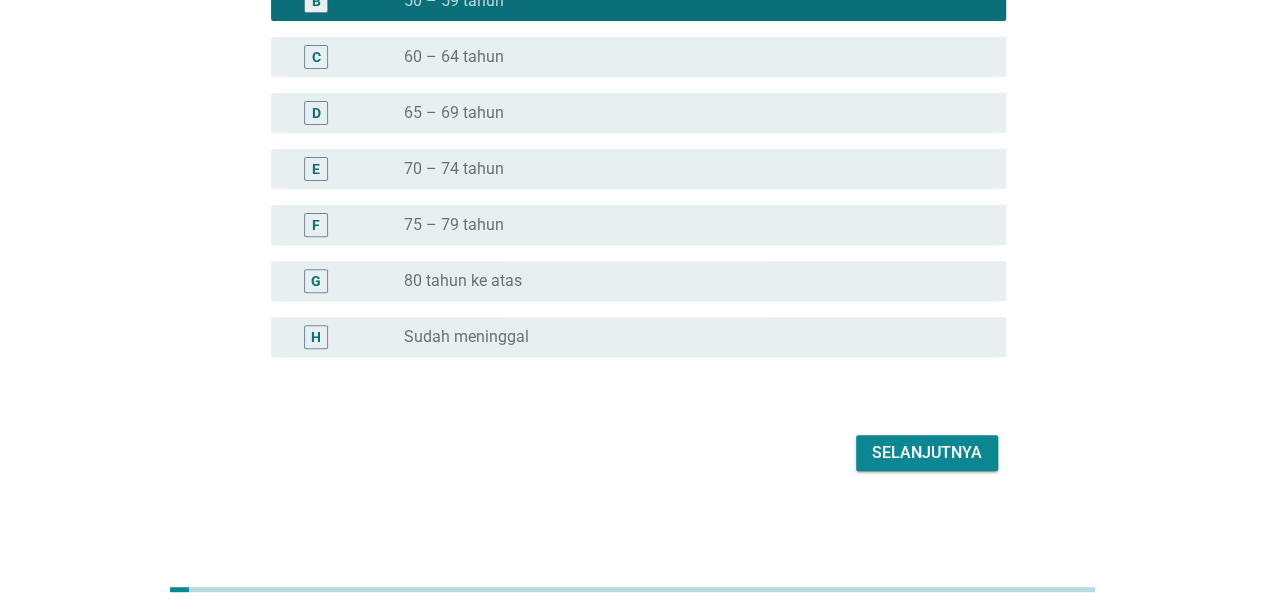 click on "Selanjutnya" at bounding box center (927, 453) 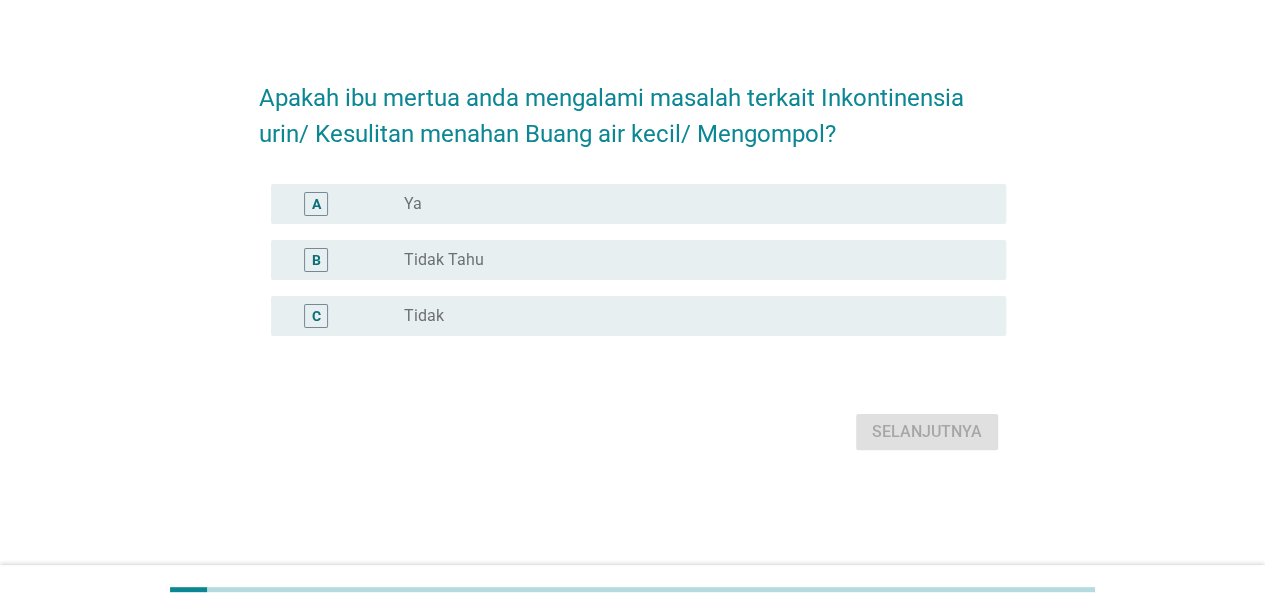 scroll, scrollTop: 0, scrollLeft: 0, axis: both 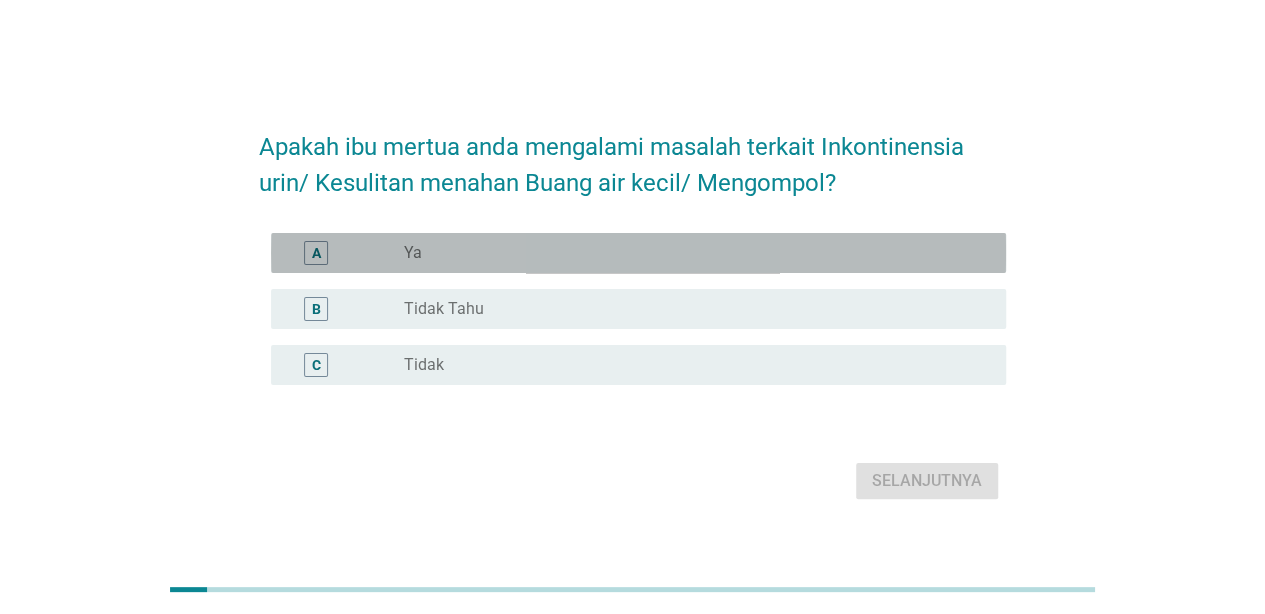 click on "radio_button_unchecked Ya" at bounding box center (689, 253) 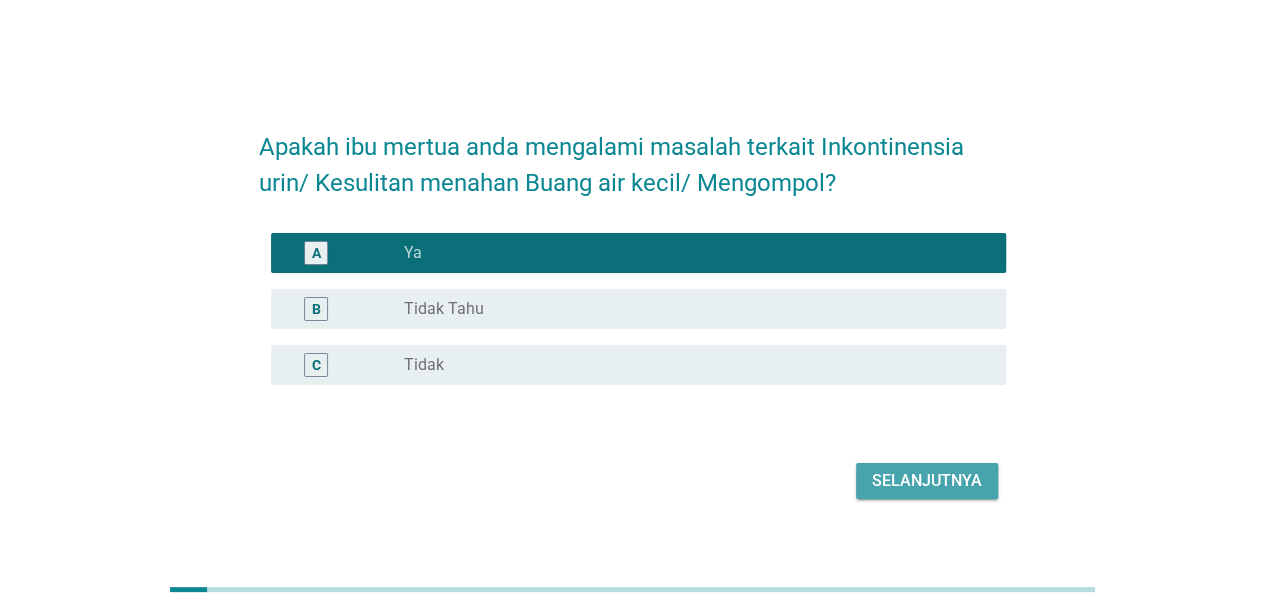 click on "Selanjutnya" at bounding box center [927, 481] 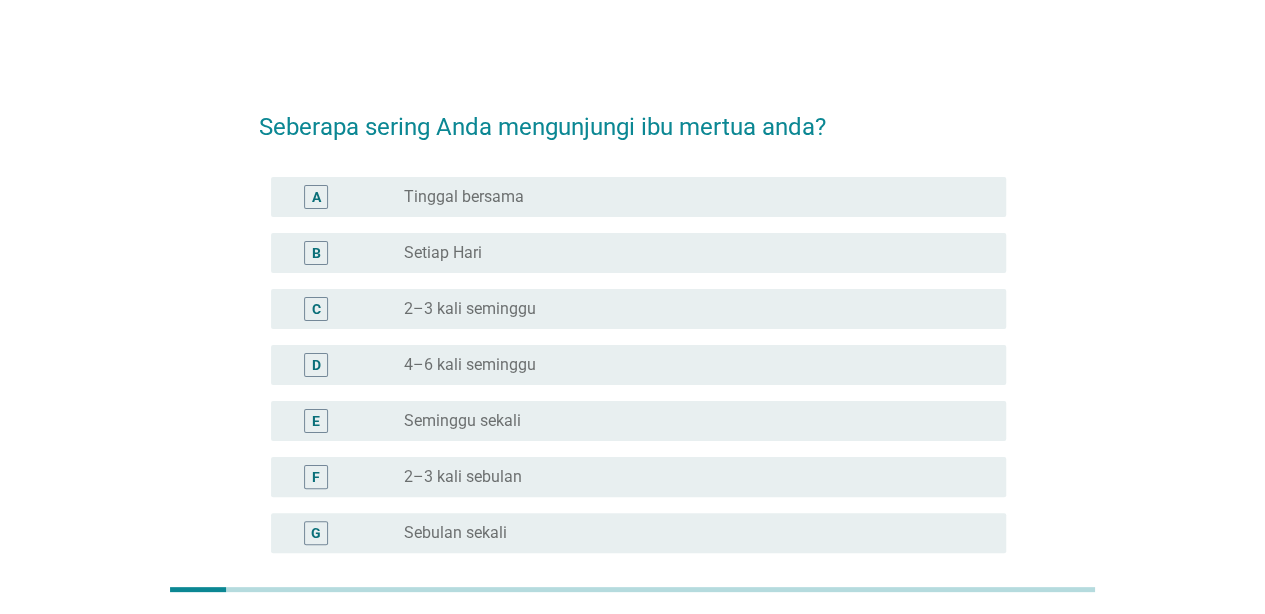 click on "radio_button_unchecked 2–3 kali seminggu" at bounding box center [689, 309] 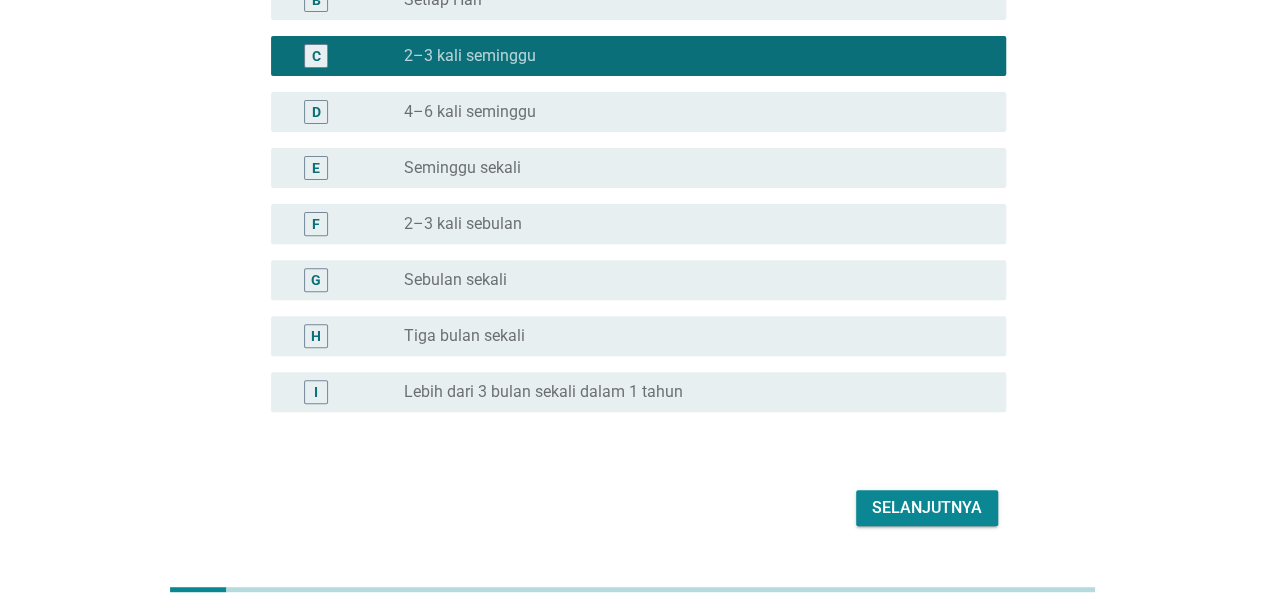 scroll, scrollTop: 308, scrollLeft: 0, axis: vertical 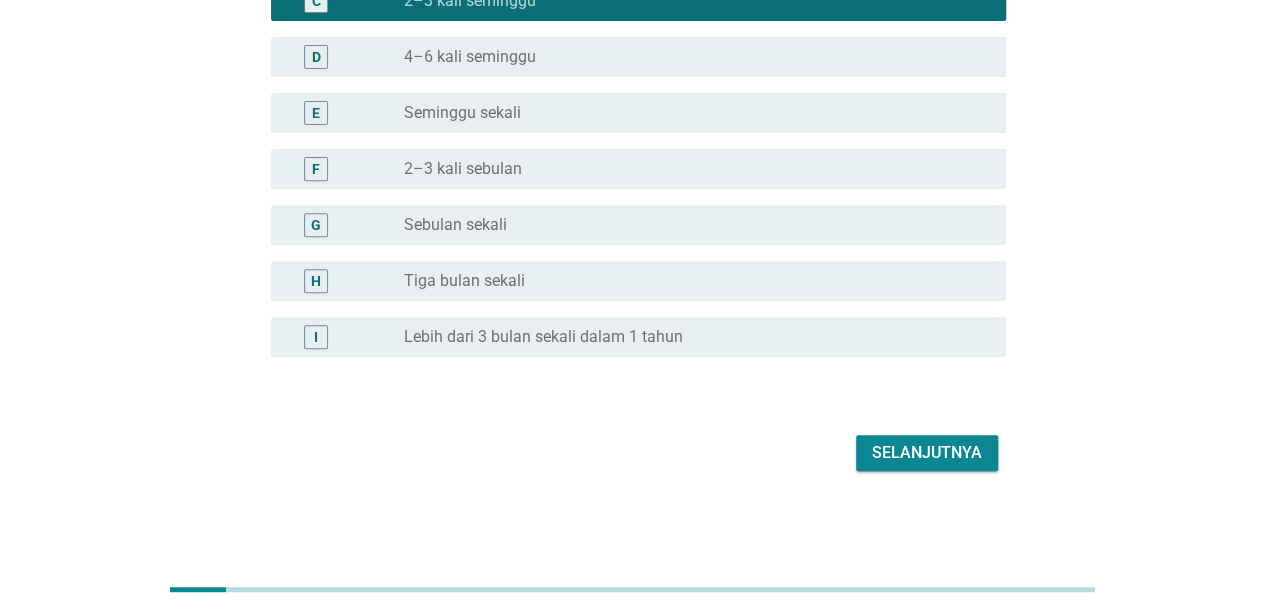 click on "Selanjutnya" at bounding box center [927, 453] 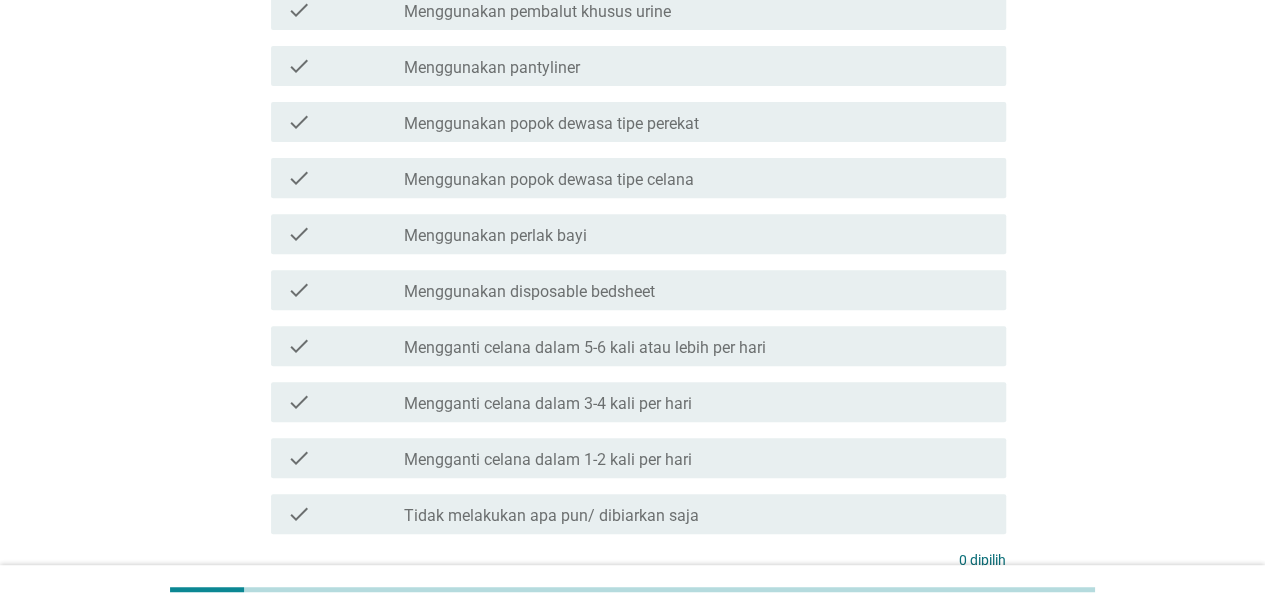 scroll, scrollTop: 0, scrollLeft: 0, axis: both 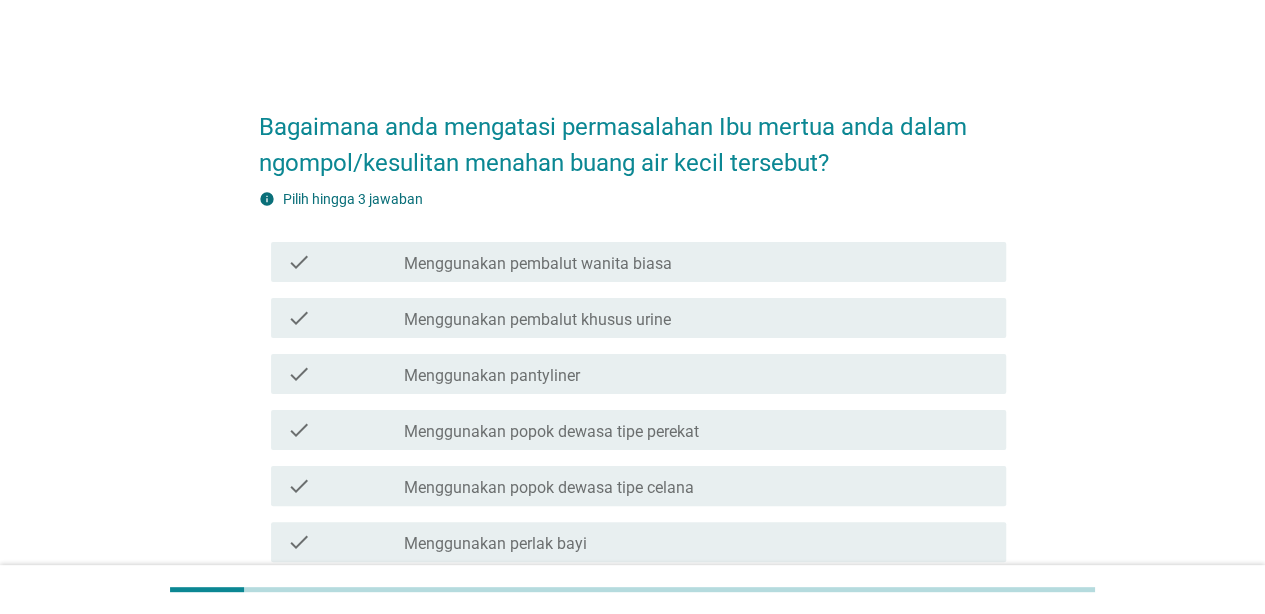 click on "check_box_outline_blank Menggunakan pembalut khusus urine" at bounding box center (697, 318) 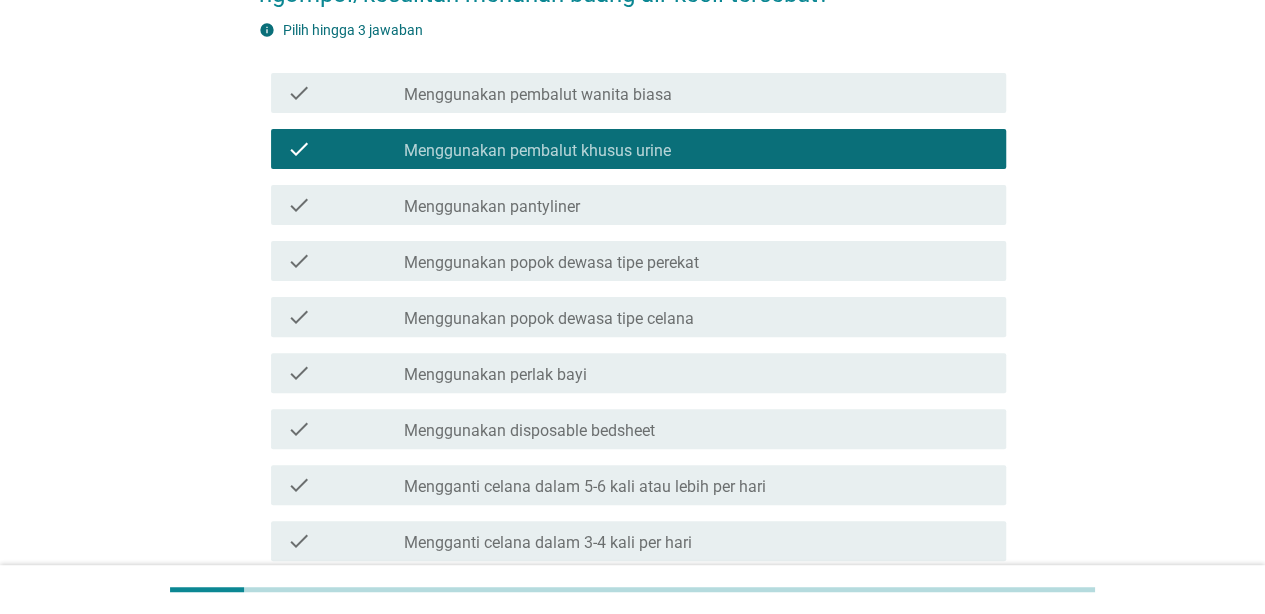 scroll, scrollTop: 200, scrollLeft: 0, axis: vertical 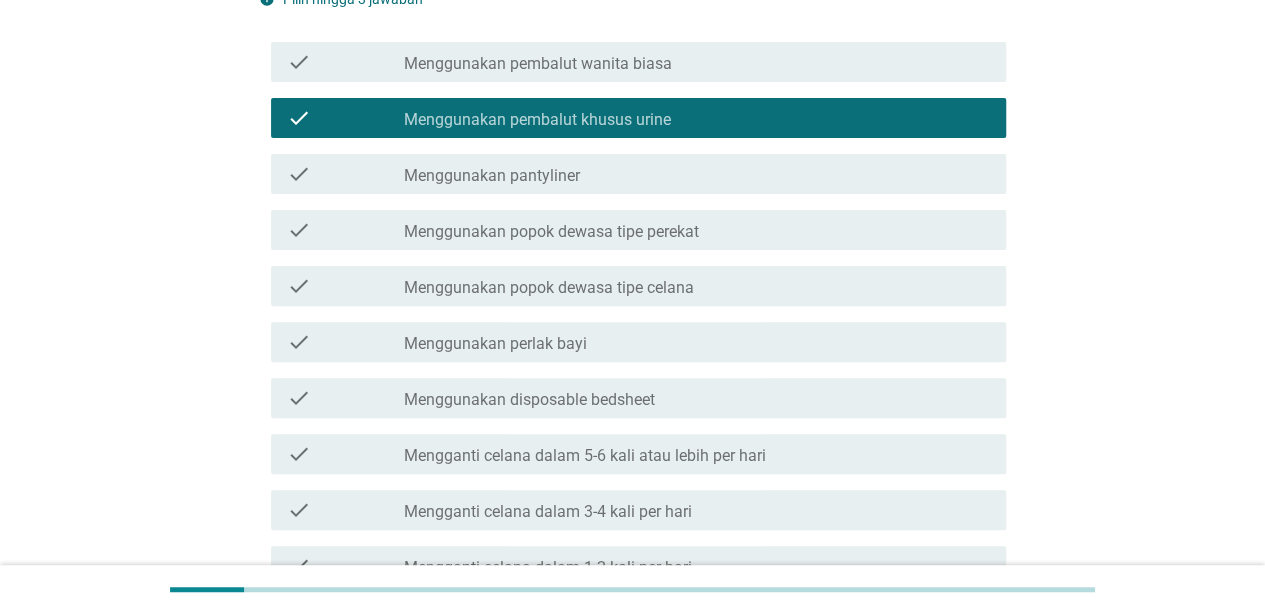 click on "check_box_outline_blank Menggunakan popok dewasa tipe celana" at bounding box center (697, 286) 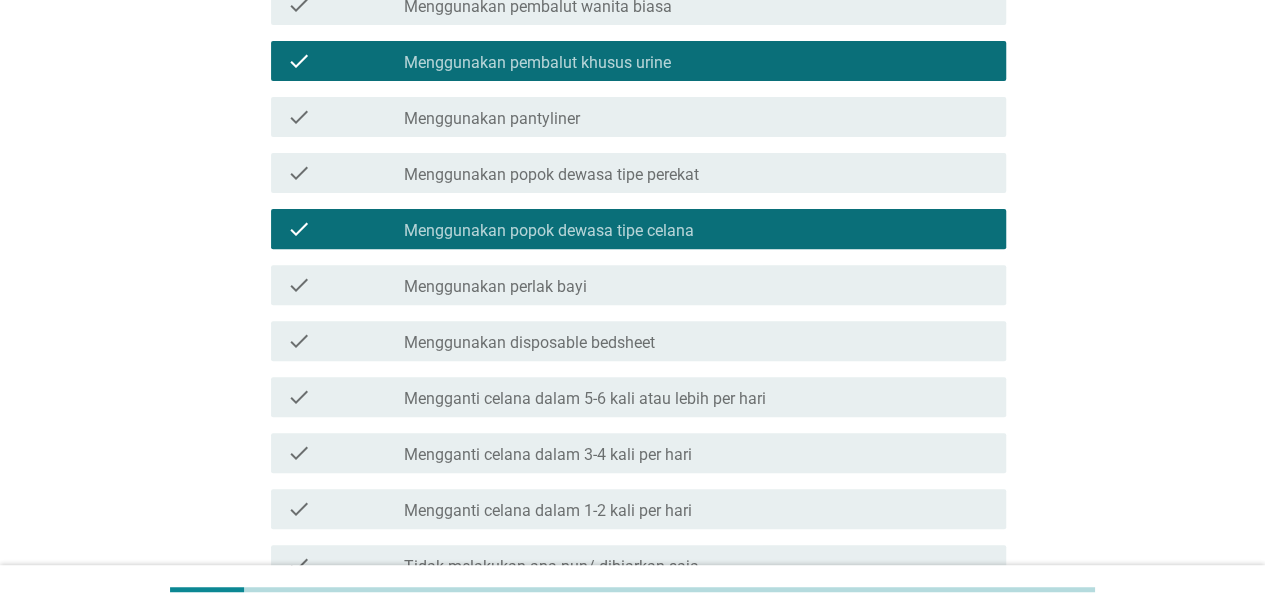 scroll, scrollTop: 300, scrollLeft: 0, axis: vertical 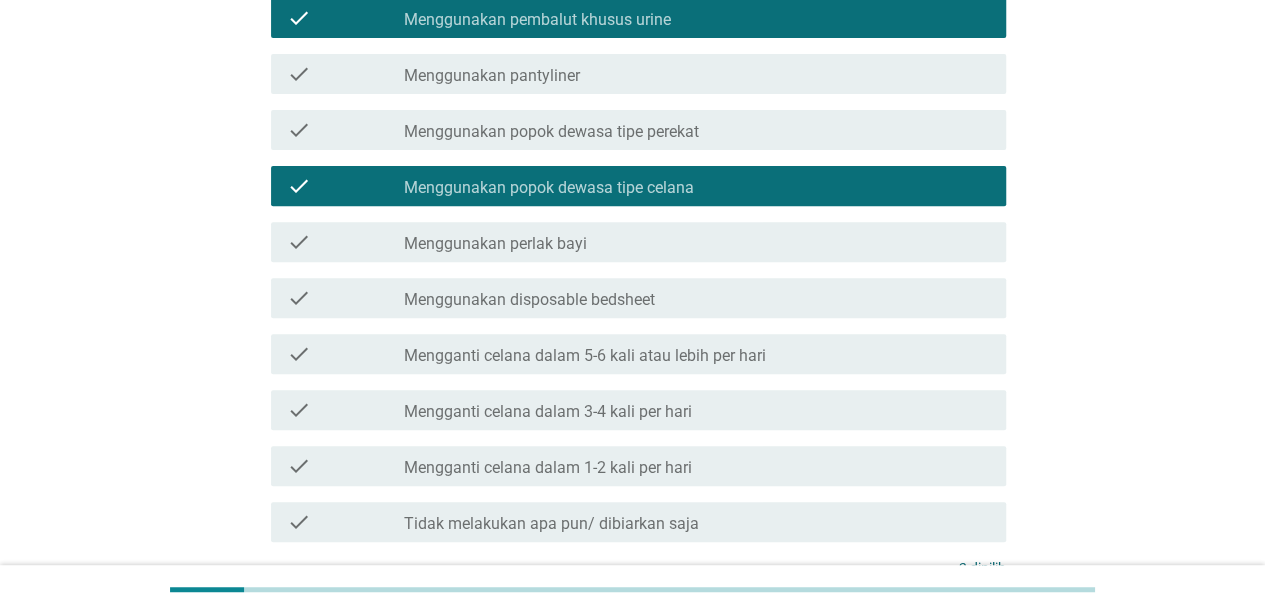 click on "check_box_outline_blank Menggunakan perlak bayi" at bounding box center (697, 242) 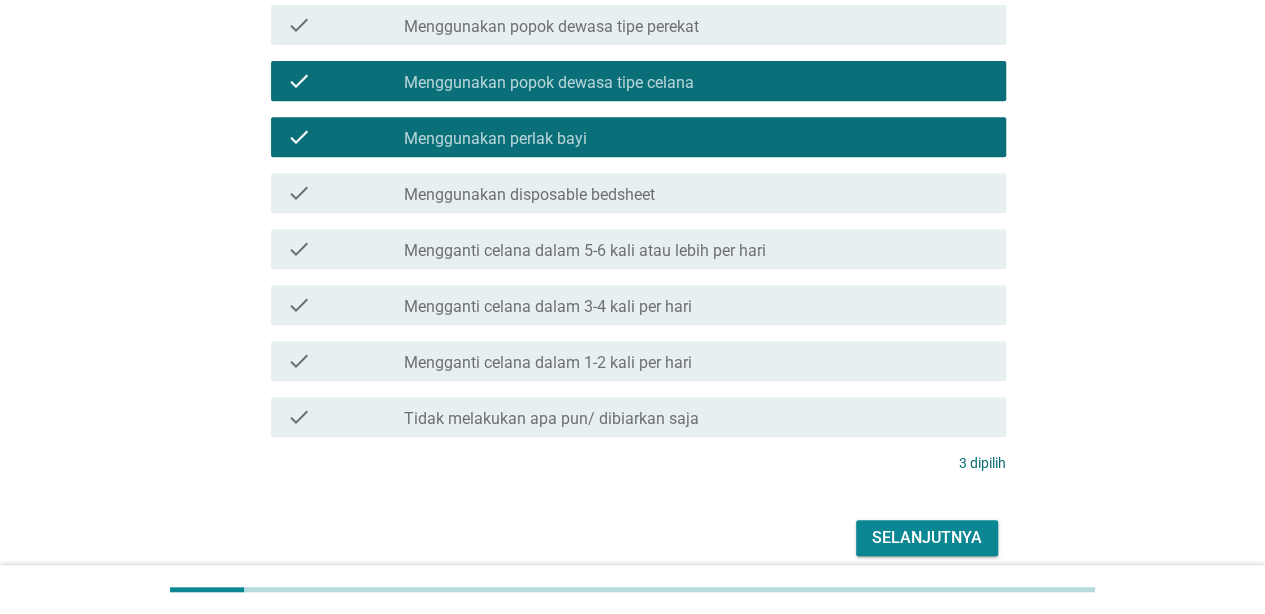scroll, scrollTop: 490, scrollLeft: 0, axis: vertical 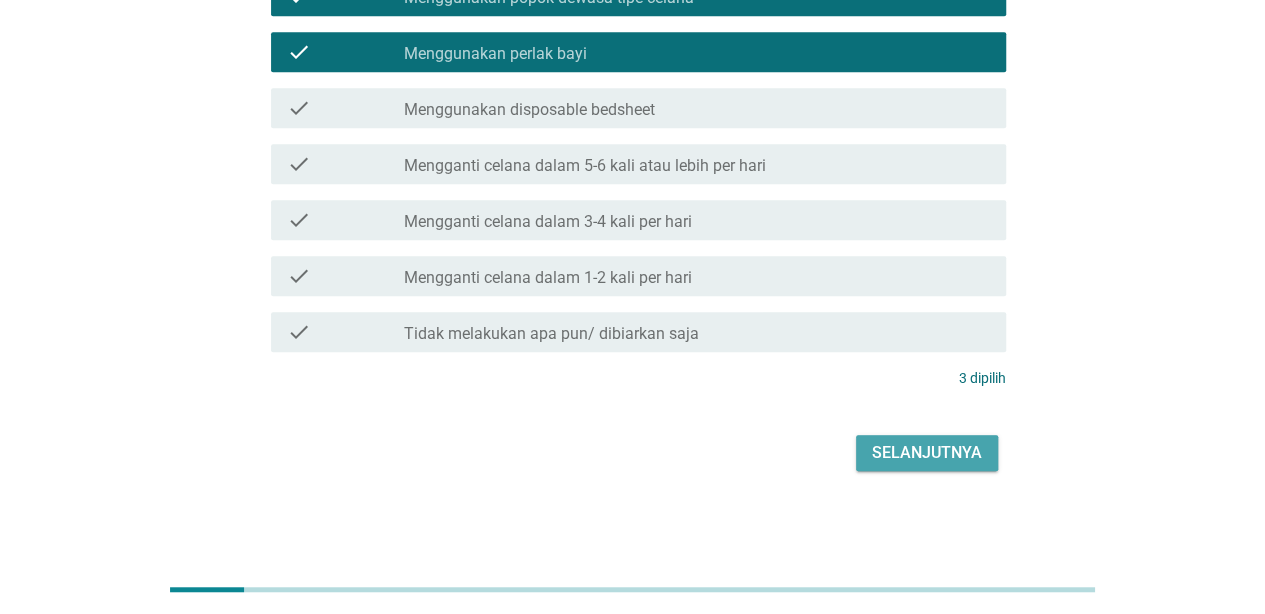 click on "Selanjutnya" at bounding box center [927, 453] 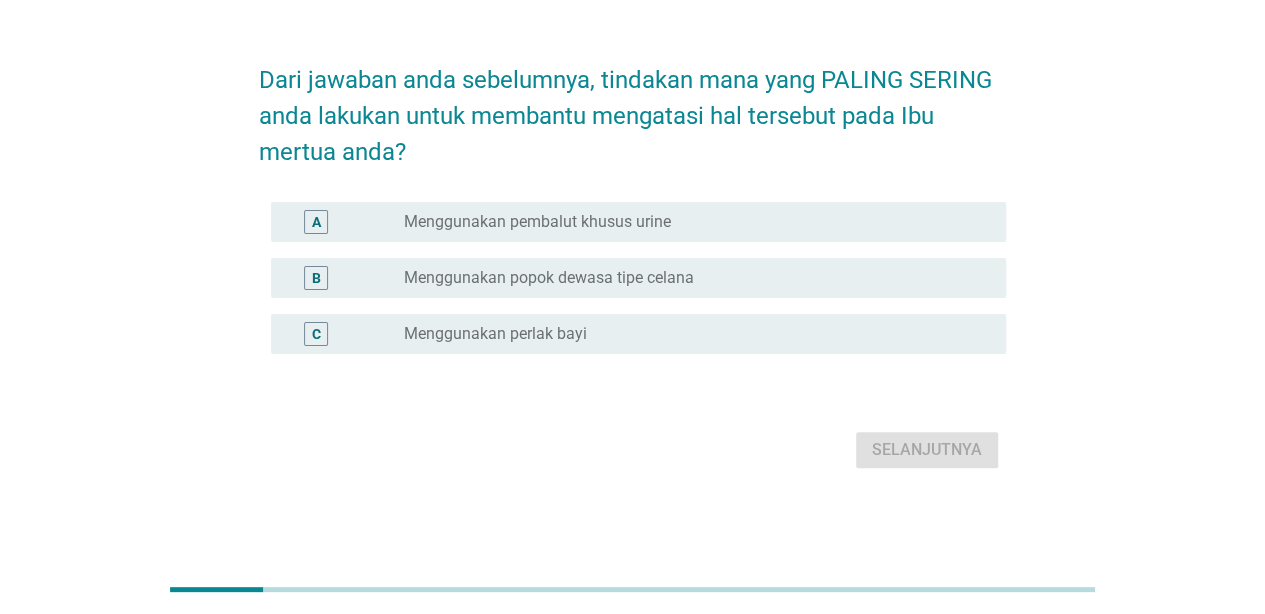 scroll, scrollTop: 0, scrollLeft: 0, axis: both 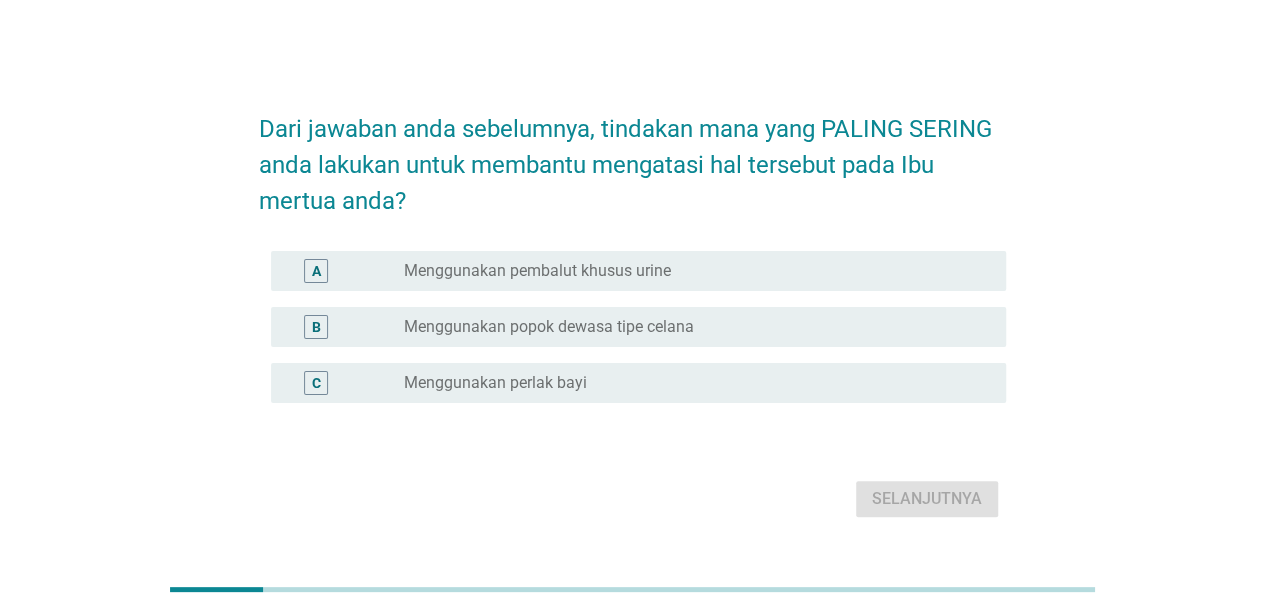 click on "Menggunakan popok dewasa tipe celana" at bounding box center [549, 327] 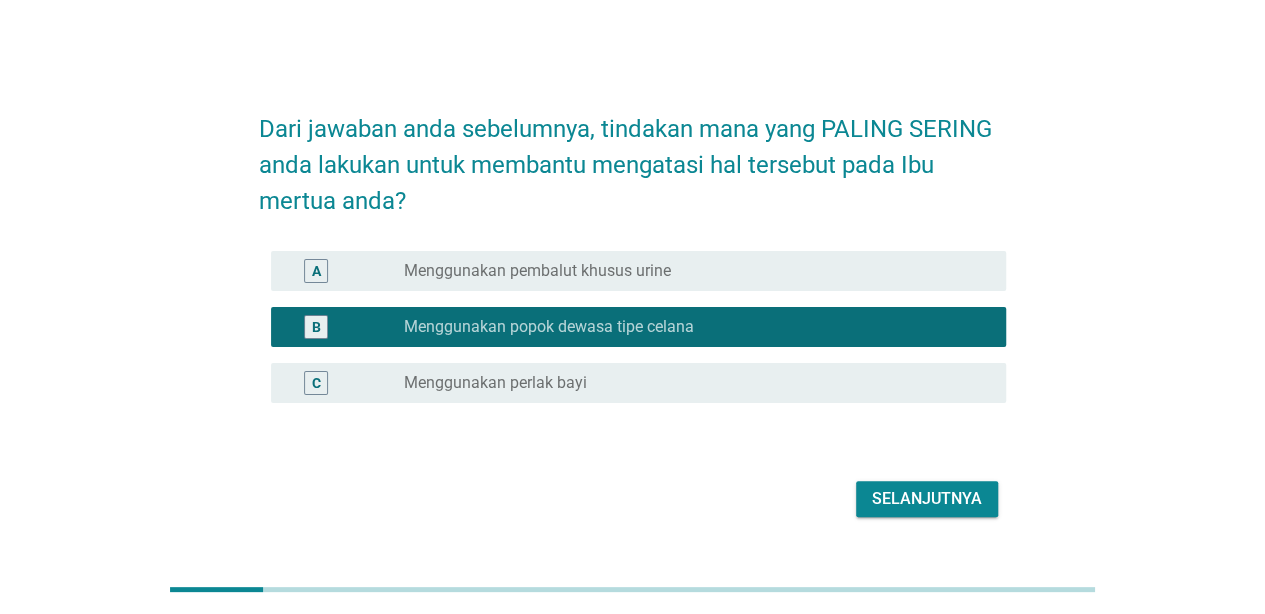 click on "radio_button_unchecked Menggunakan perlak bayi" at bounding box center (689, 383) 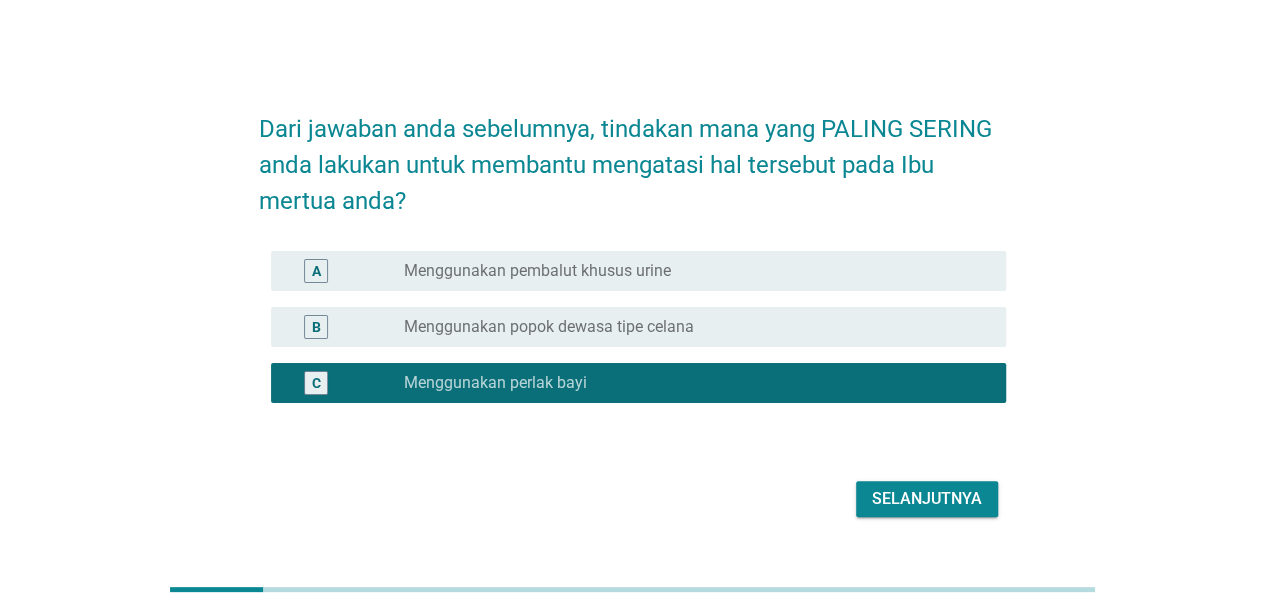 click on "Menggunakan popok dewasa tipe celana" at bounding box center [549, 327] 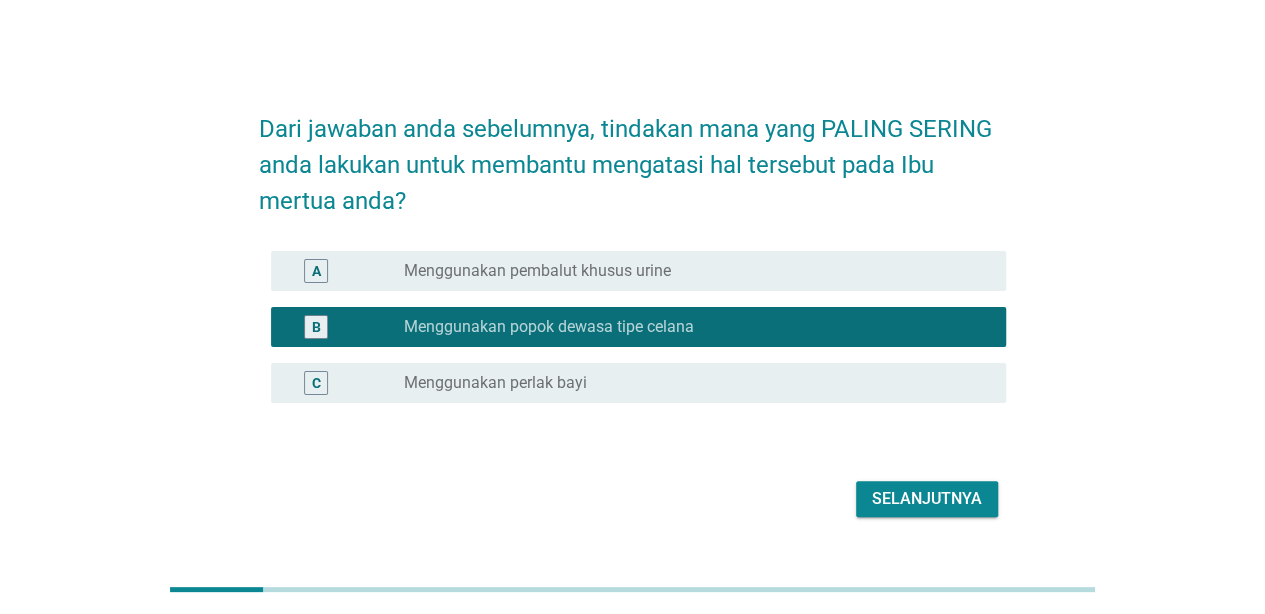 click on "Selanjutnya" at bounding box center (927, 499) 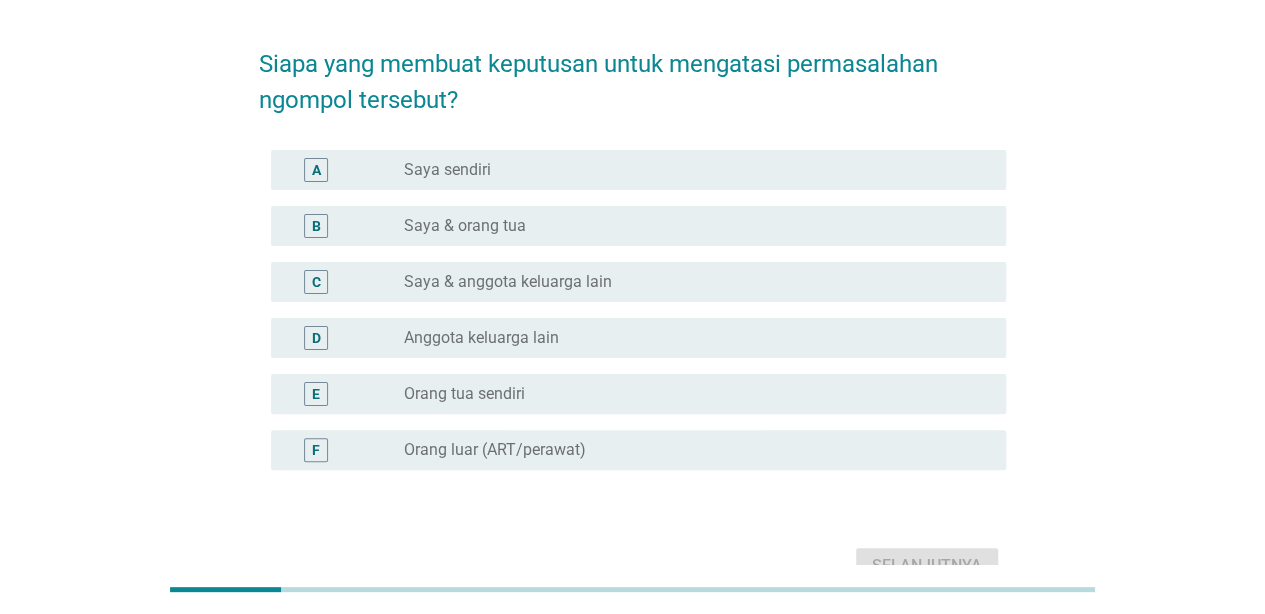 scroll, scrollTop: 0, scrollLeft: 0, axis: both 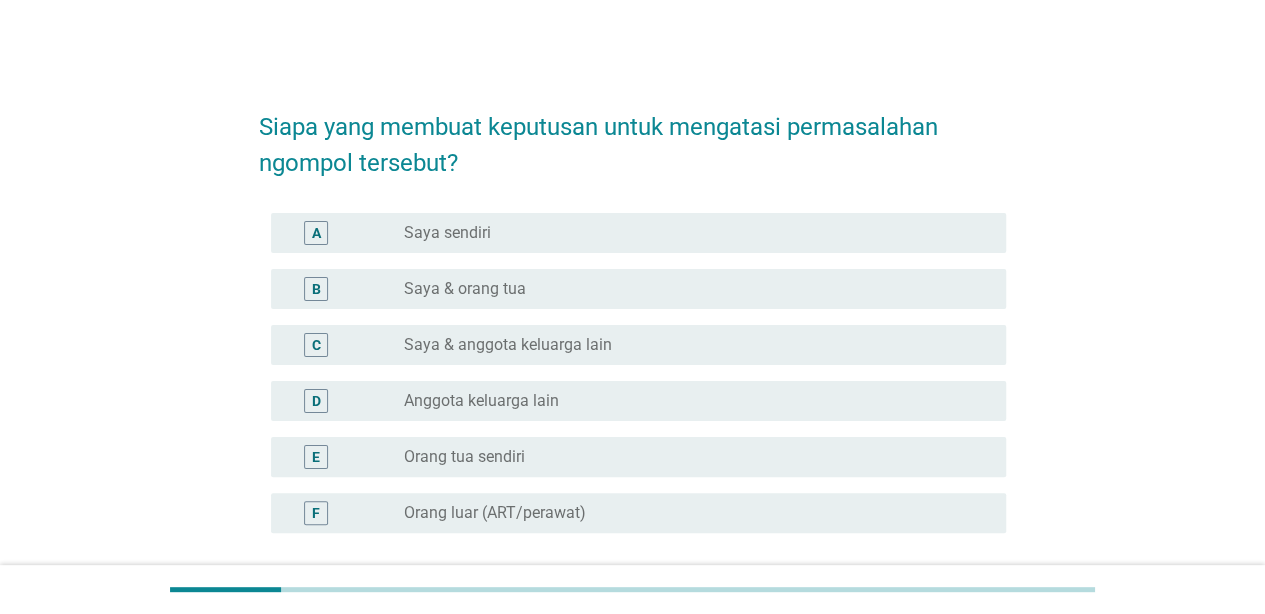 click on "Saya & anggota keluarga lain" at bounding box center (508, 345) 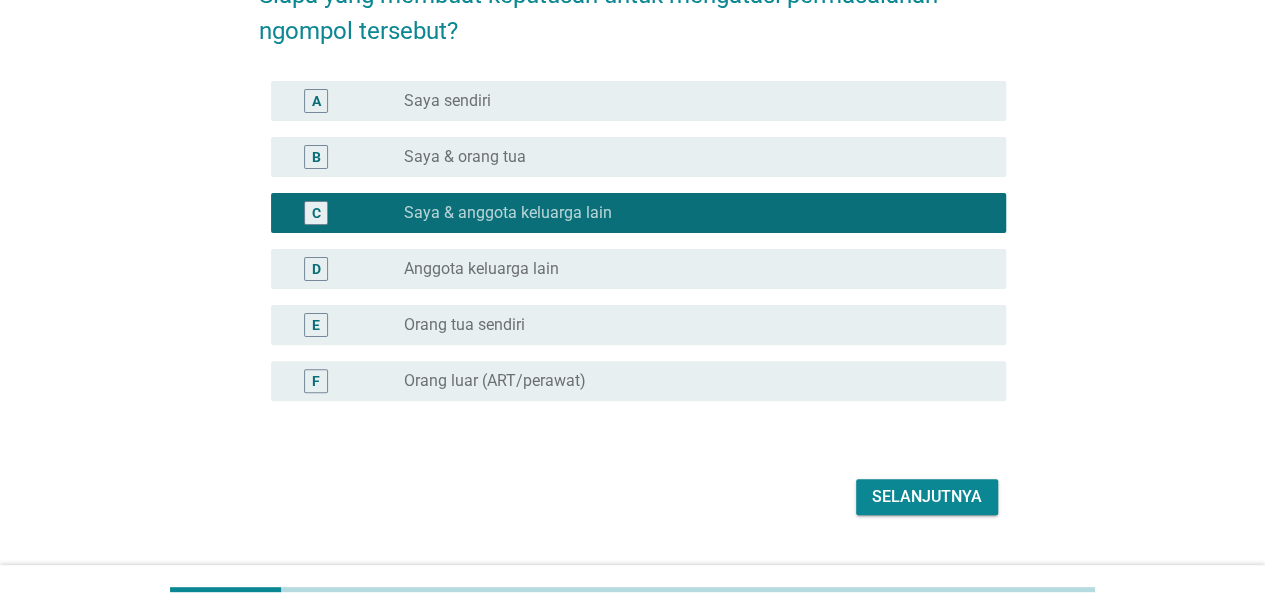 scroll, scrollTop: 176, scrollLeft: 0, axis: vertical 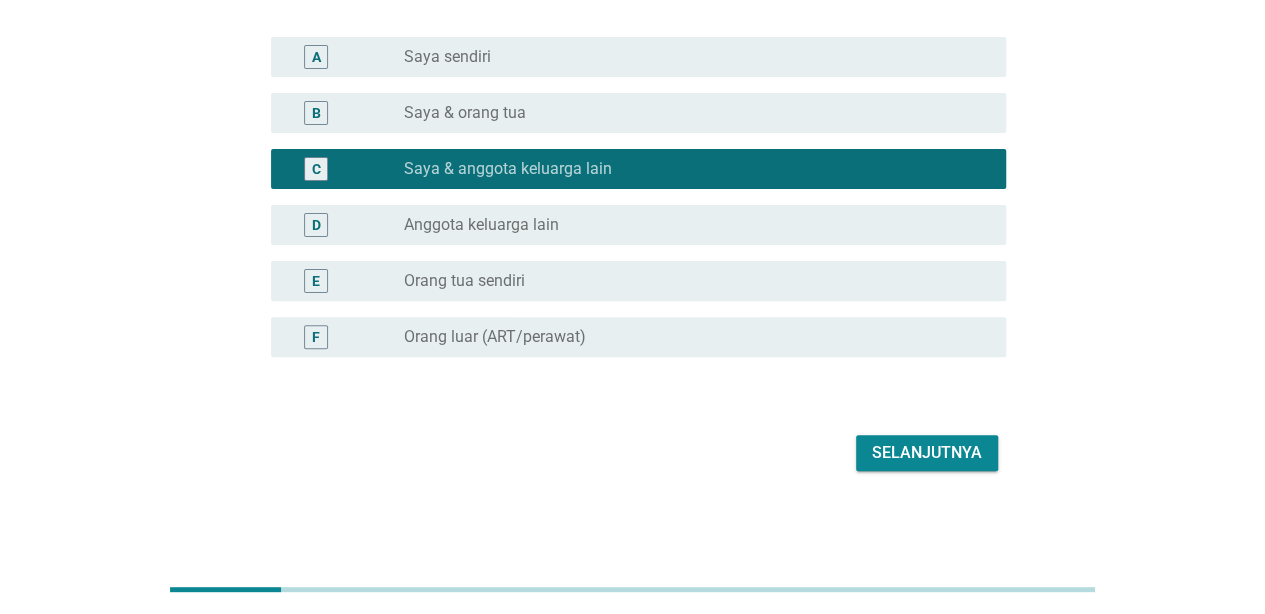 click on "Selanjutnya" at bounding box center (927, 453) 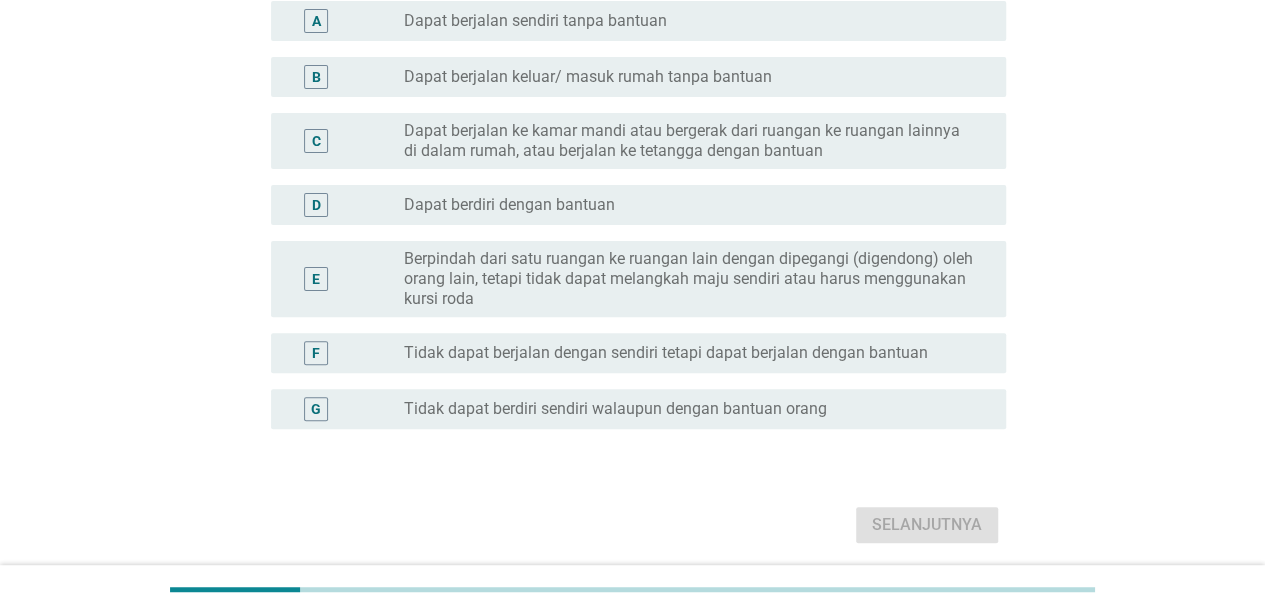 scroll, scrollTop: 0, scrollLeft: 0, axis: both 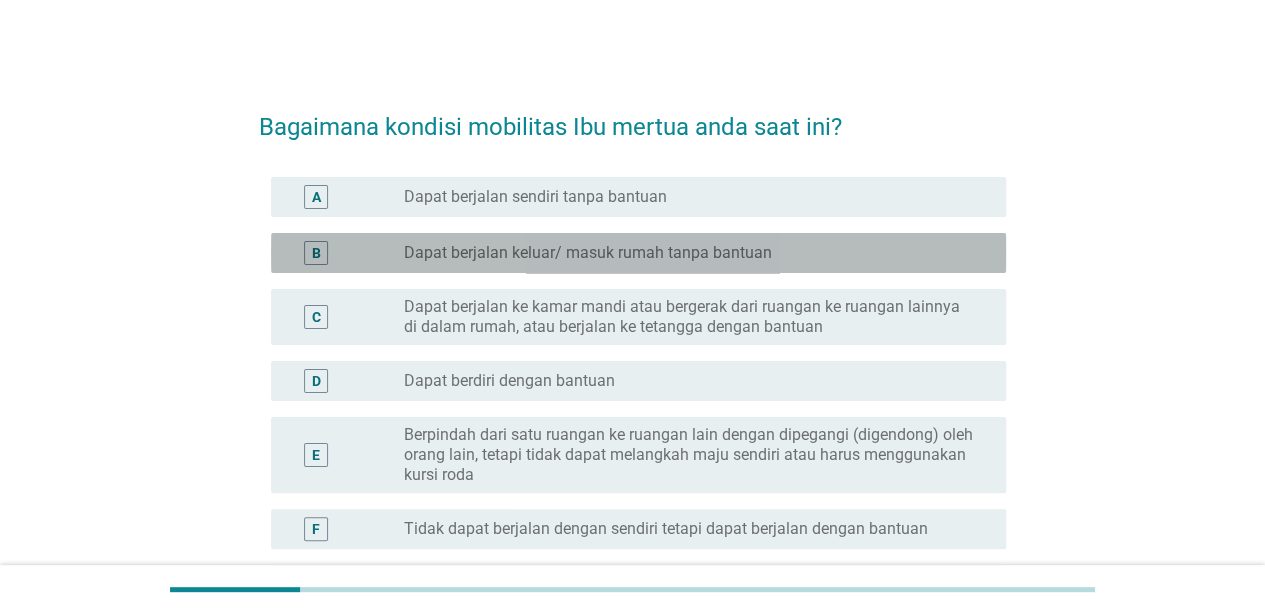 click on "radio_button_unchecked Dapat berjalan keluar/ masuk rumah tanpa bantuan" at bounding box center [697, 253] 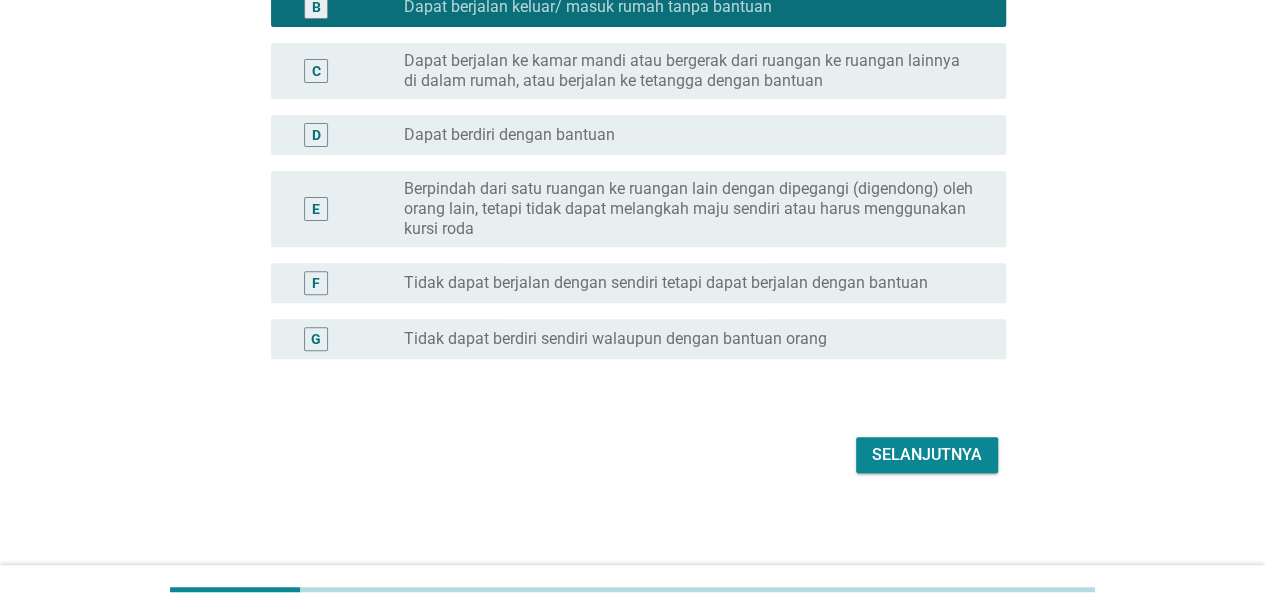 scroll, scrollTop: 248, scrollLeft: 0, axis: vertical 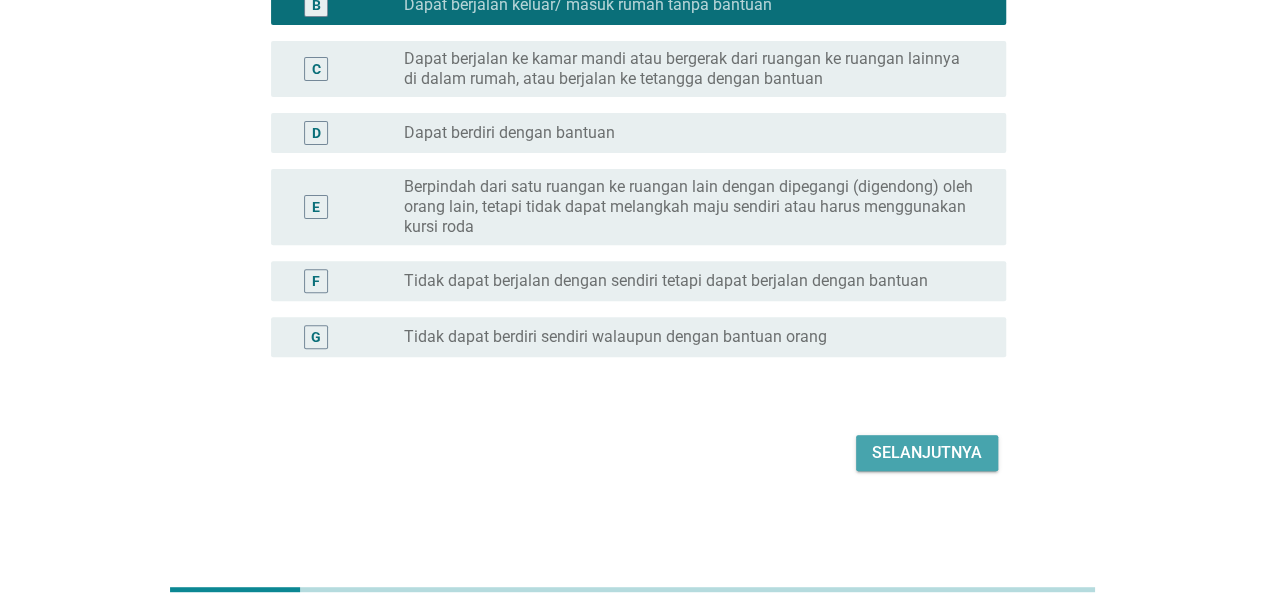 click on "Selanjutnya" at bounding box center [927, 453] 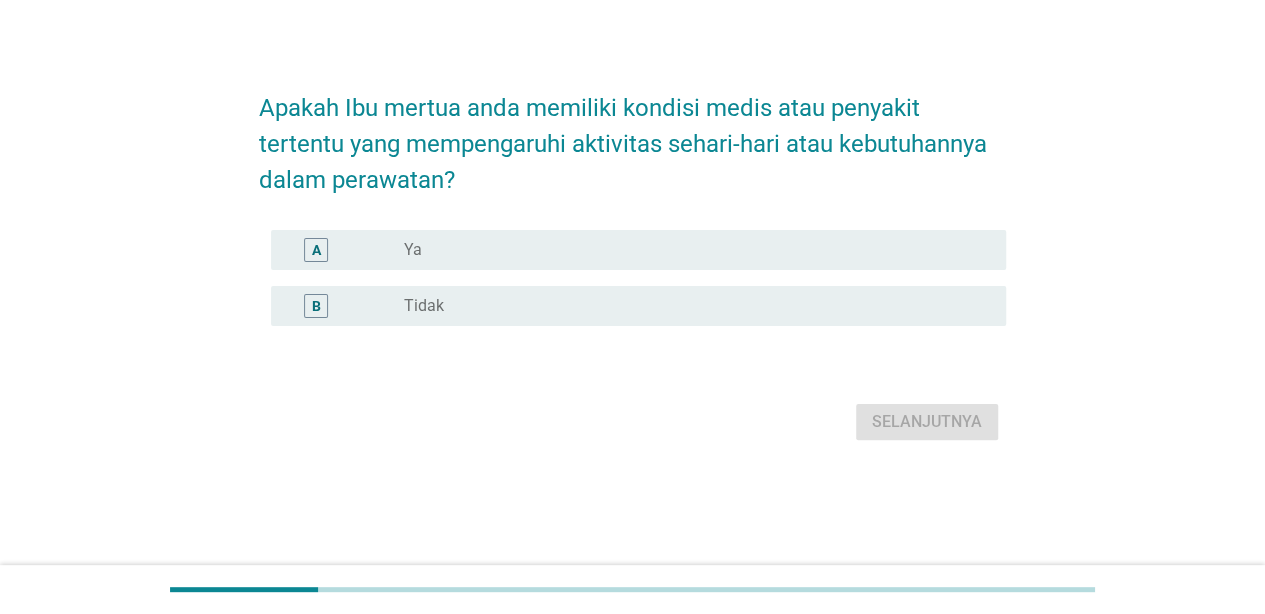 scroll, scrollTop: 0, scrollLeft: 0, axis: both 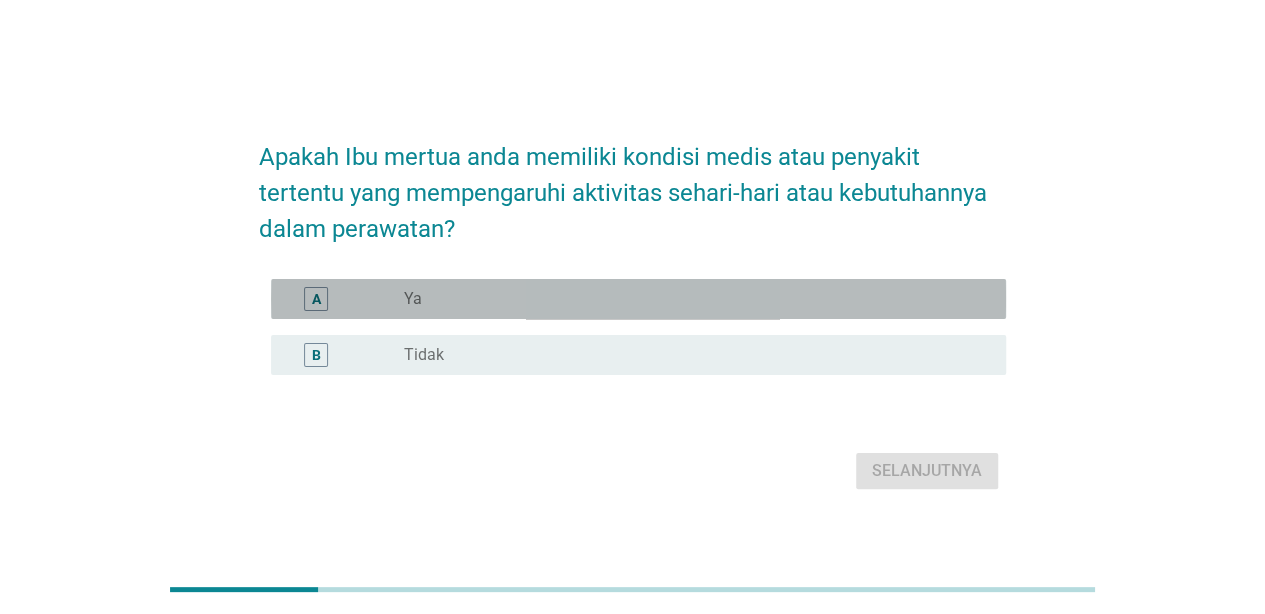 click on "A     radio_button_unchecked Ya" at bounding box center (638, 299) 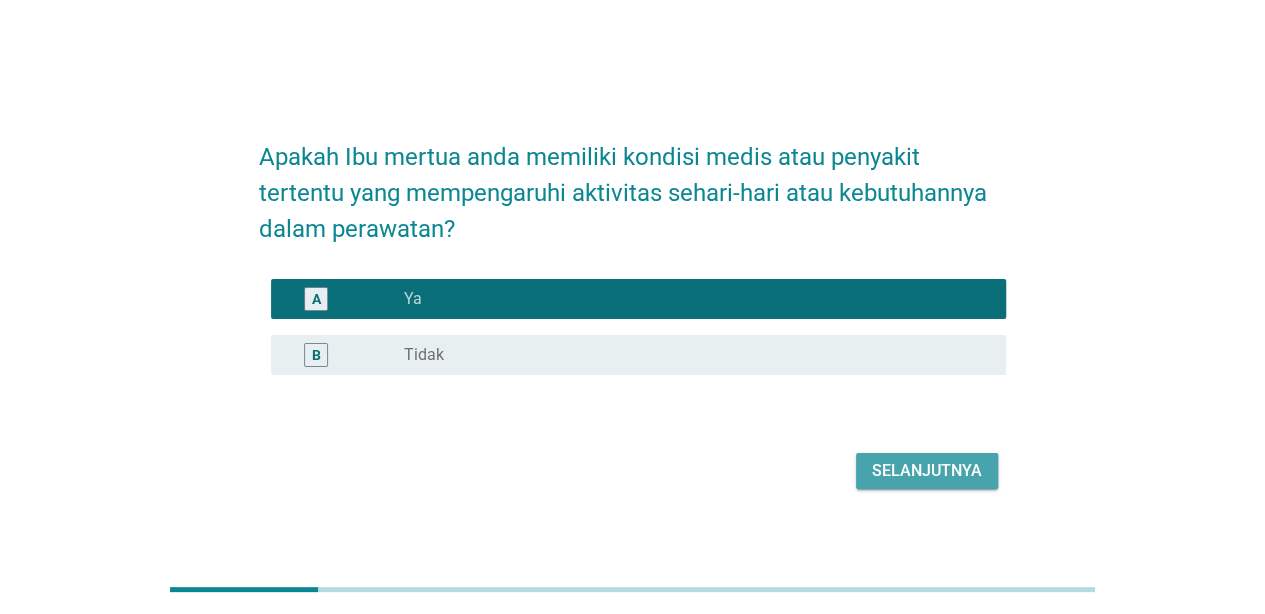 click on "Selanjutnya" at bounding box center [927, 471] 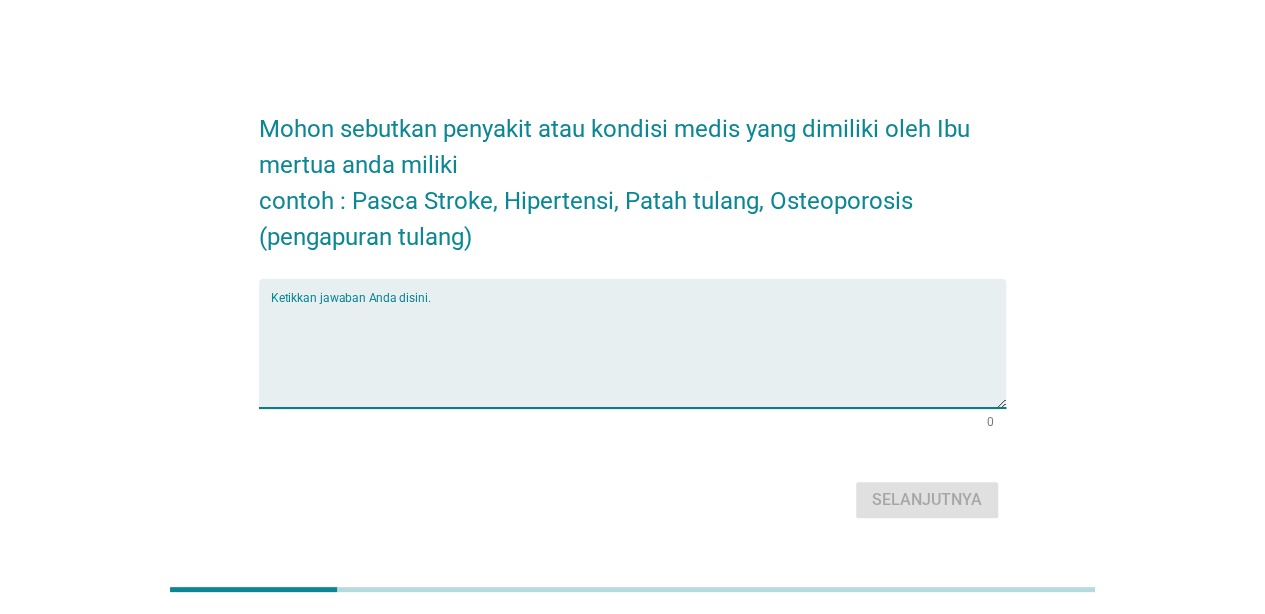 click at bounding box center (638, 355) 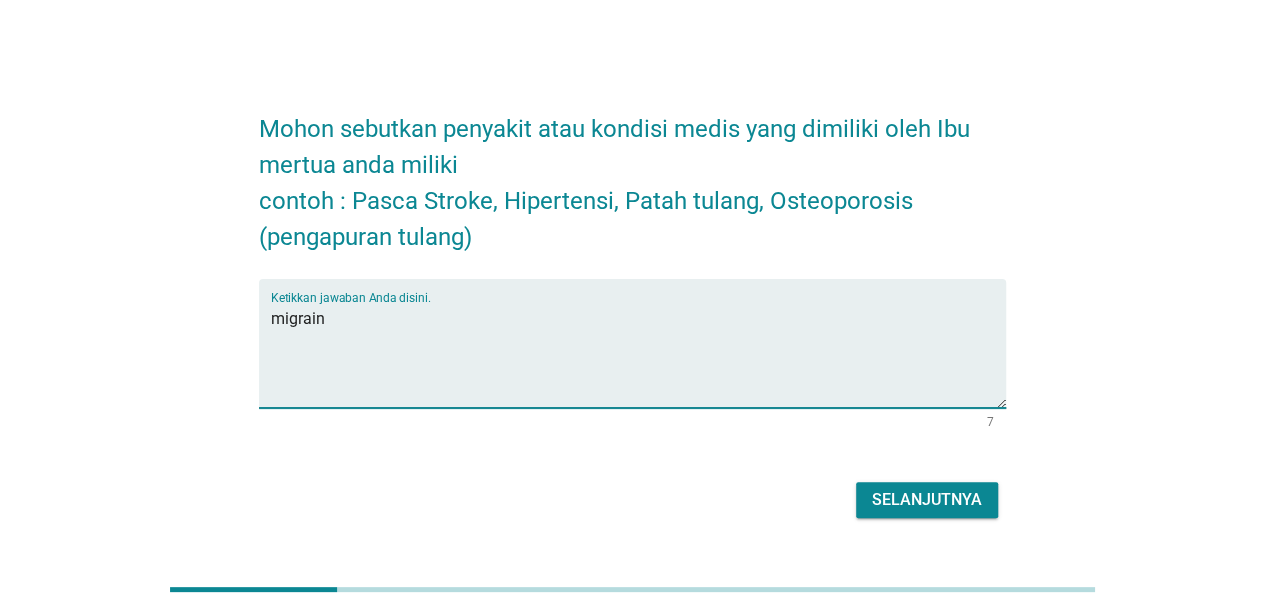 type on "migrain" 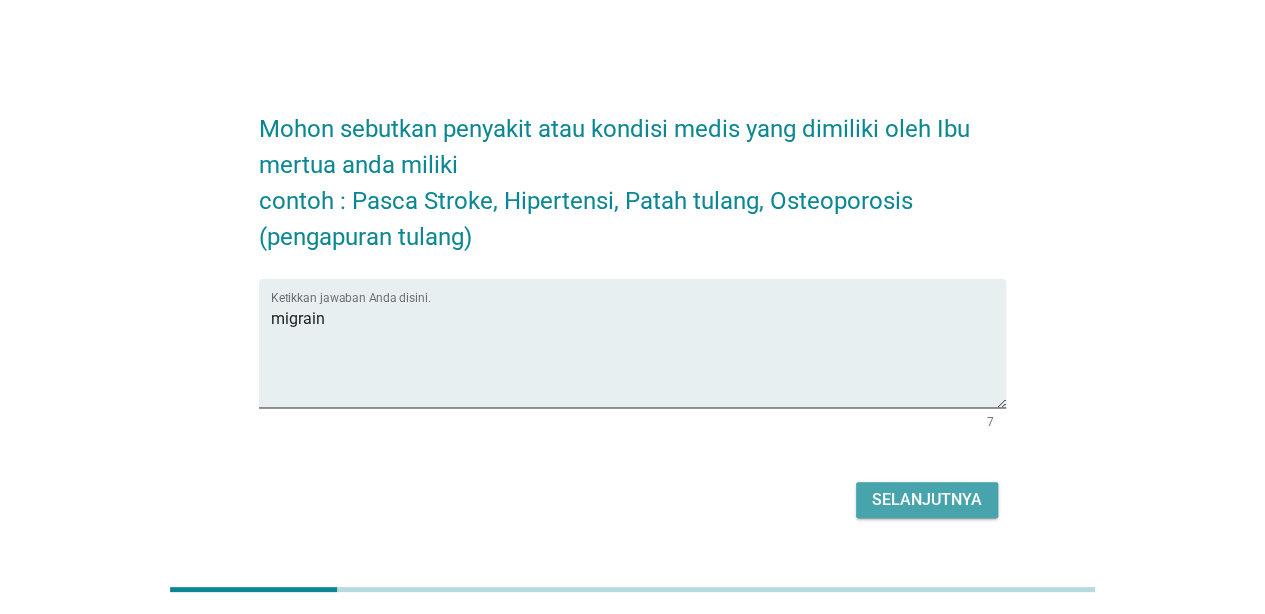 click on "Selanjutnya" at bounding box center (927, 500) 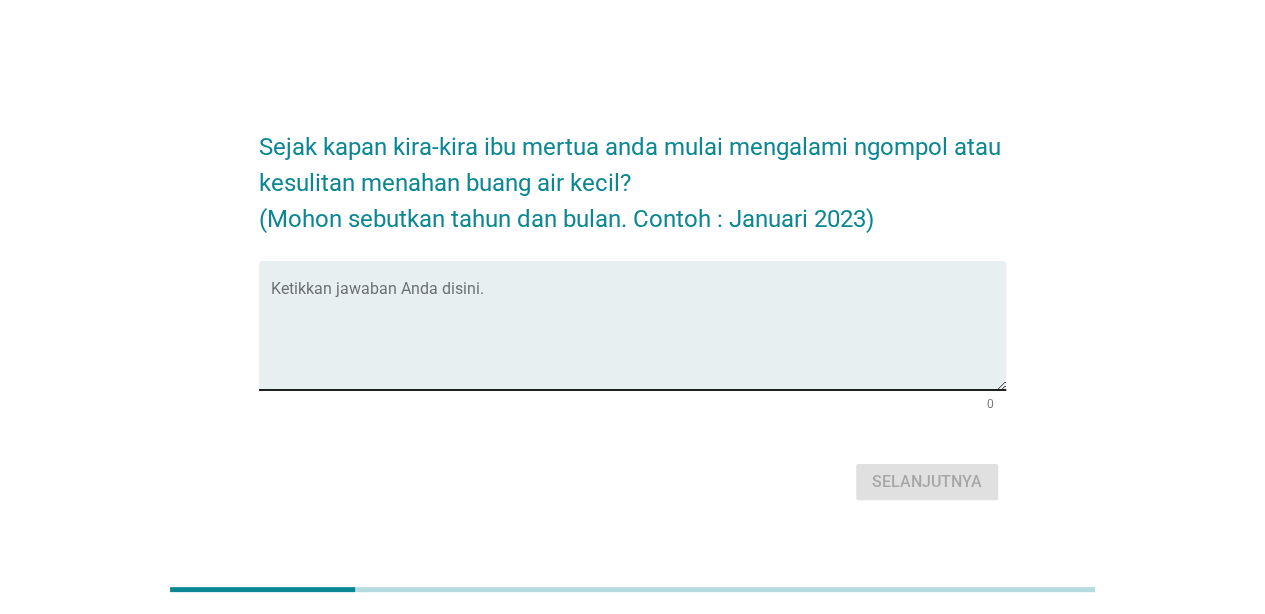 click at bounding box center [638, 337] 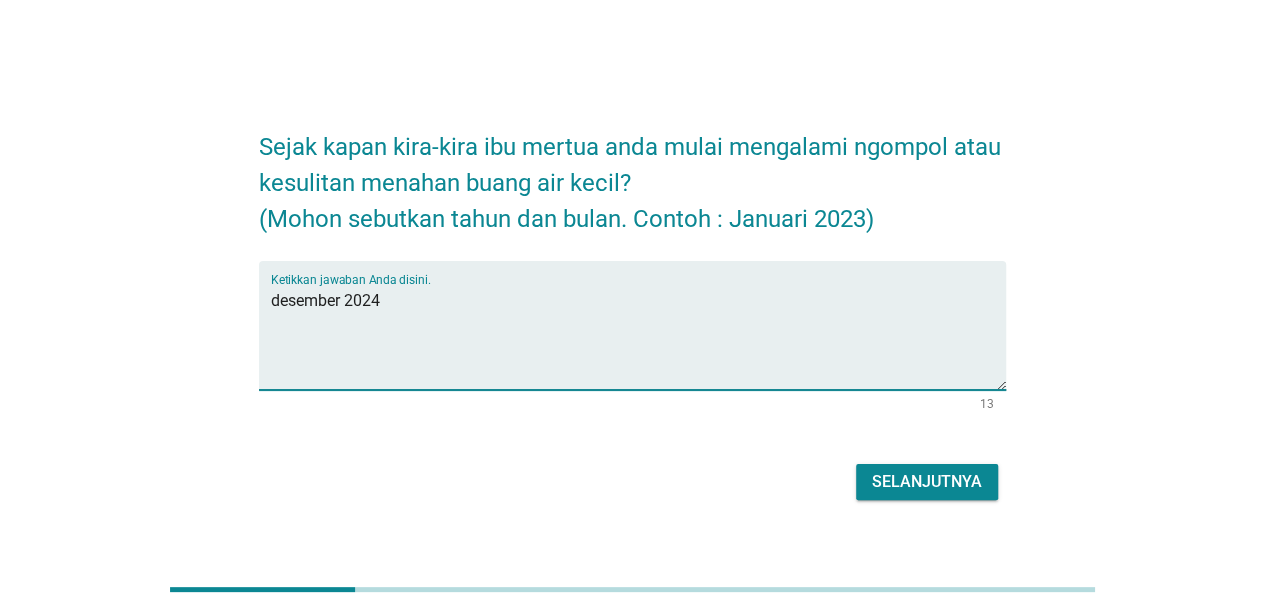 type on "desember 2024" 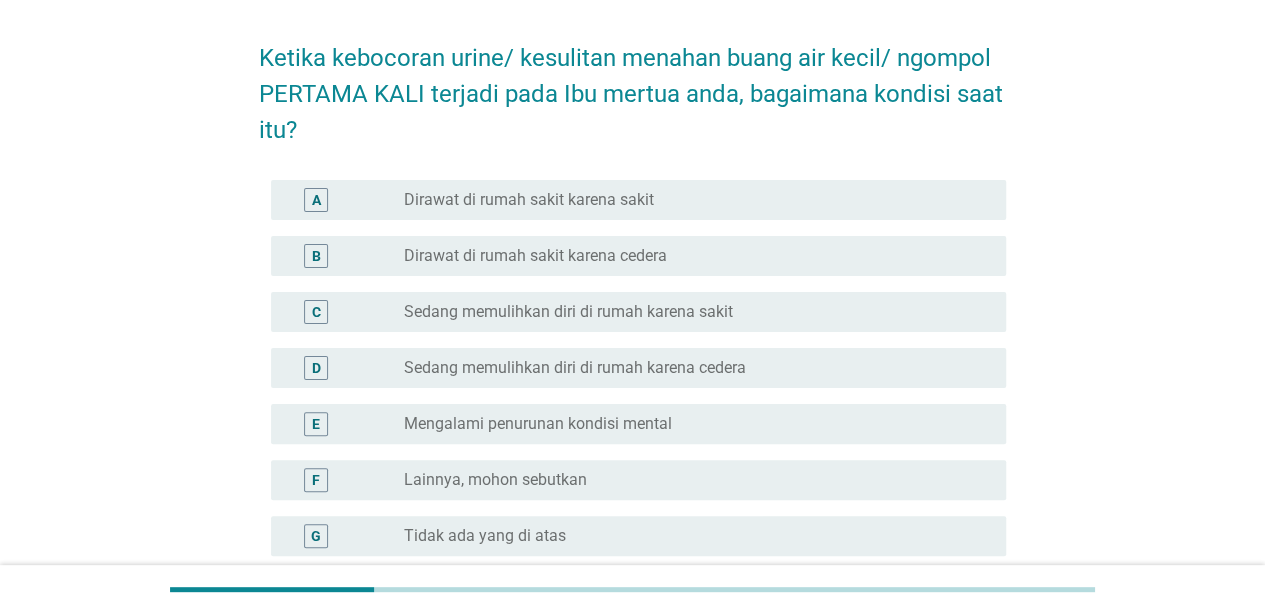 scroll, scrollTop: 100, scrollLeft: 0, axis: vertical 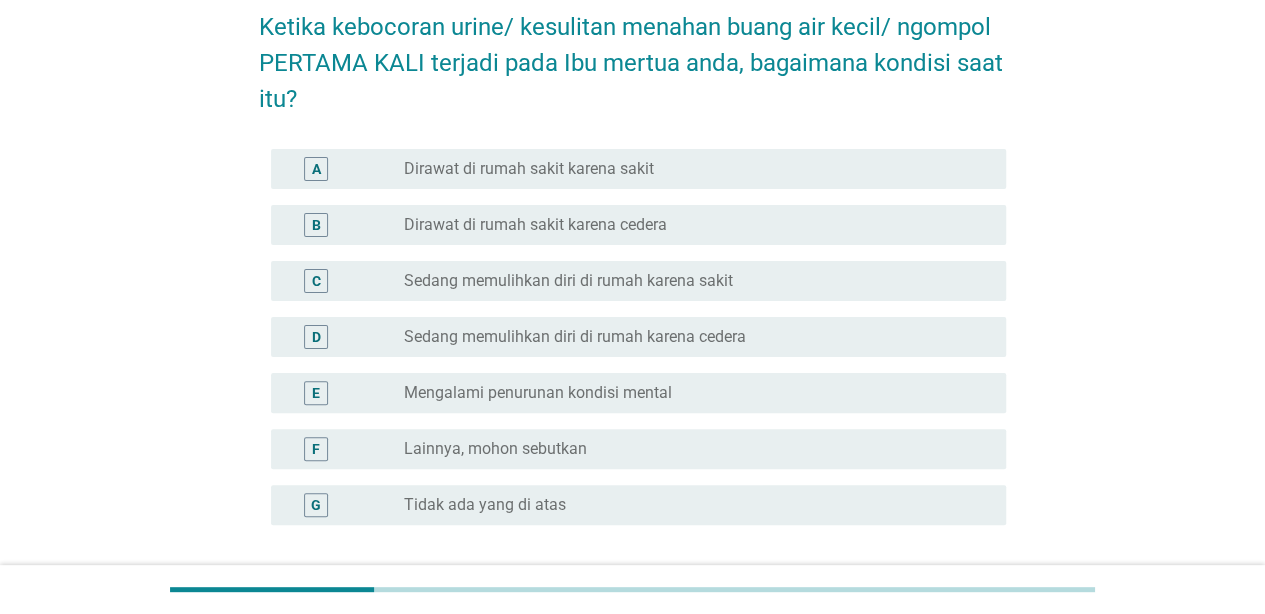 click on "Mengalami penurunan kondisi mental" at bounding box center [538, 393] 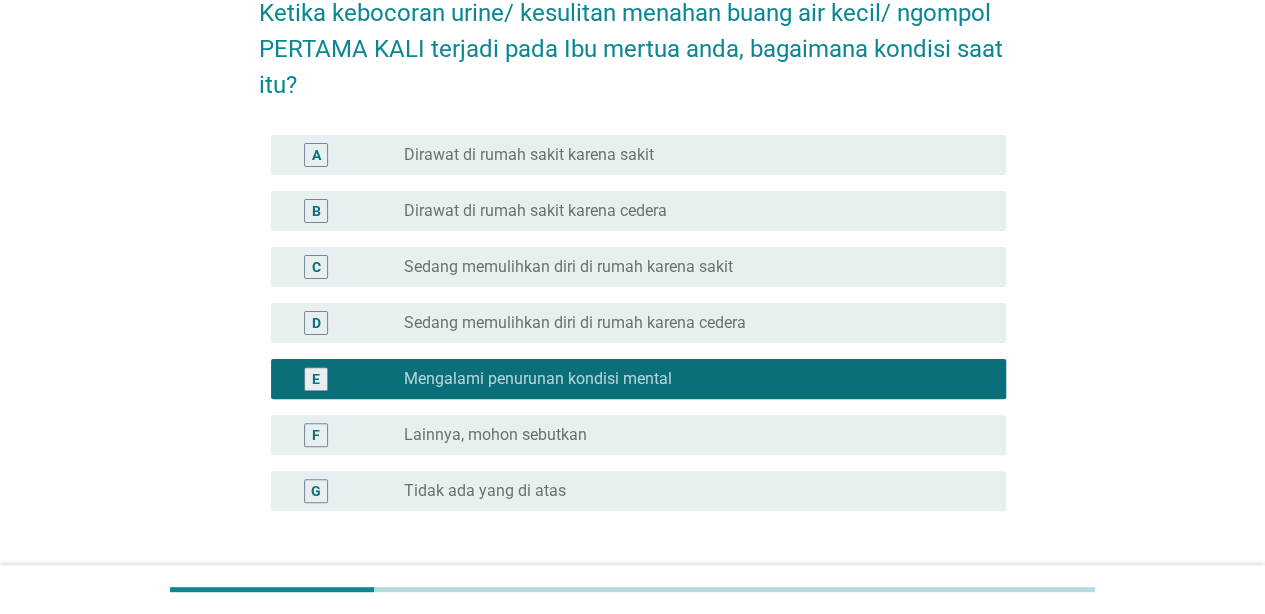 scroll, scrollTop: 200, scrollLeft: 0, axis: vertical 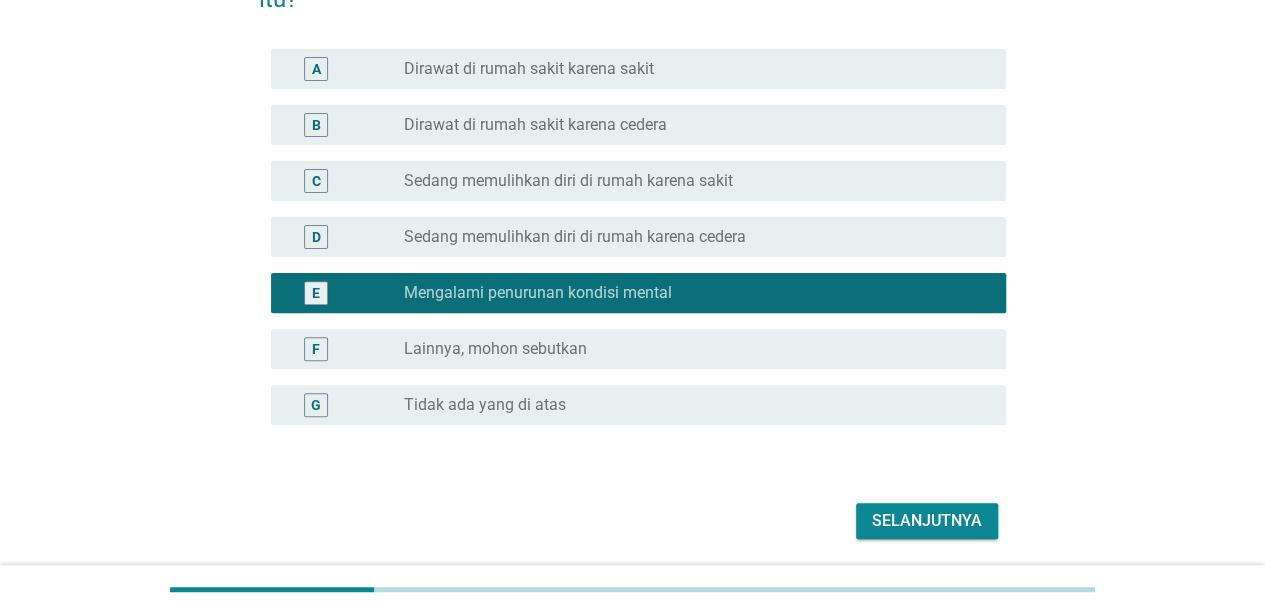 click on "radio_button_unchecked Sedang memulihkan diri di rumah karena sakit" at bounding box center (689, 181) 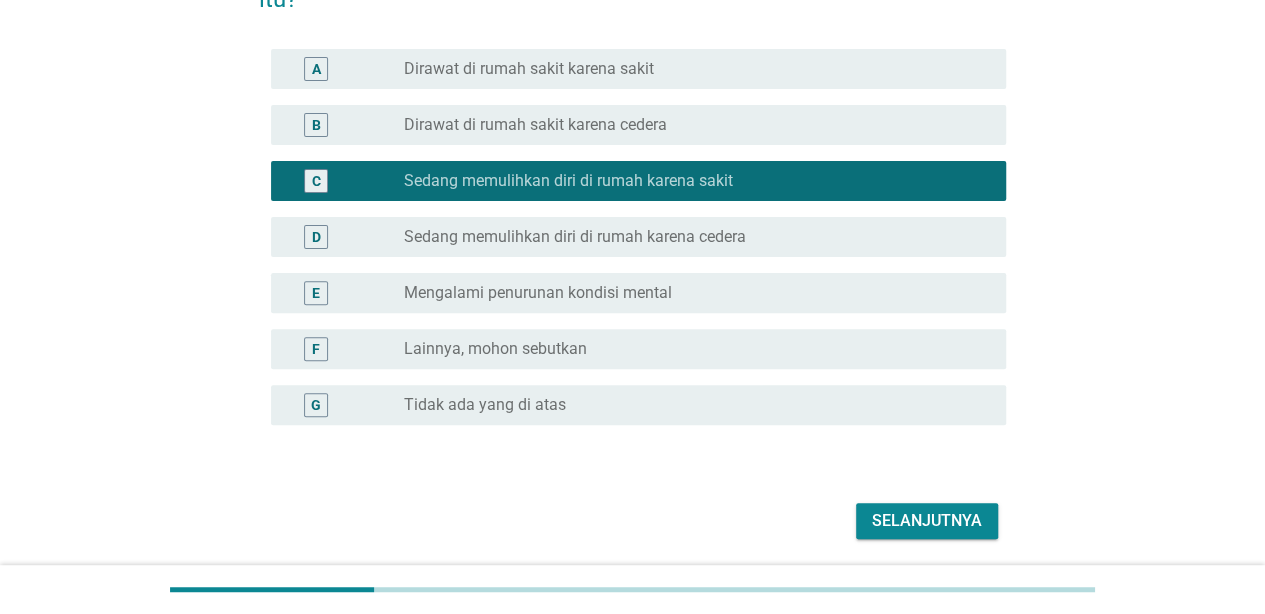 click on "Selanjutnya" at bounding box center [927, 521] 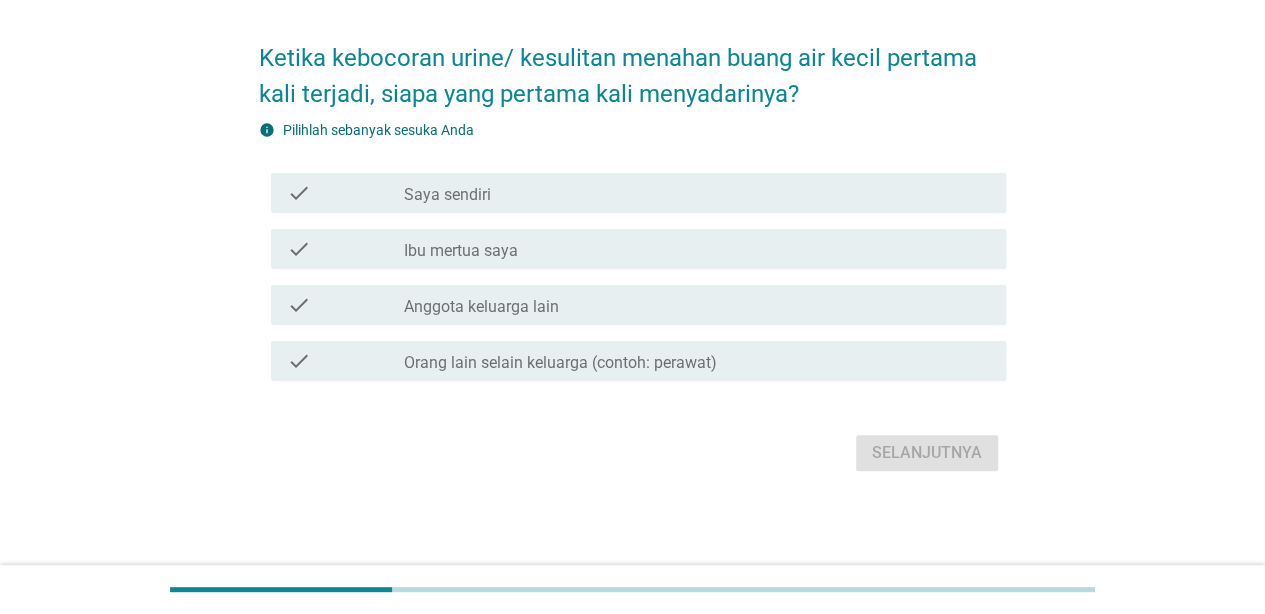 scroll, scrollTop: 0, scrollLeft: 0, axis: both 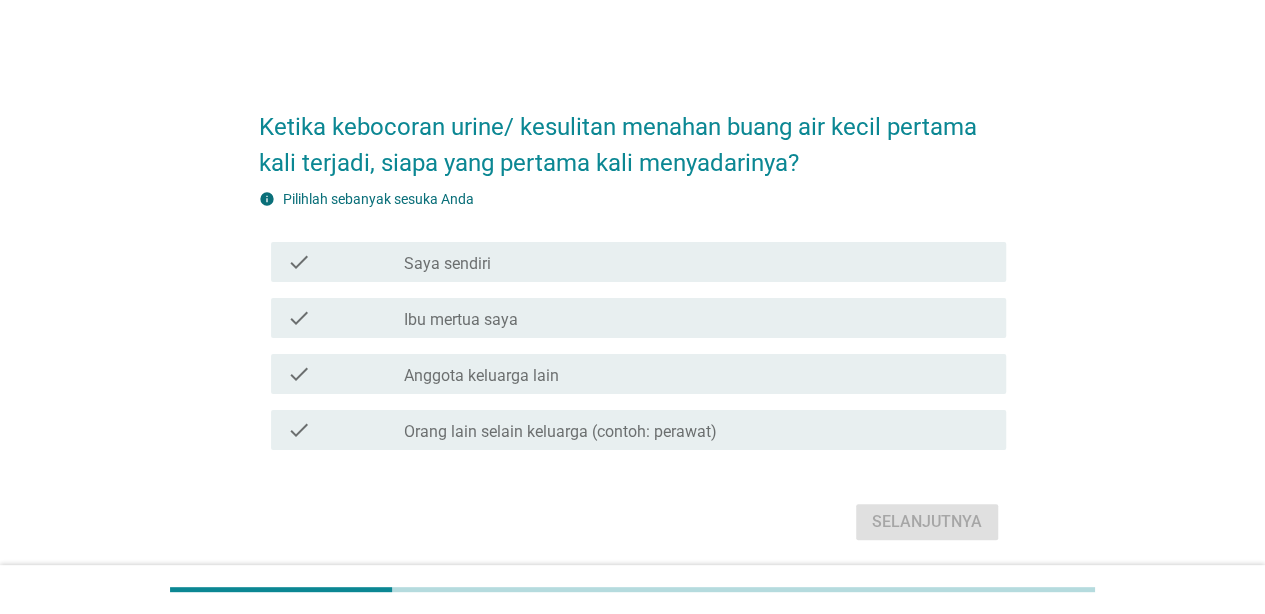 click on "check_box_outline_blank Anggota keluarga lain" at bounding box center [697, 374] 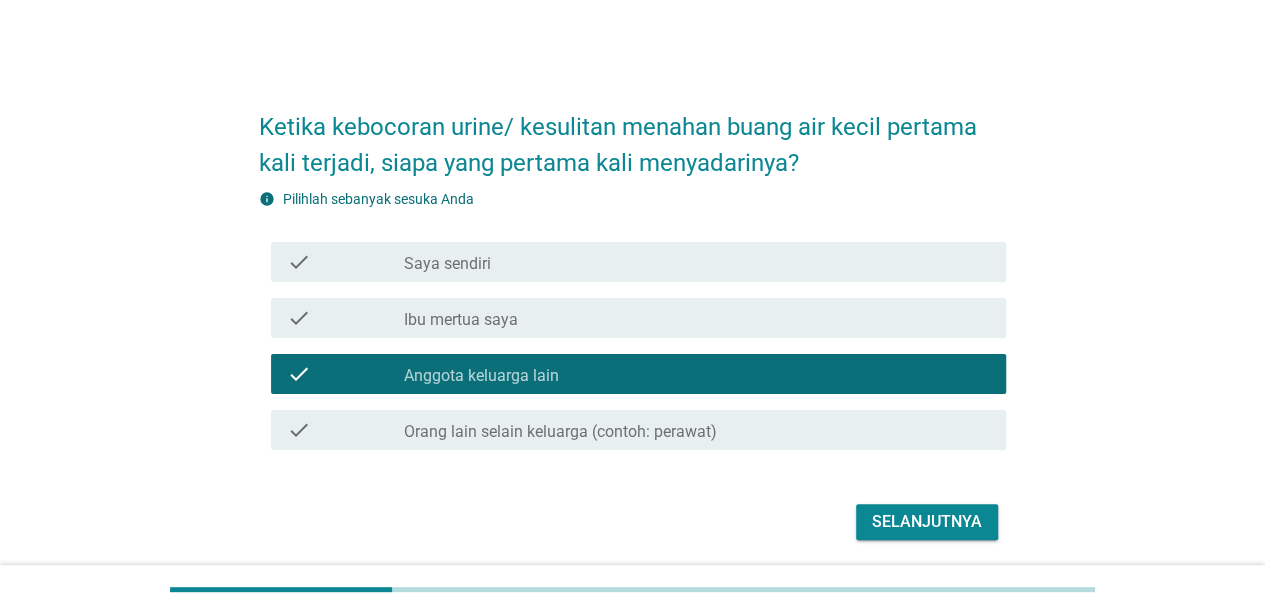 click on "Selanjutnya" at bounding box center (927, 522) 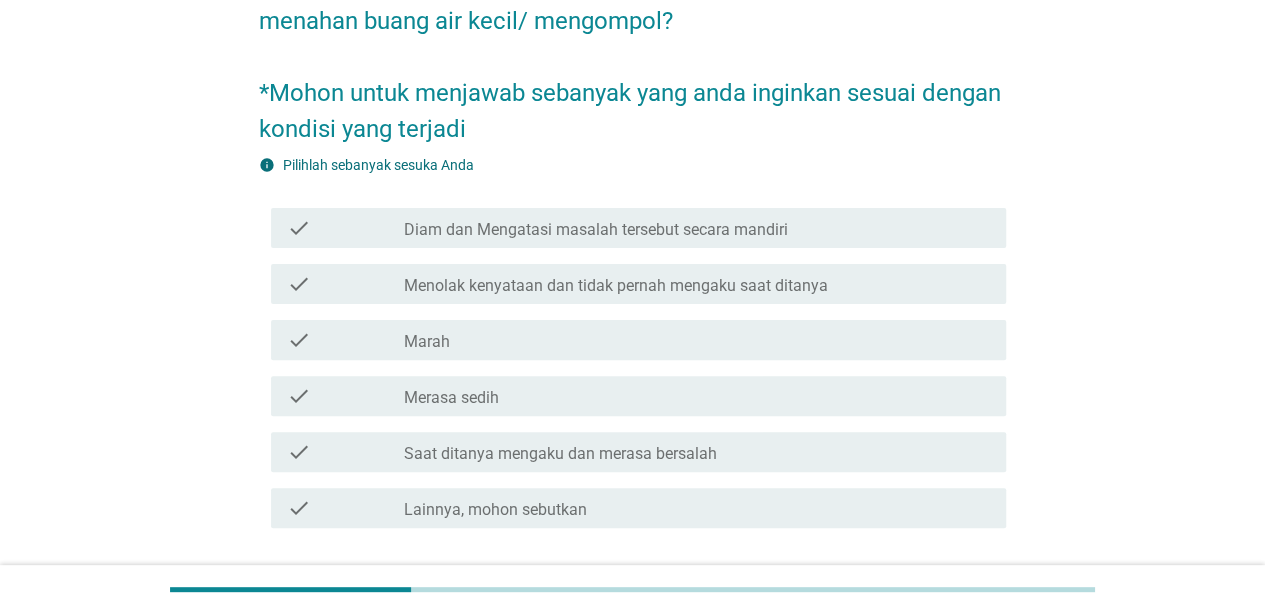 scroll, scrollTop: 200, scrollLeft: 0, axis: vertical 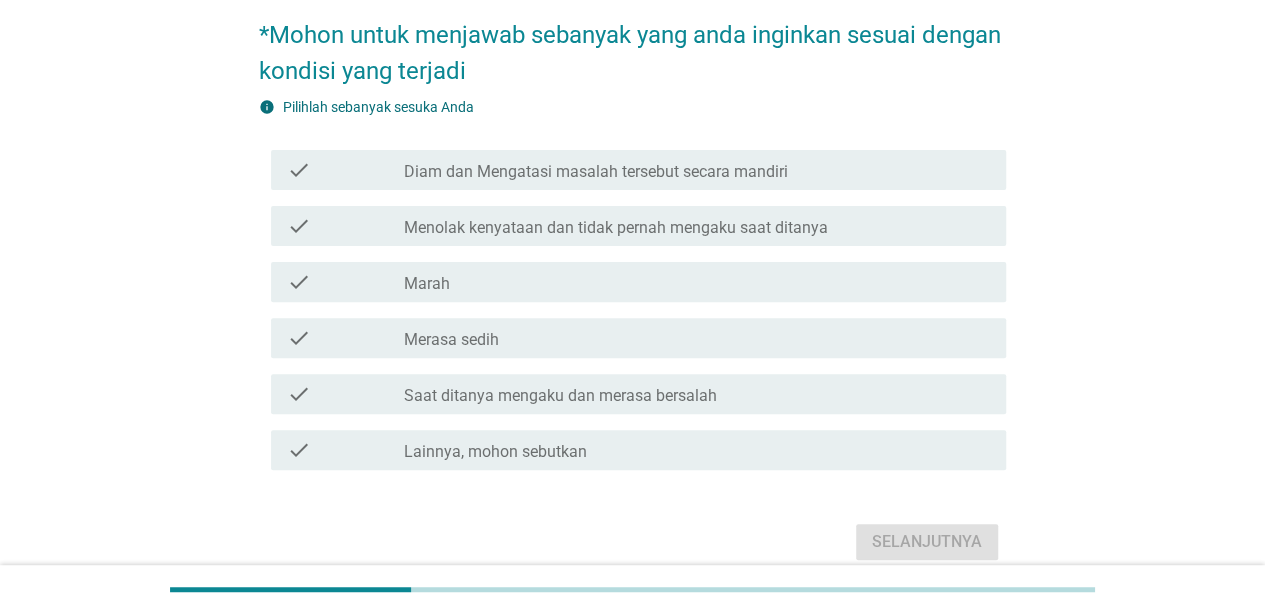 click on "check_box_outline_blank Merasa sedih" at bounding box center [697, 338] 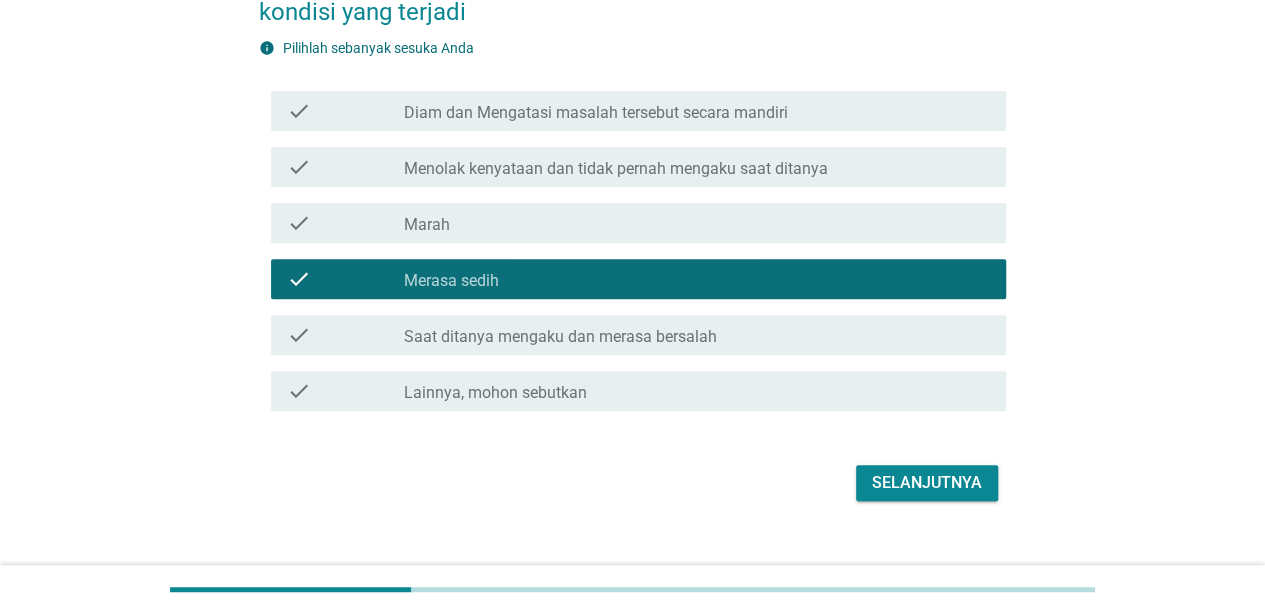 scroll, scrollTop: 289, scrollLeft: 0, axis: vertical 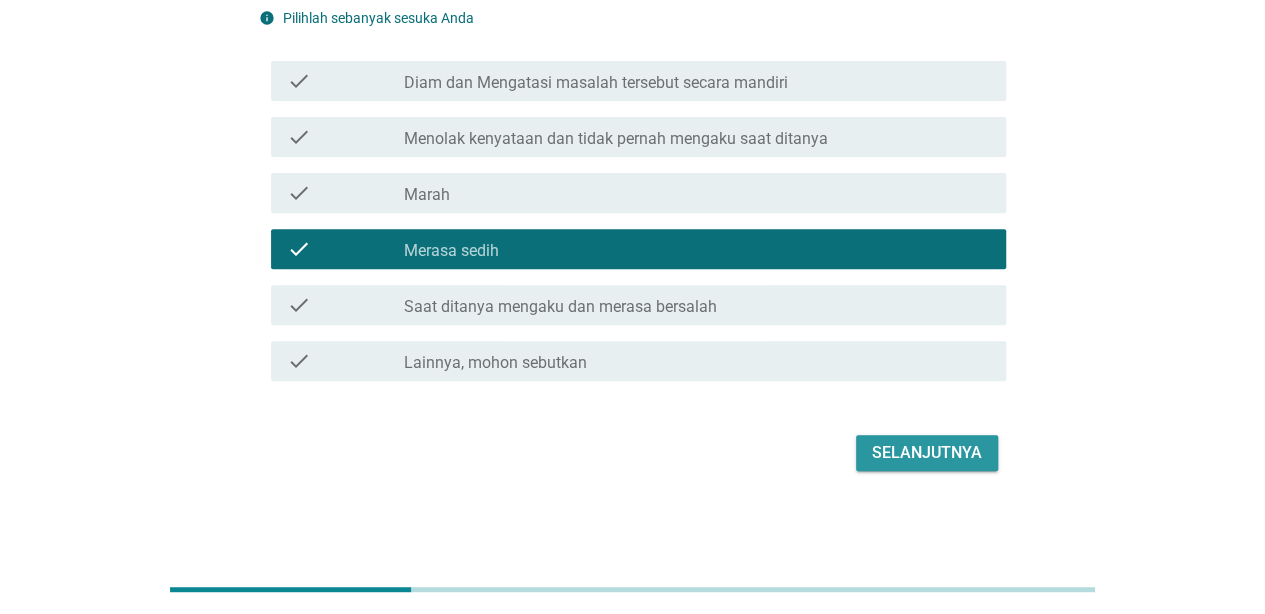 click on "Selanjutnya" at bounding box center [927, 453] 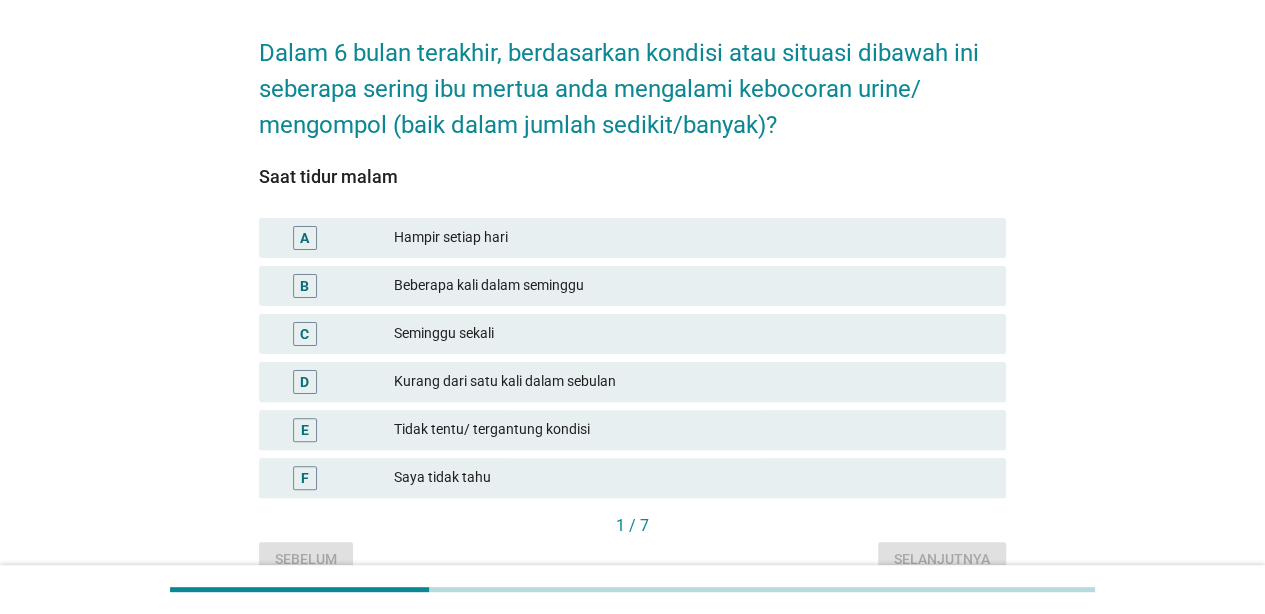 scroll, scrollTop: 100, scrollLeft: 0, axis: vertical 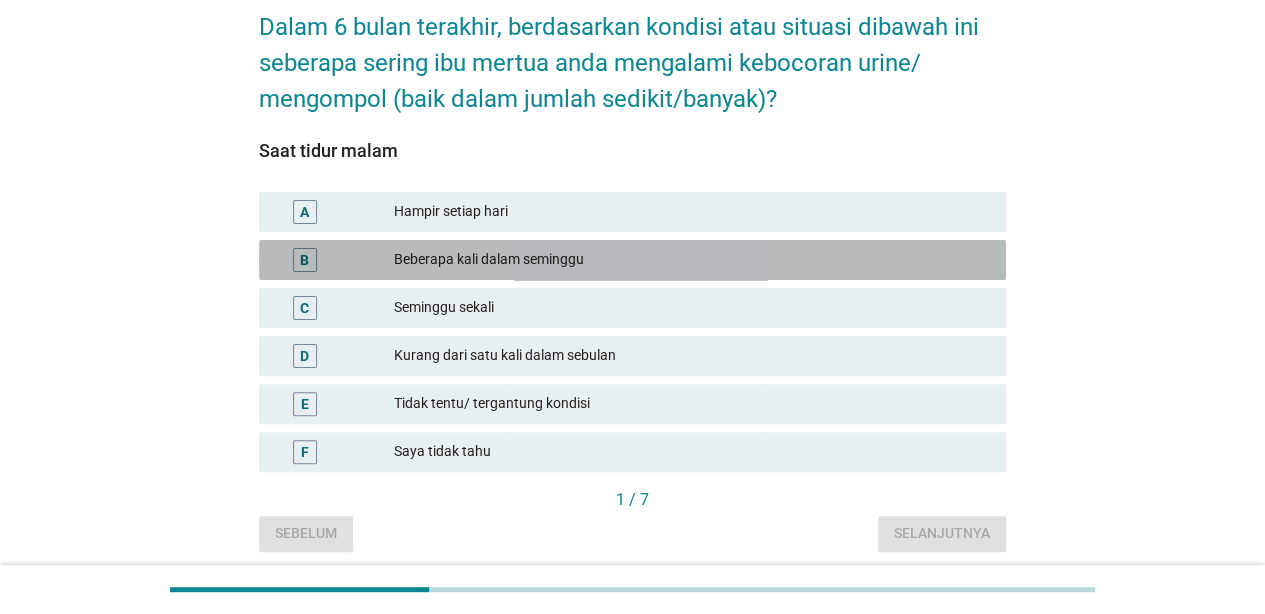 click on "Beberapa kali dalam seminggu" at bounding box center (692, 260) 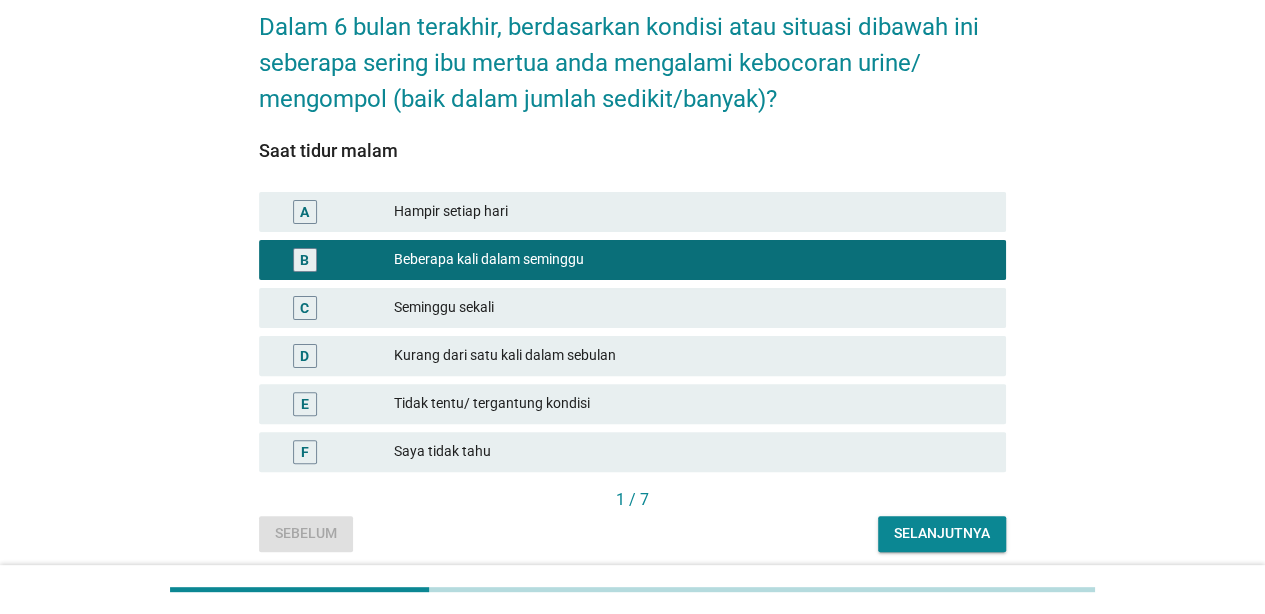 click on "Selanjutnya" at bounding box center [942, 533] 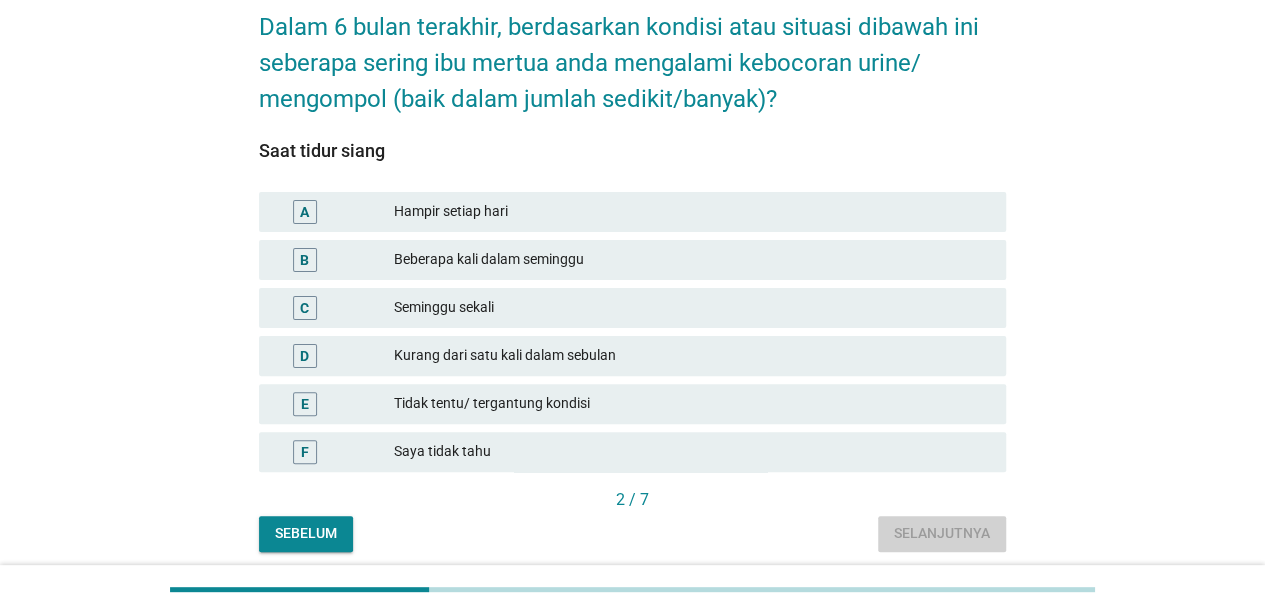 scroll, scrollTop: 0, scrollLeft: 0, axis: both 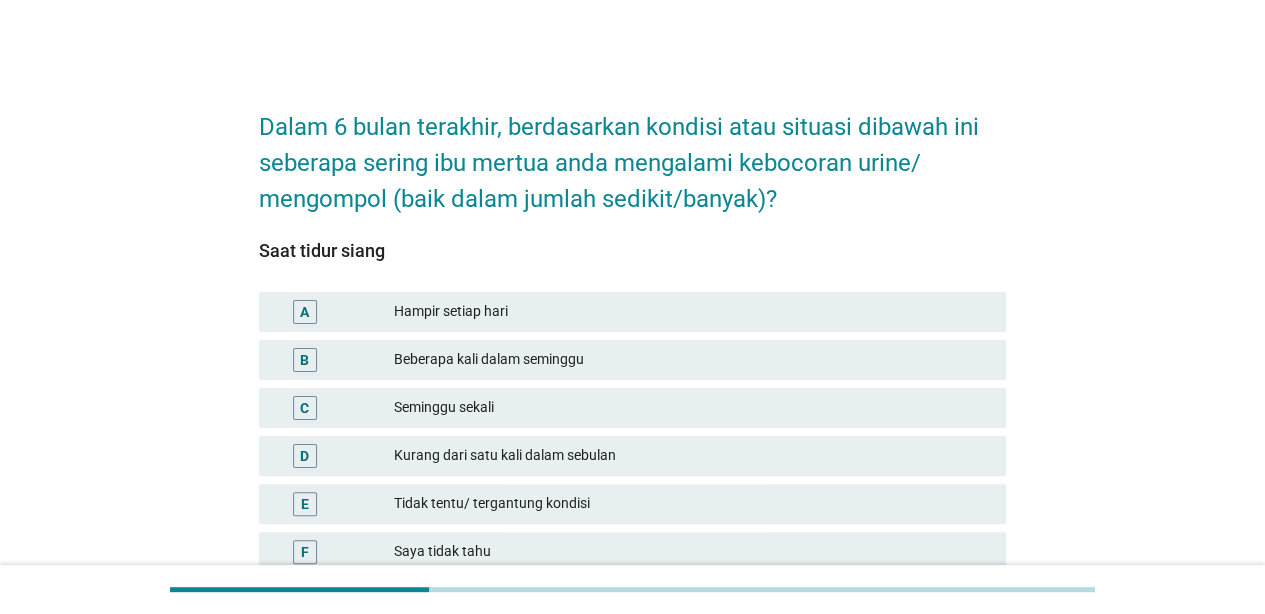 click on "Beberapa kali dalam seminggu" at bounding box center [692, 360] 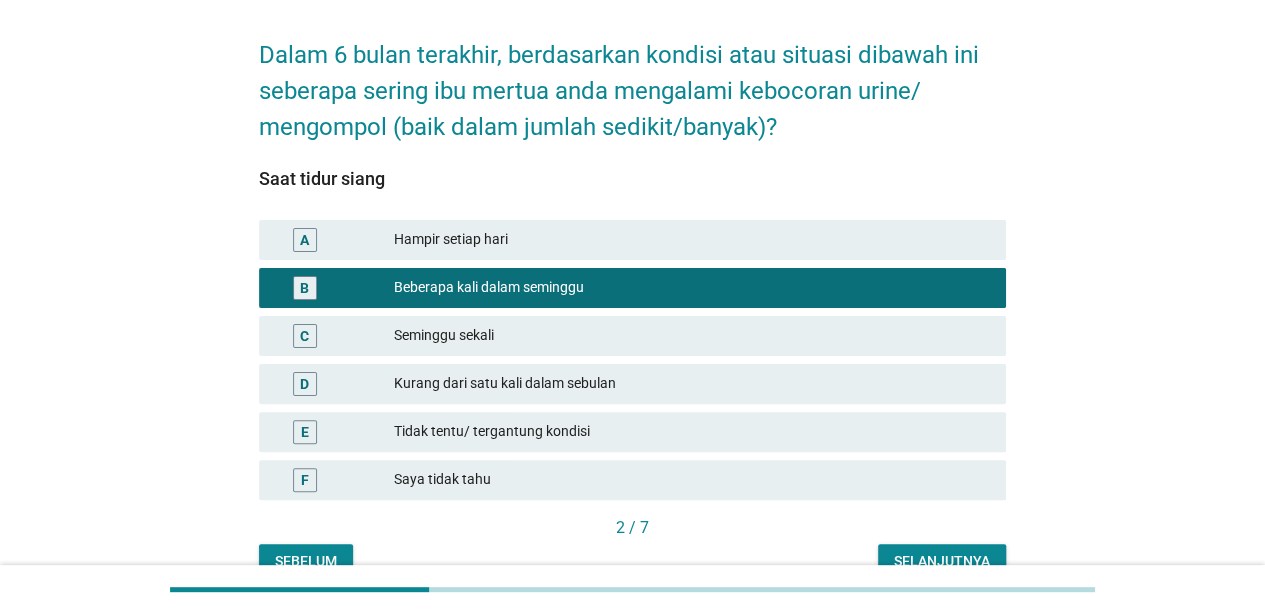 scroll, scrollTop: 175, scrollLeft: 0, axis: vertical 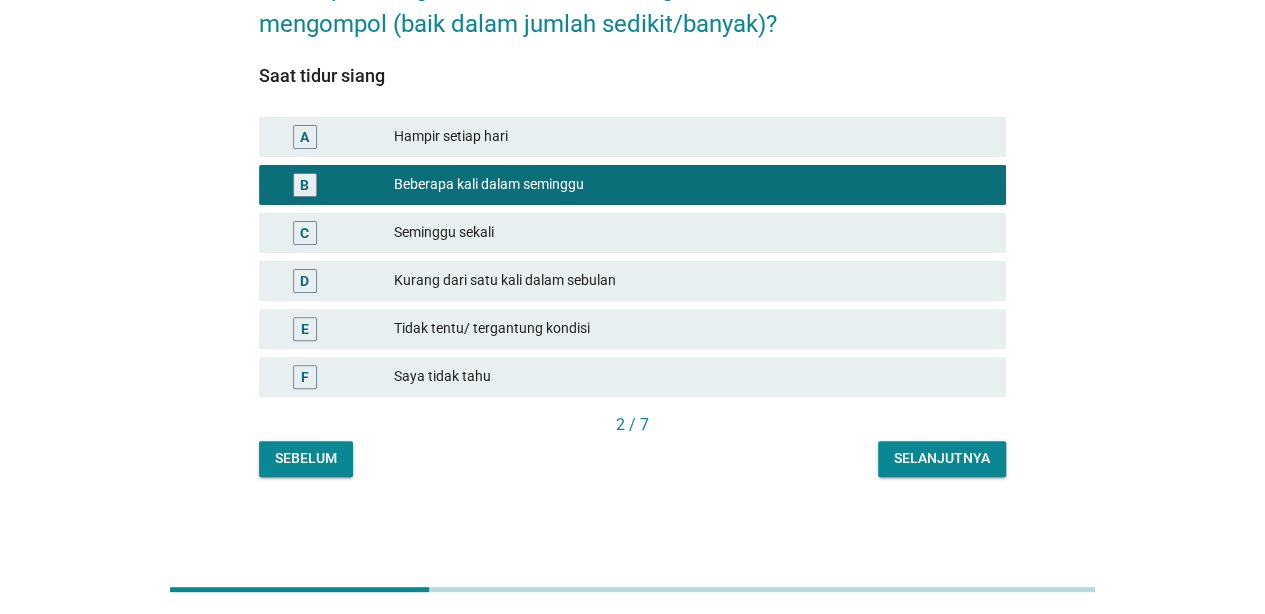 click on "Selanjutnya" at bounding box center [942, 458] 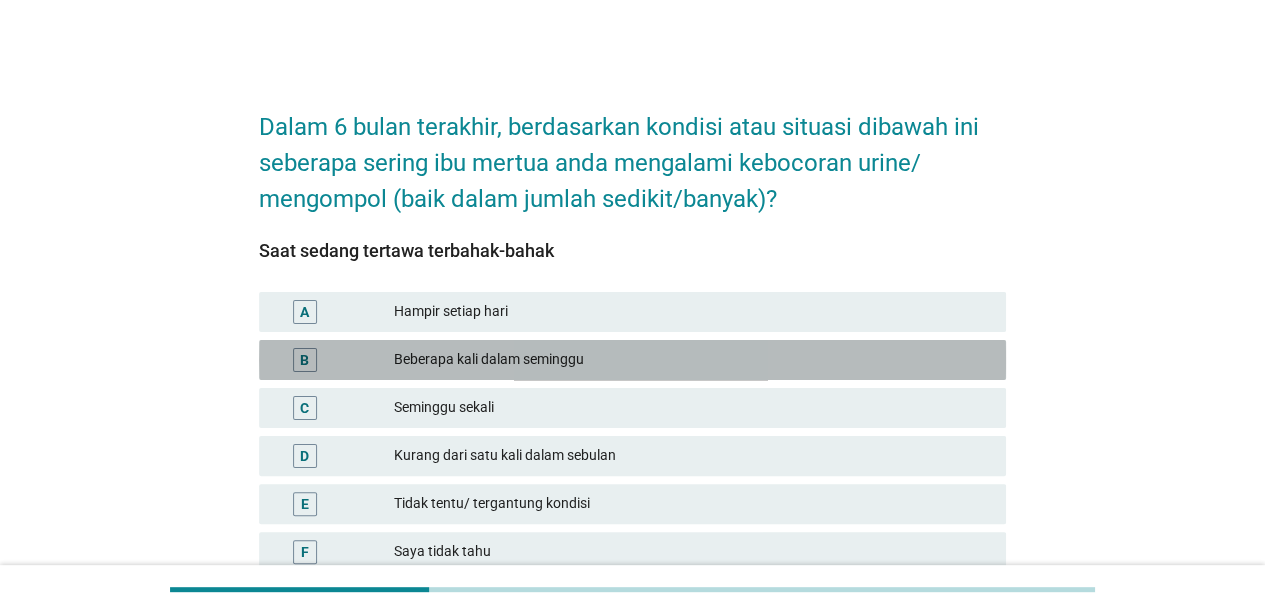 click on "B   Beberapa kali dalam seminggu" at bounding box center [632, 360] 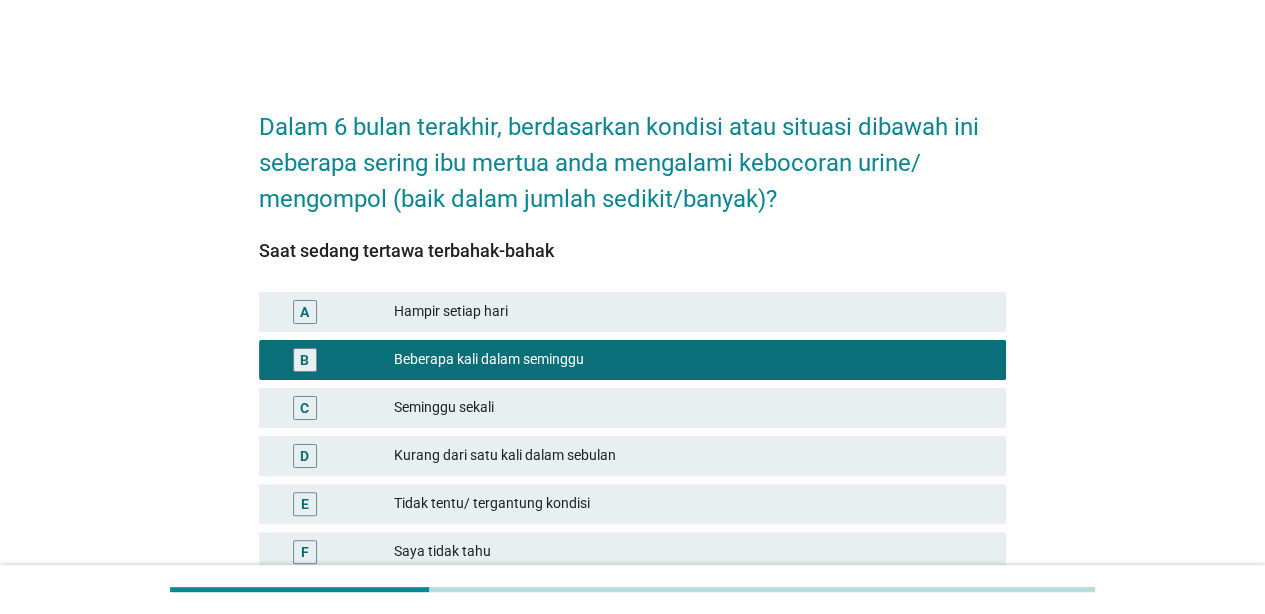 click on "Hampir setiap hari" at bounding box center (692, 312) 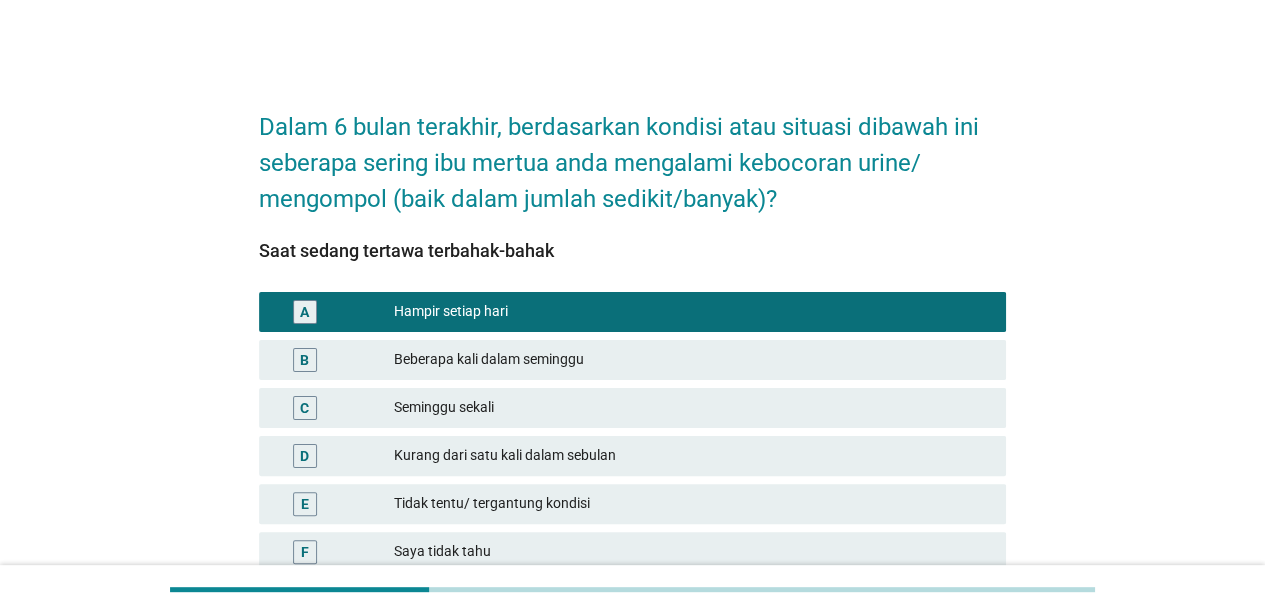 click on "Beberapa kali dalam seminggu" at bounding box center [692, 360] 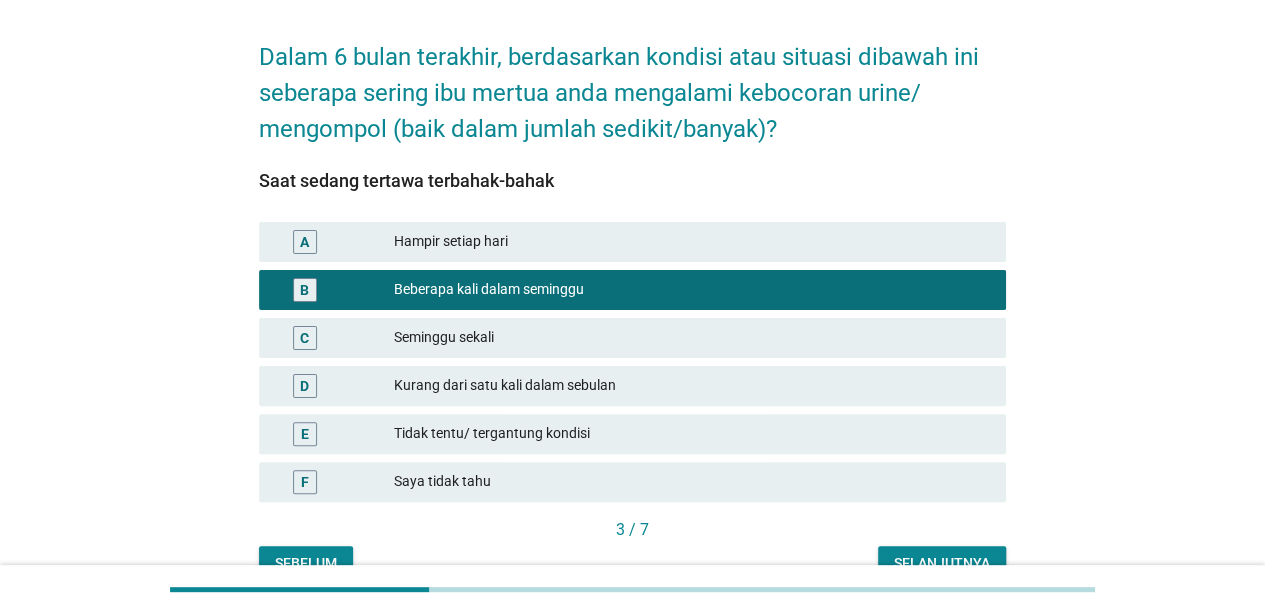 scroll, scrollTop: 175, scrollLeft: 0, axis: vertical 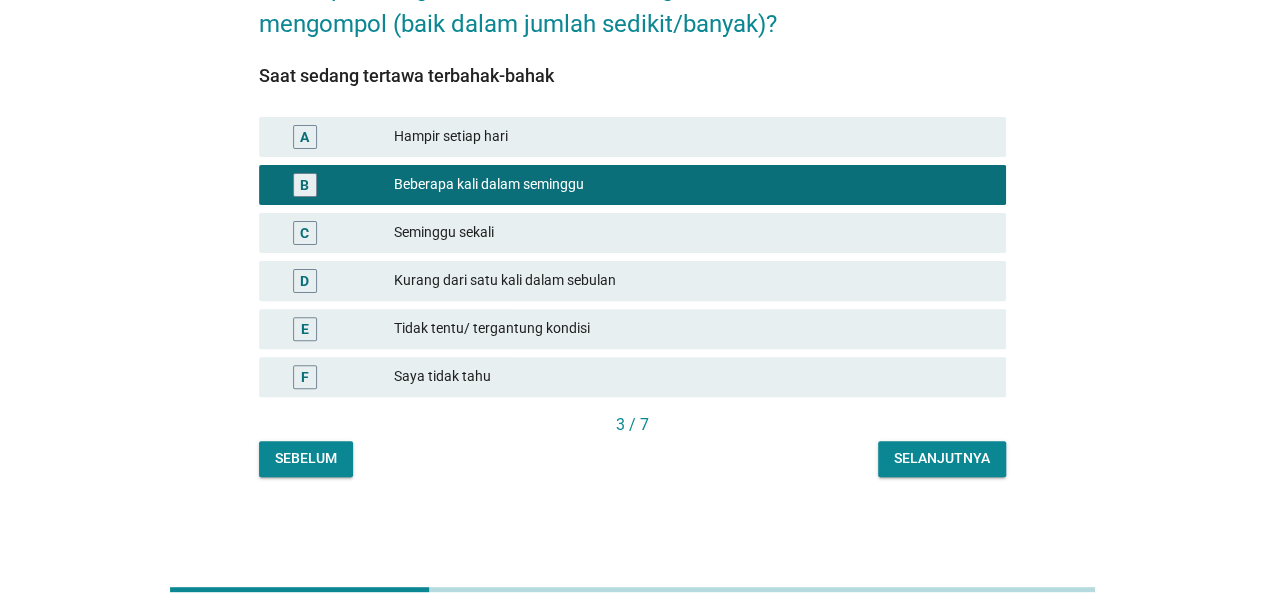 click on "Selanjutnya" at bounding box center (942, 458) 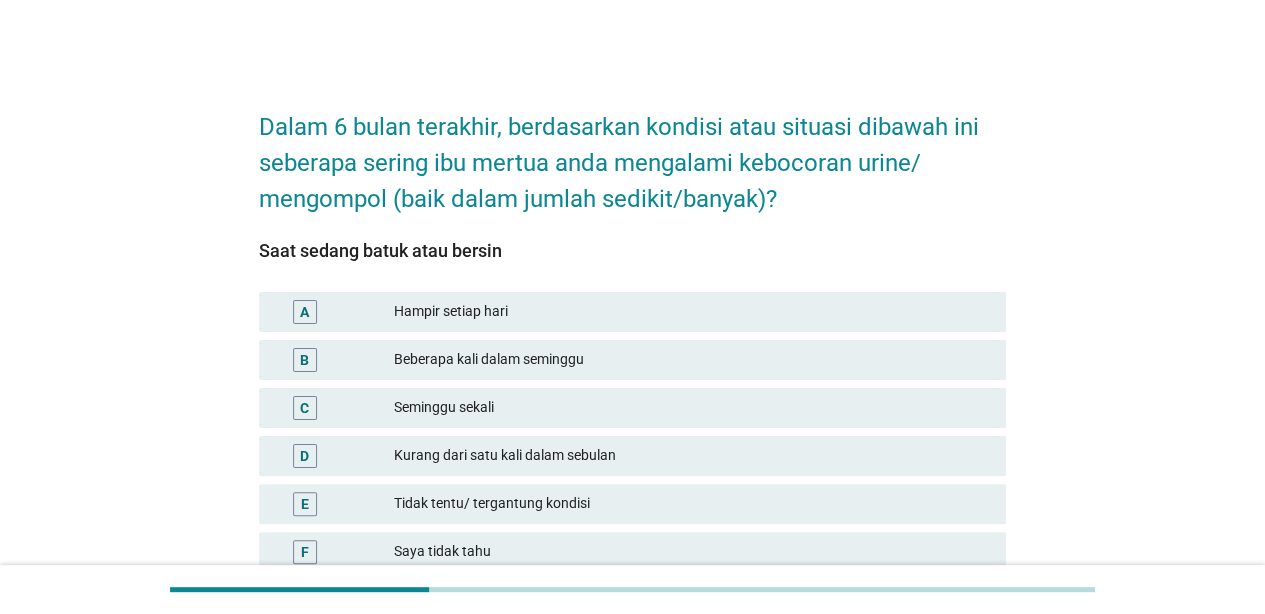 click on "B   Beberapa kali dalam seminggu" at bounding box center [632, 360] 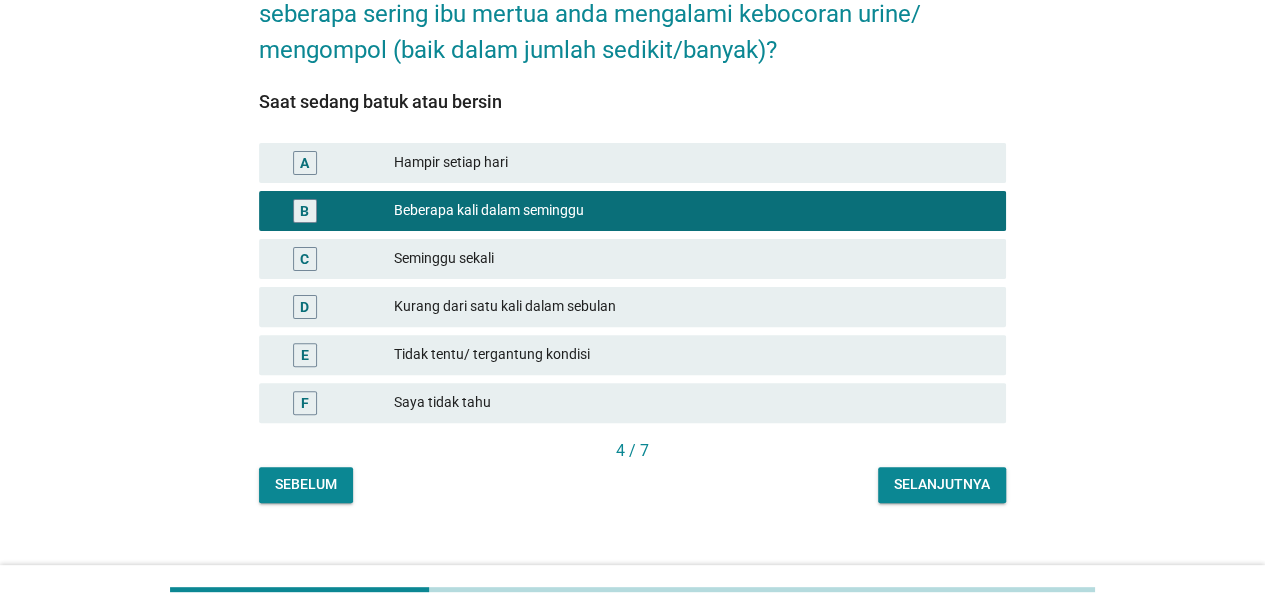 scroll, scrollTop: 175, scrollLeft: 0, axis: vertical 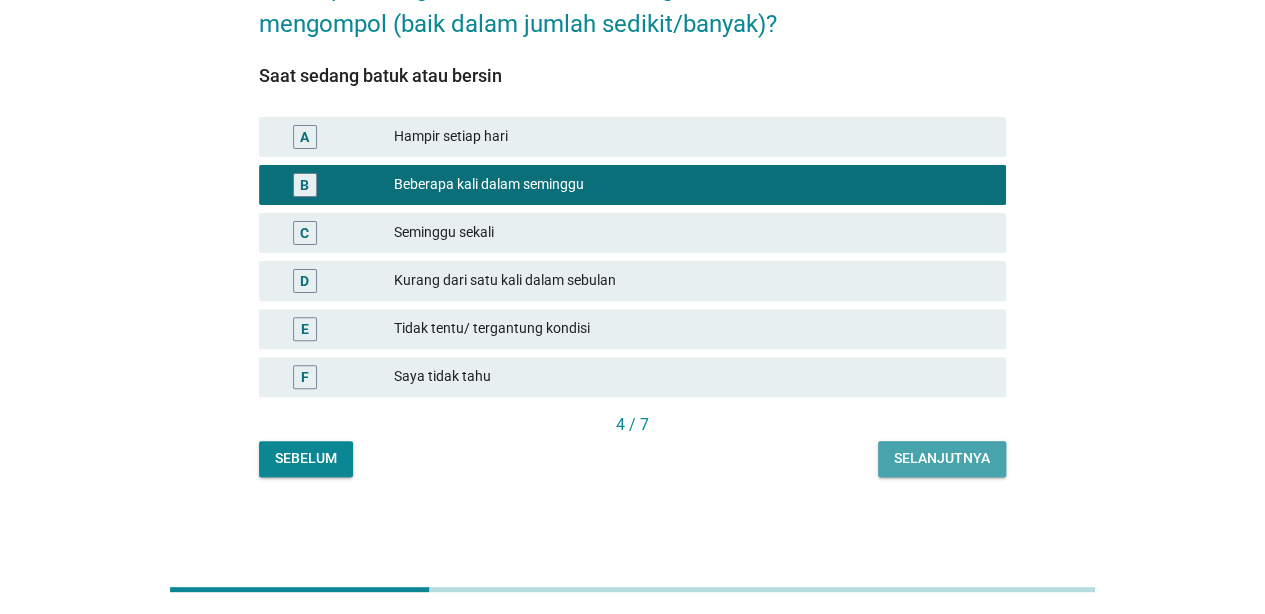 click on "Selanjutnya" at bounding box center [942, 458] 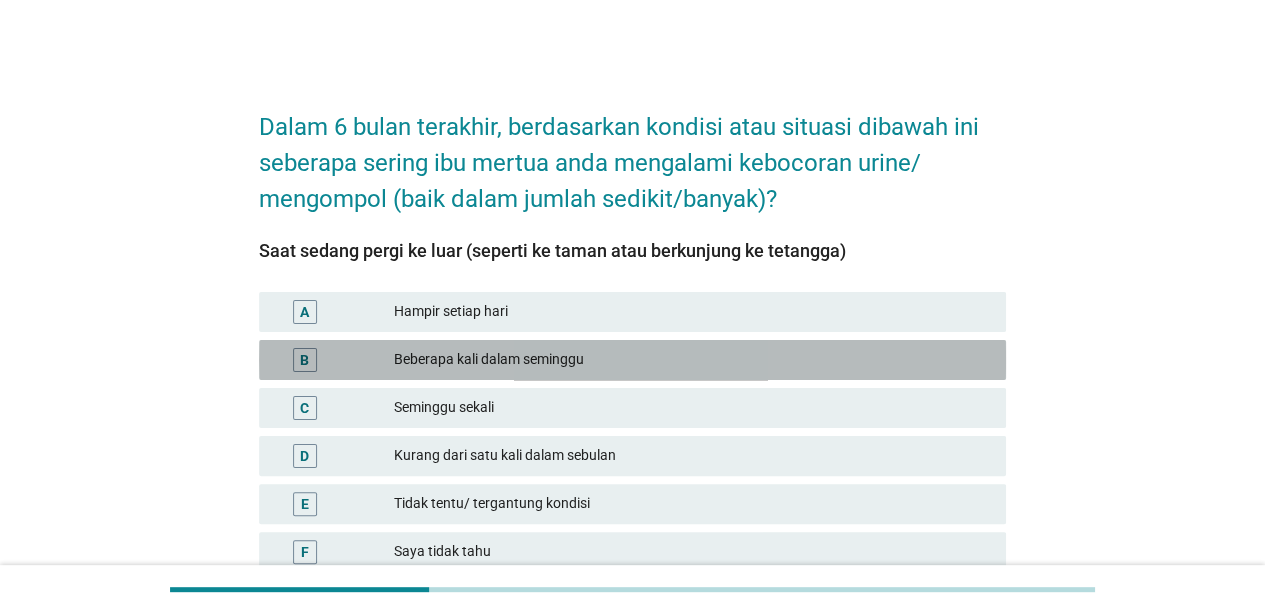 click on "Beberapa kali dalam seminggu" at bounding box center [692, 360] 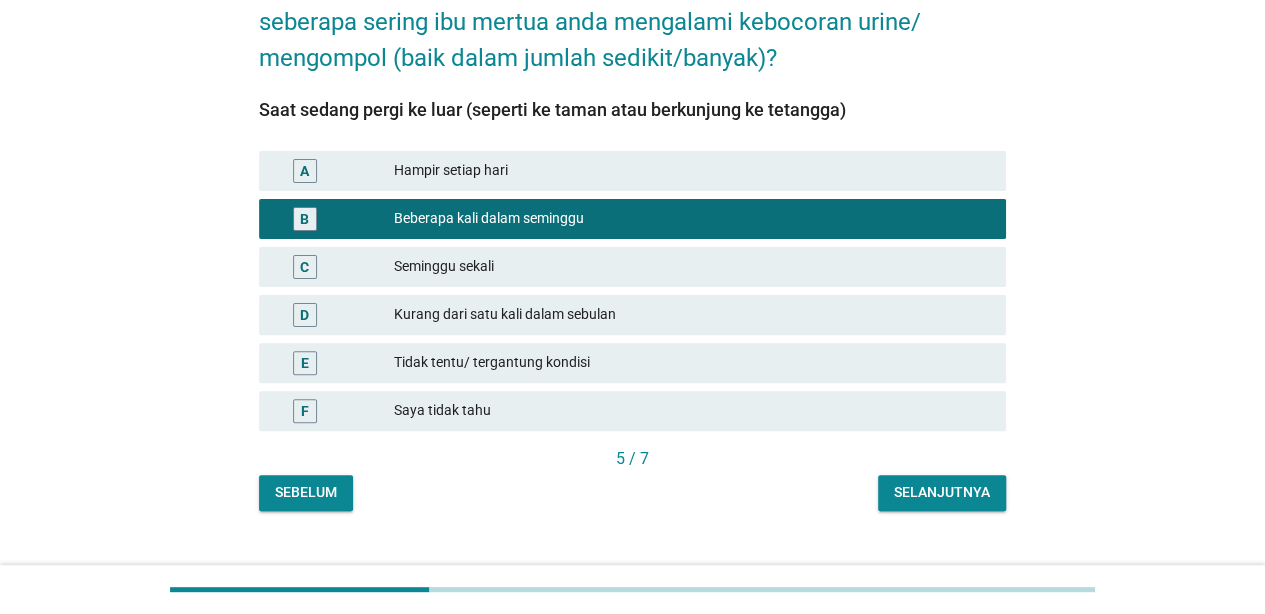 scroll, scrollTop: 175, scrollLeft: 0, axis: vertical 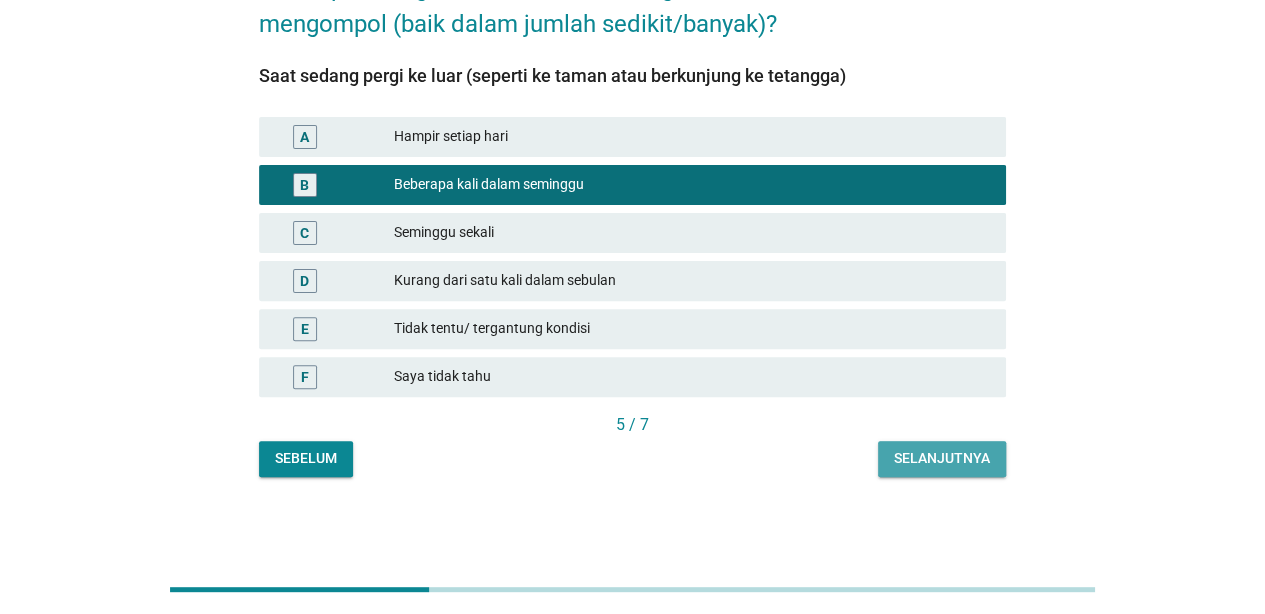 click on "Selanjutnya" at bounding box center (942, 458) 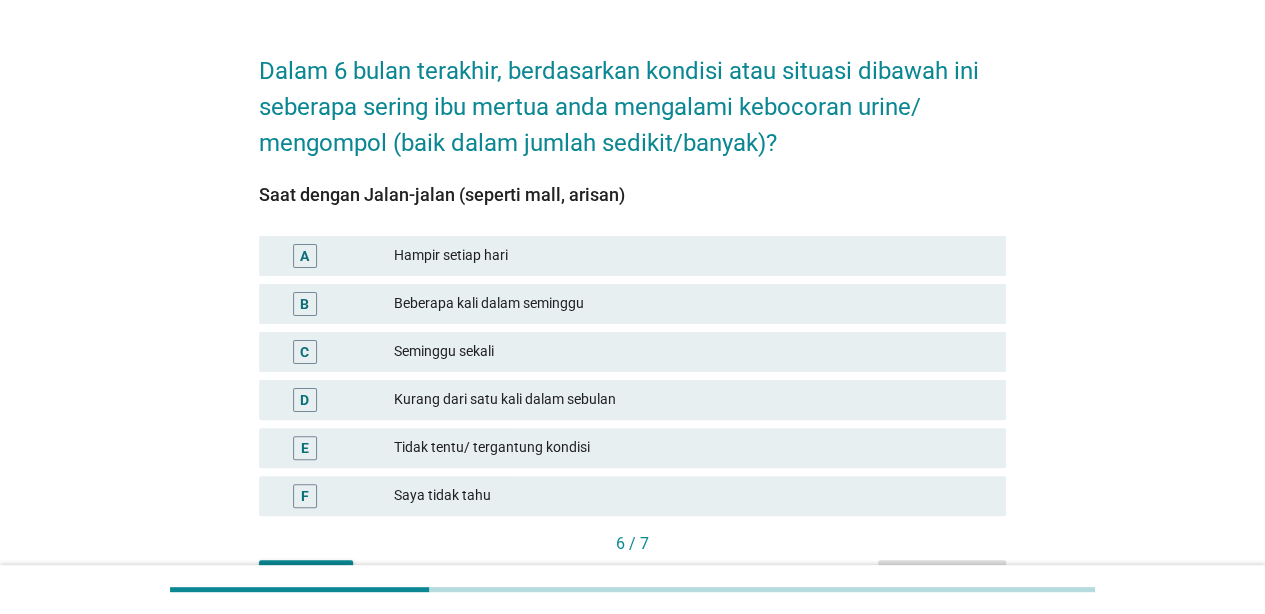 scroll, scrollTop: 100, scrollLeft: 0, axis: vertical 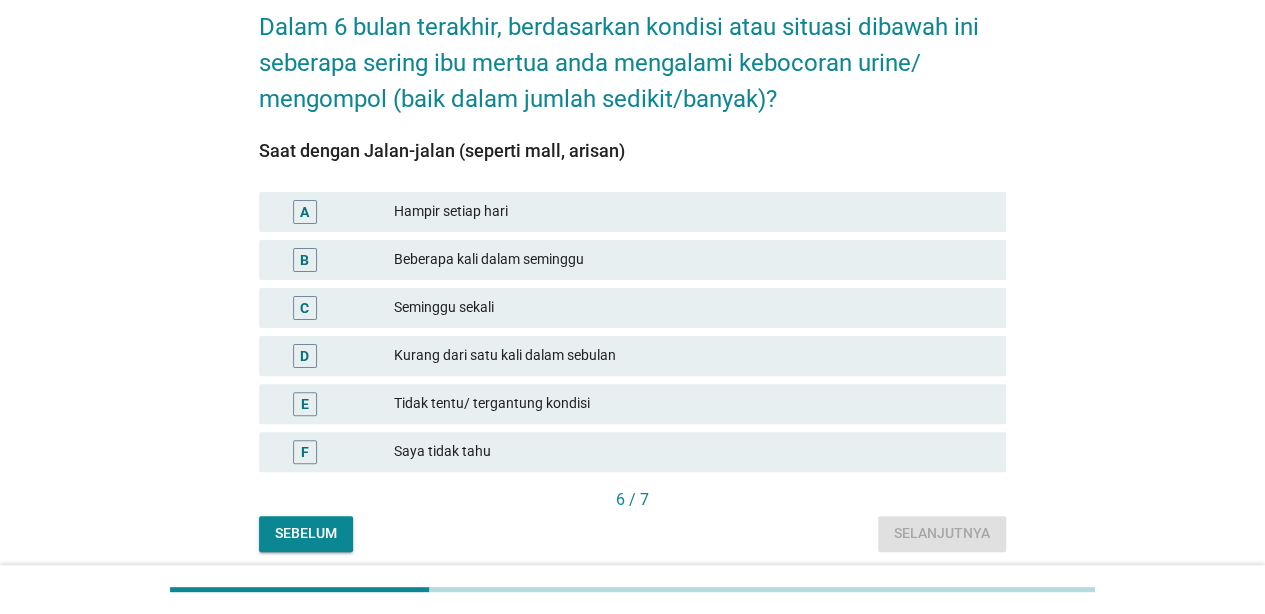 click on "Seminggu sekali" at bounding box center (692, 308) 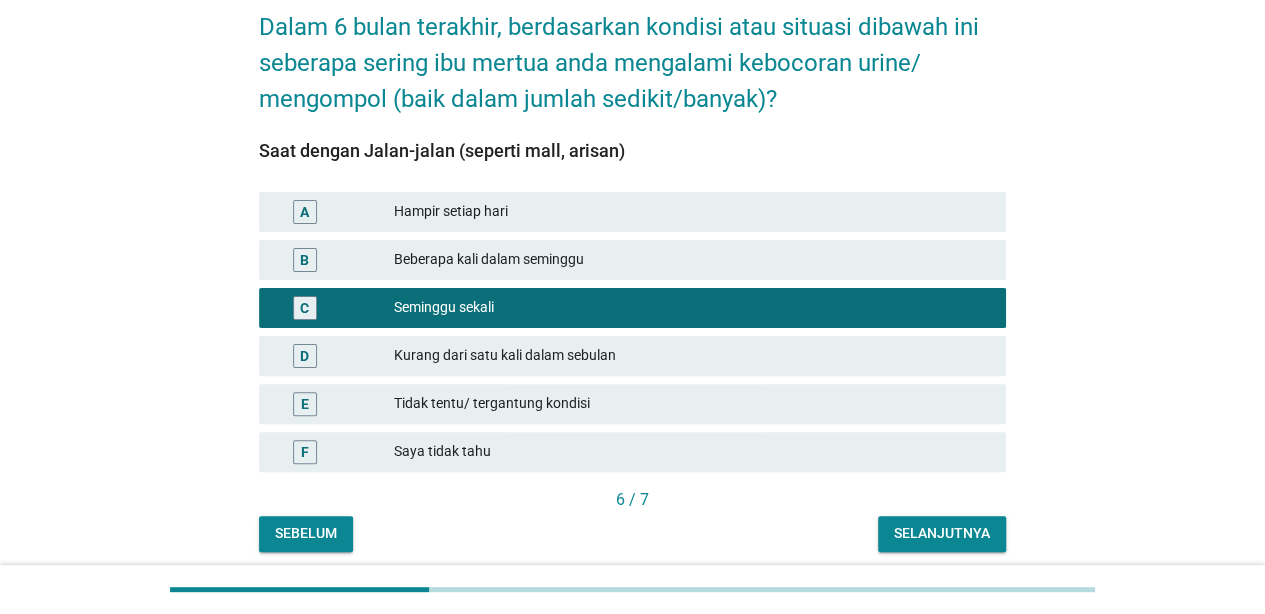 click on "Selanjutnya" at bounding box center (942, 533) 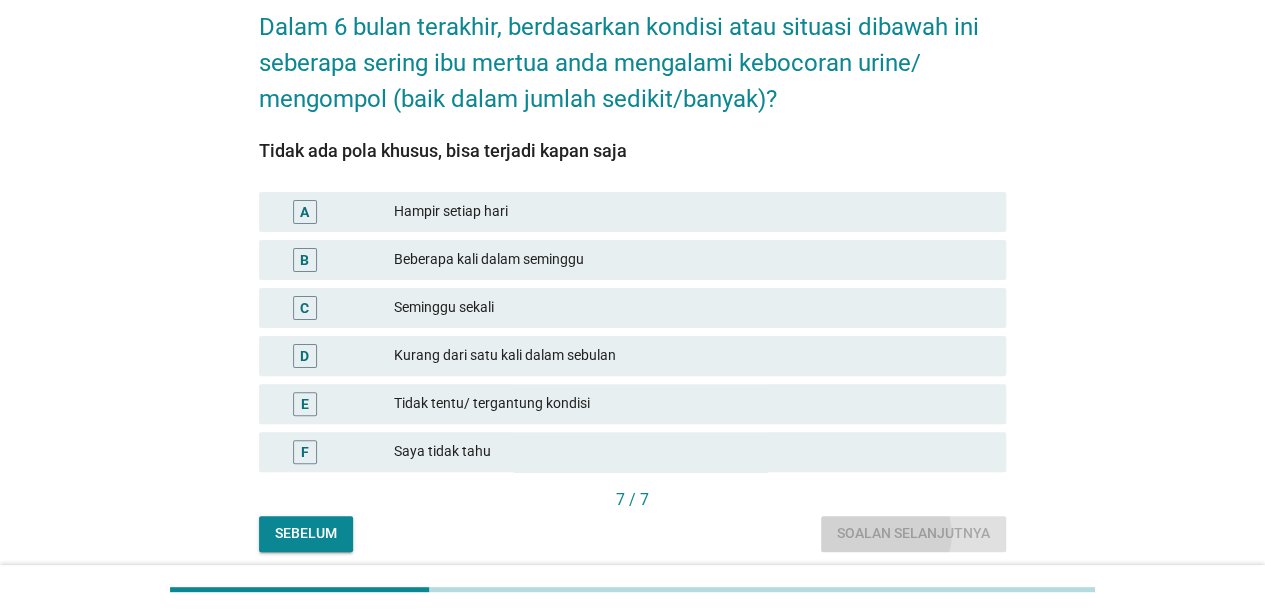 scroll, scrollTop: 0, scrollLeft: 0, axis: both 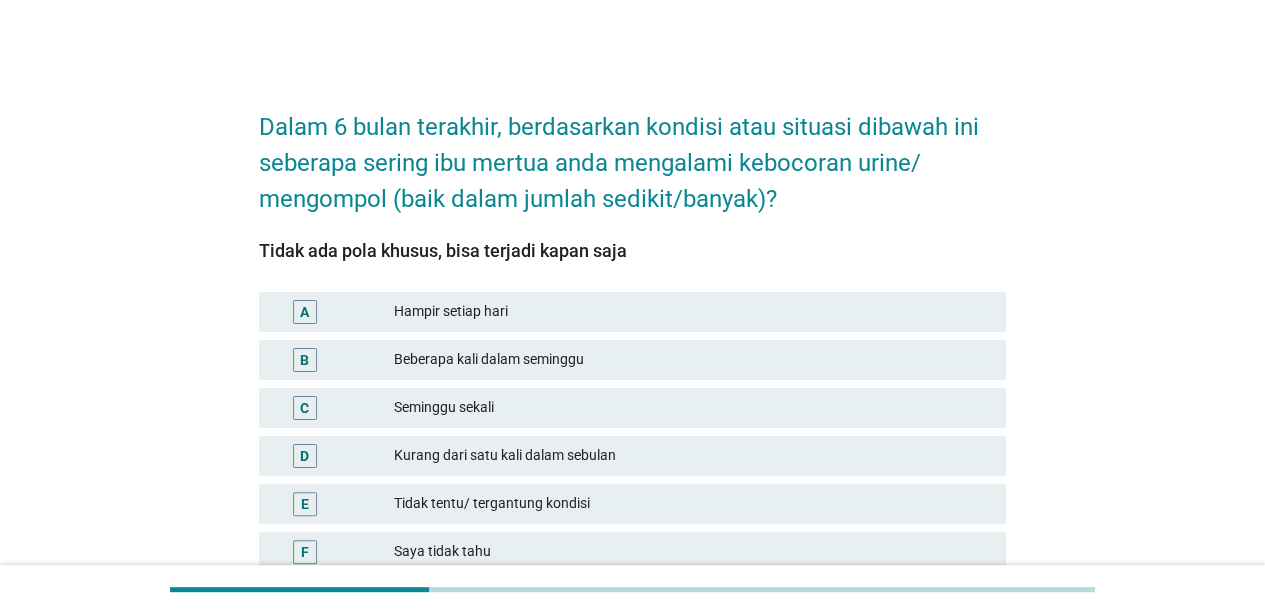 click on "Beberapa kali dalam seminggu" at bounding box center [692, 360] 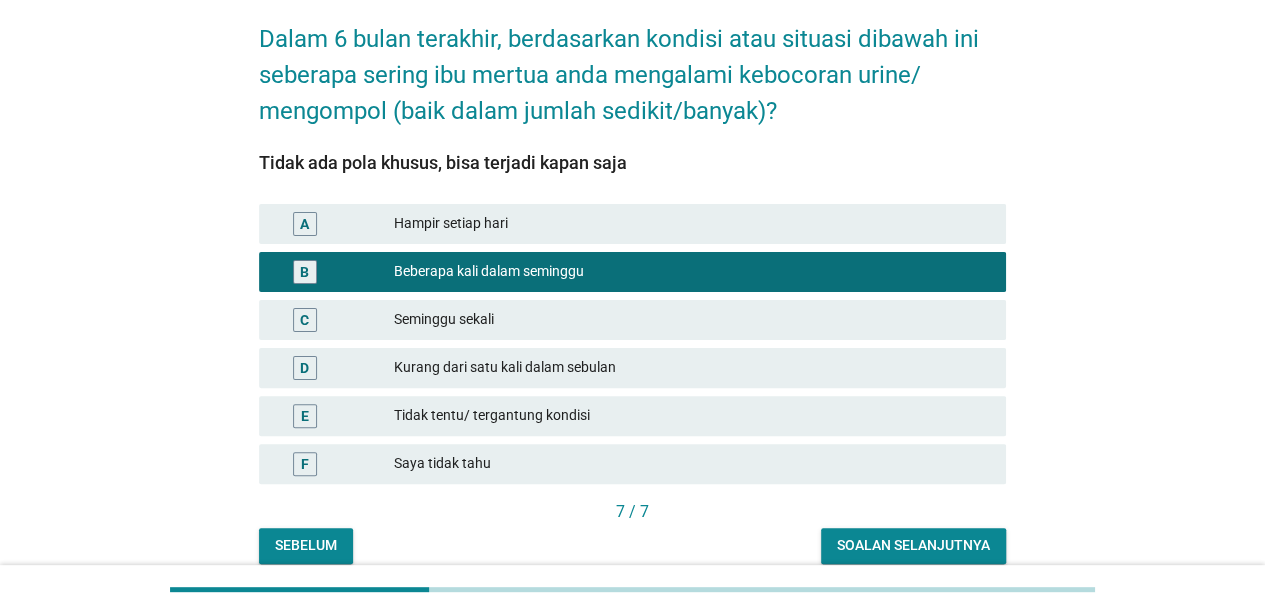 scroll, scrollTop: 175, scrollLeft: 0, axis: vertical 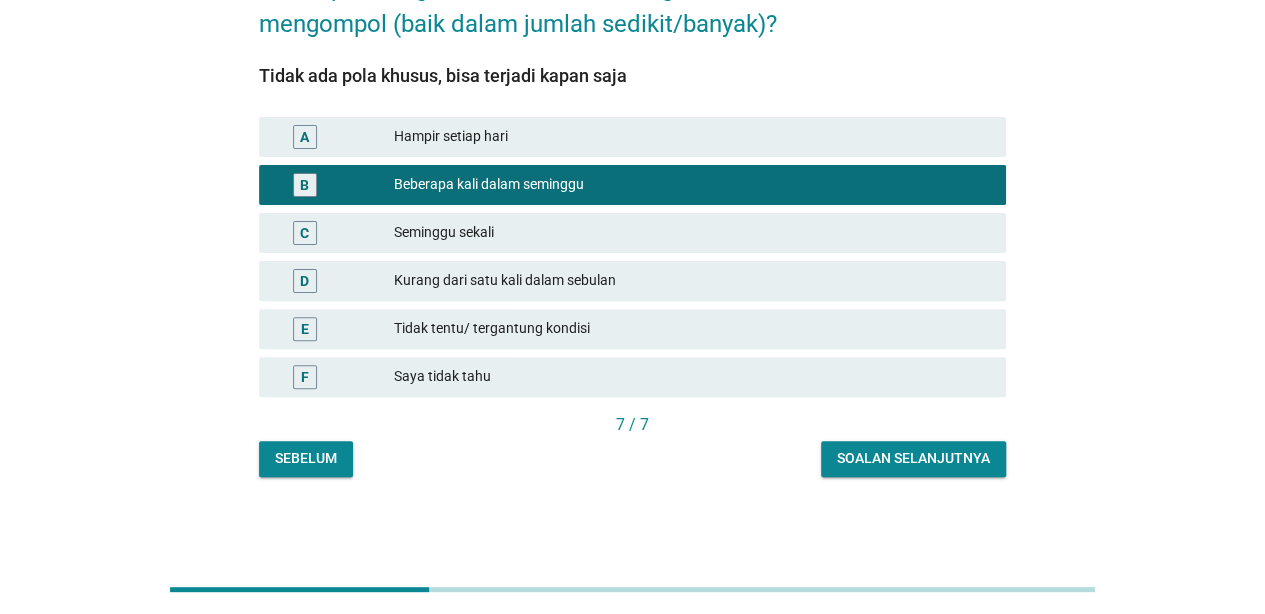 click on "Soalan selanjutnya" at bounding box center [913, 458] 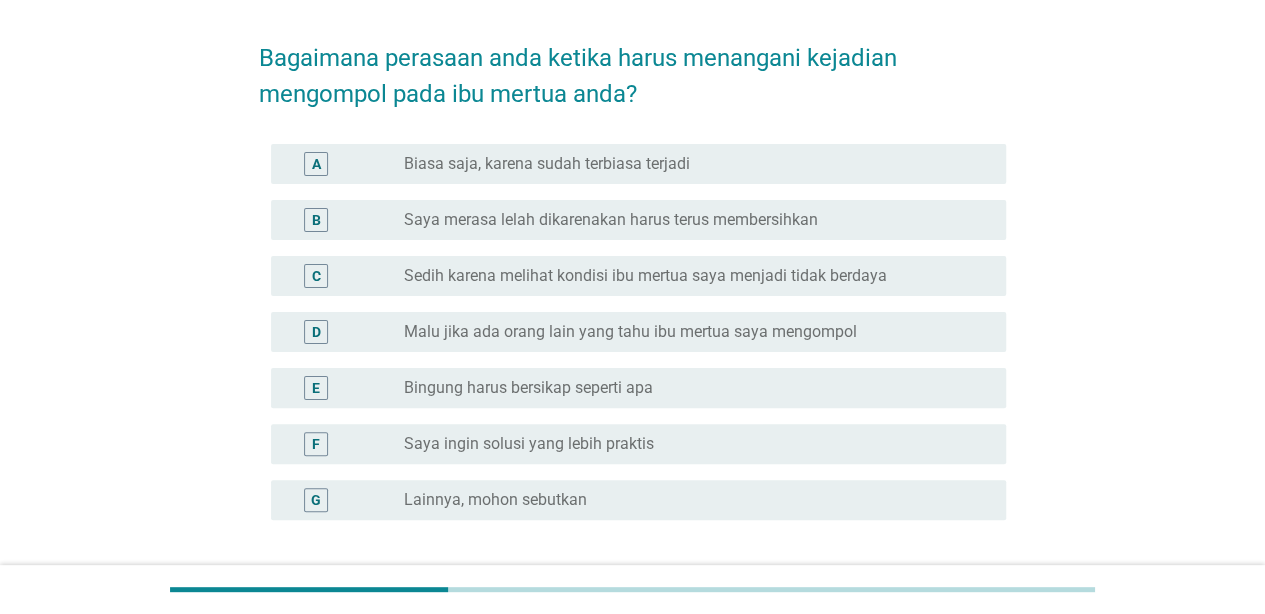 scroll, scrollTop: 100, scrollLeft: 0, axis: vertical 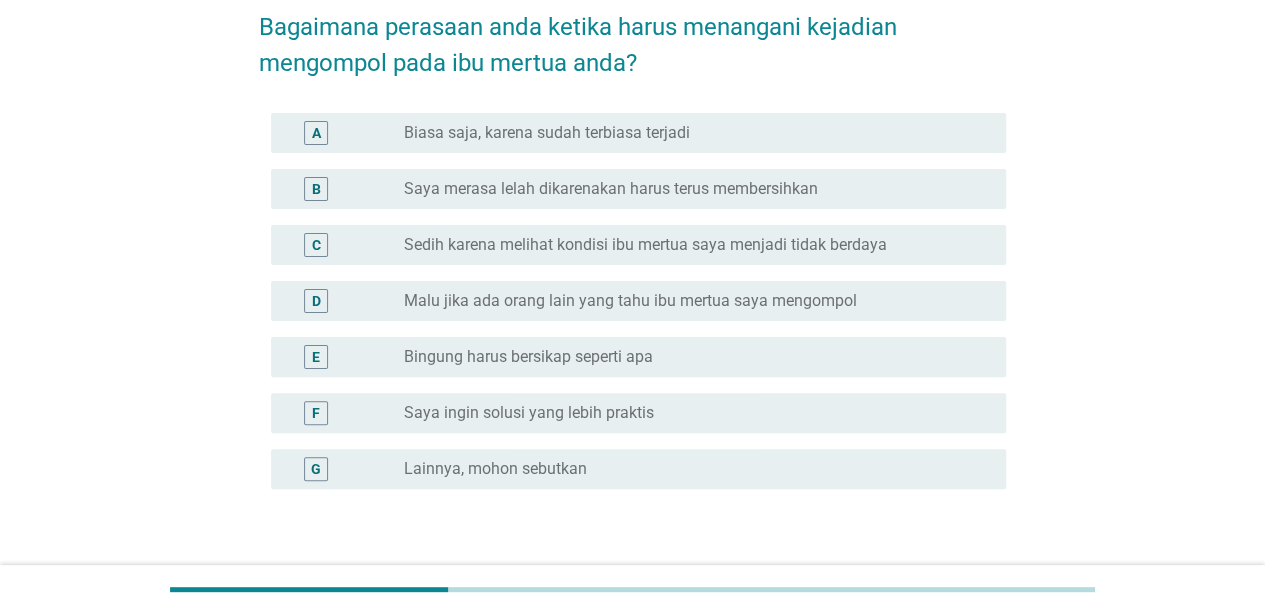 click on "F     radio_button_unchecked Saya ingin solusi yang lebih praktis" at bounding box center [638, 413] 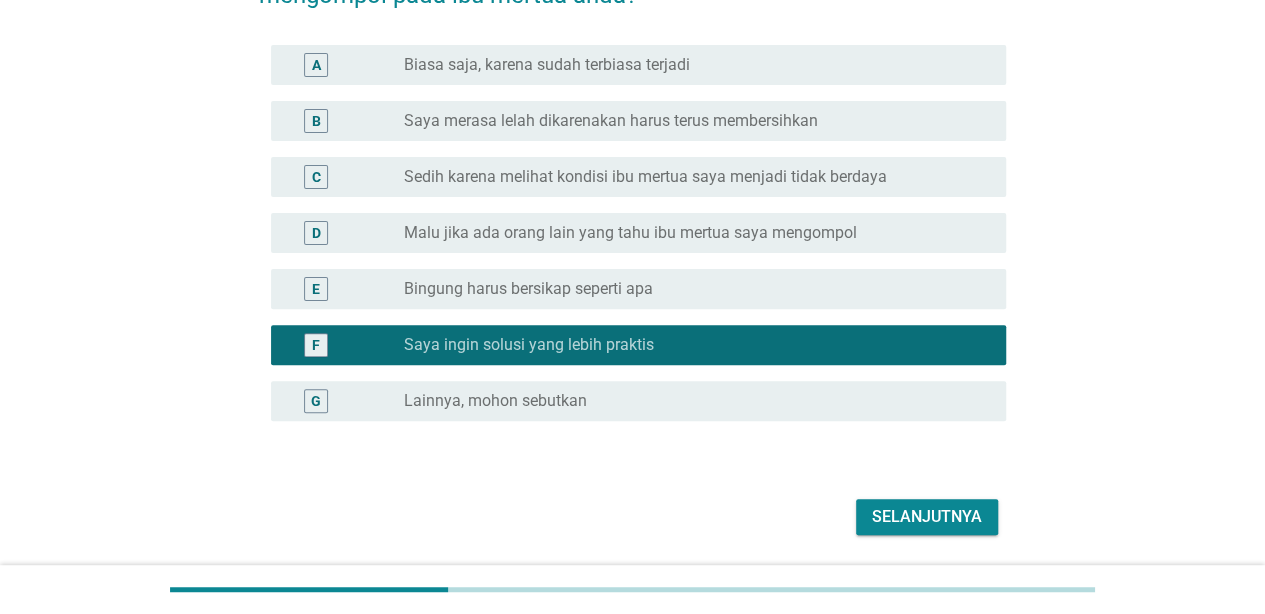 scroll, scrollTop: 232, scrollLeft: 0, axis: vertical 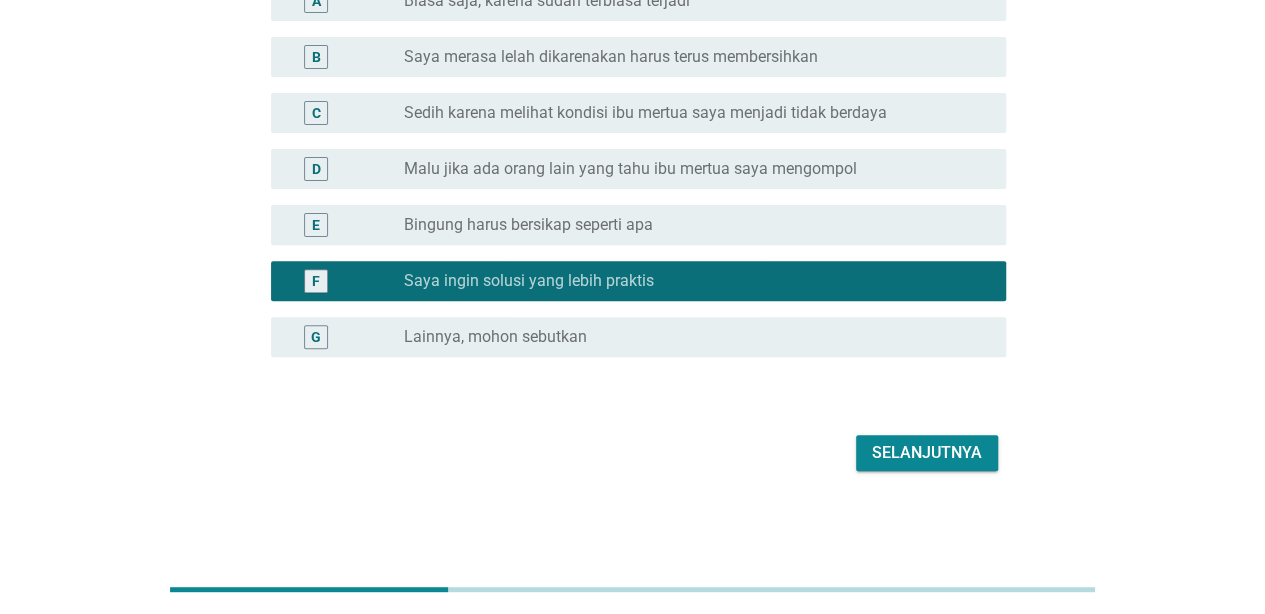 click on "Selanjutnya" at bounding box center [927, 453] 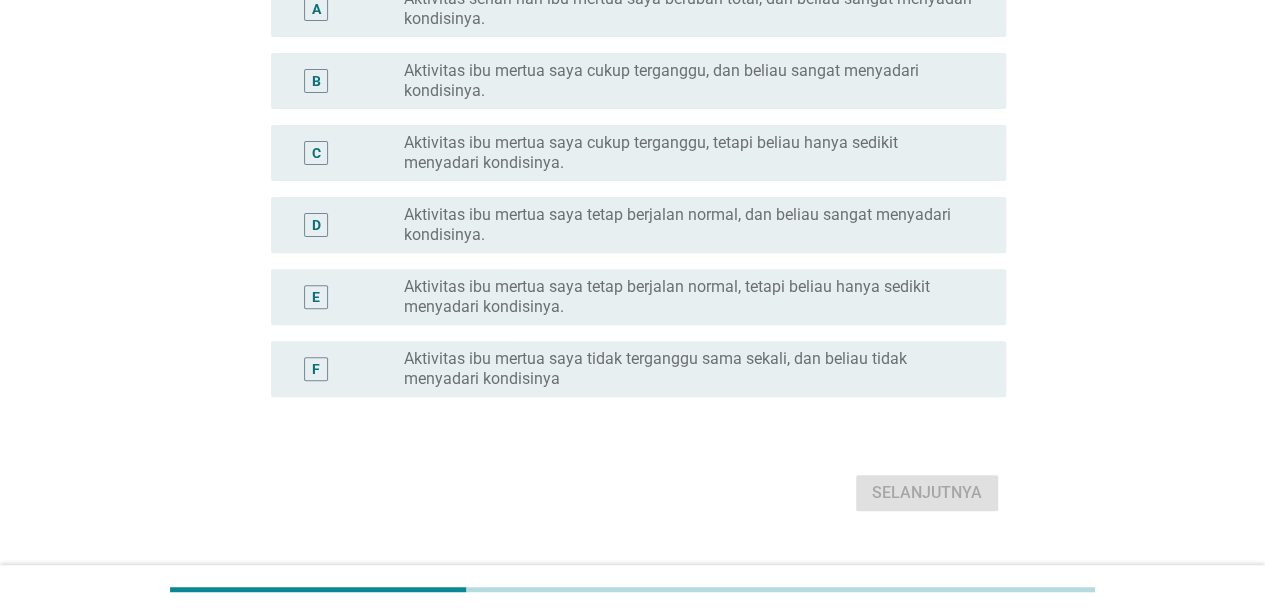 scroll, scrollTop: 0, scrollLeft: 0, axis: both 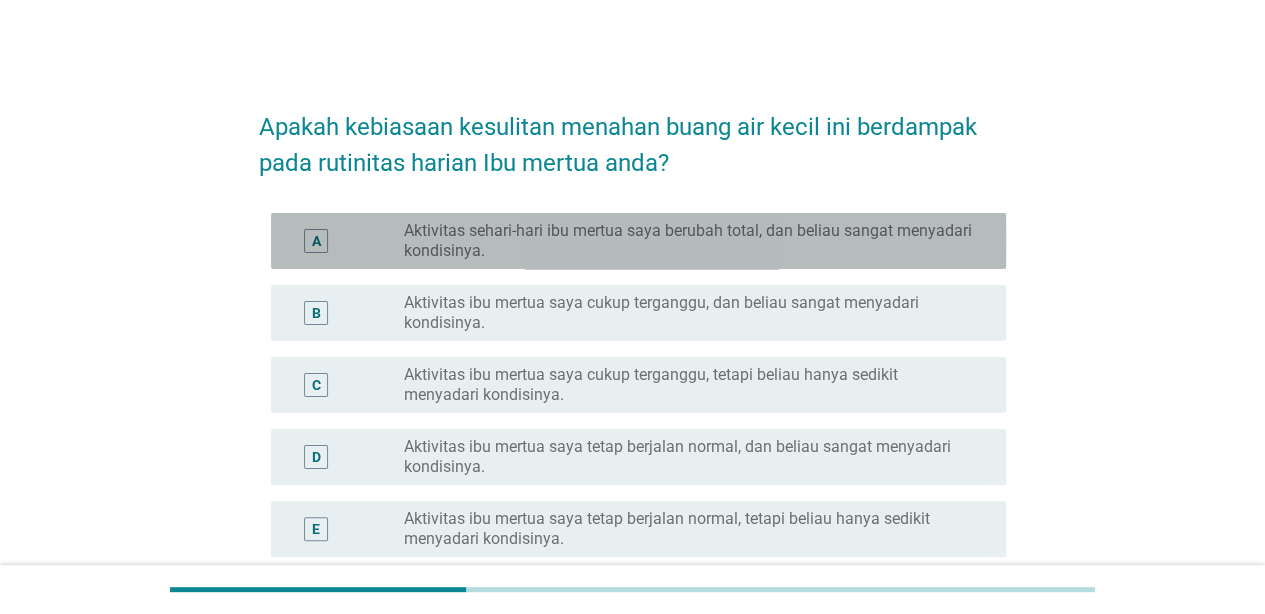 click on "Aktivitas sehari-hari ibu mertua saya berubah total, dan beliau sangat menyadari kondisinya." at bounding box center [689, 241] 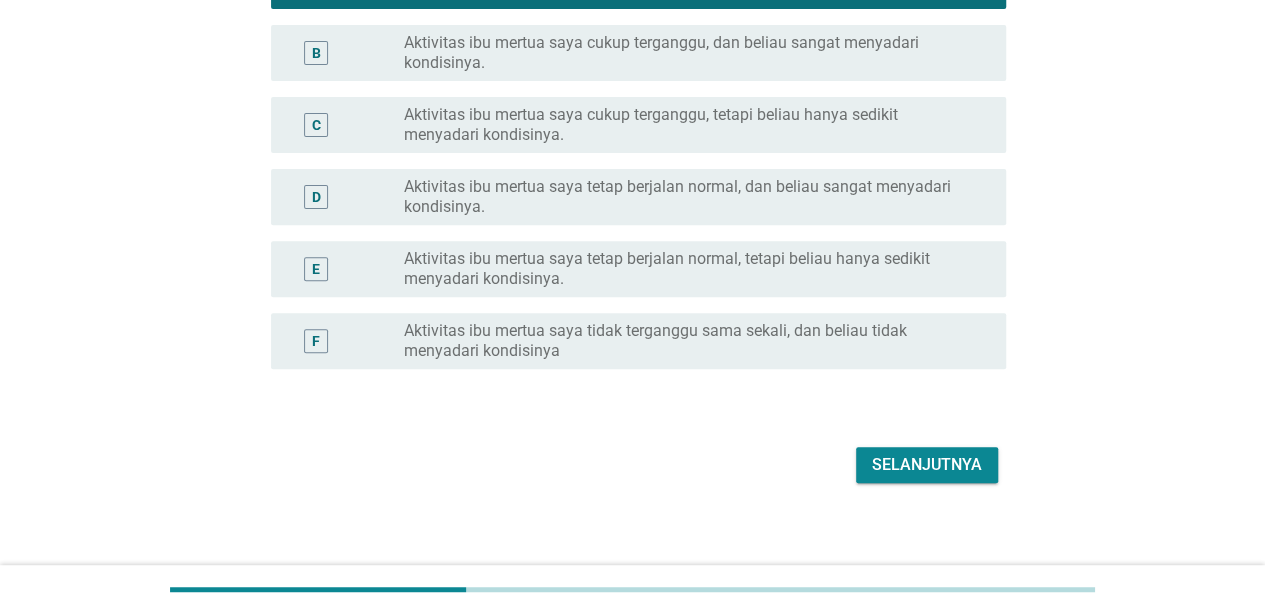 scroll, scrollTop: 272, scrollLeft: 0, axis: vertical 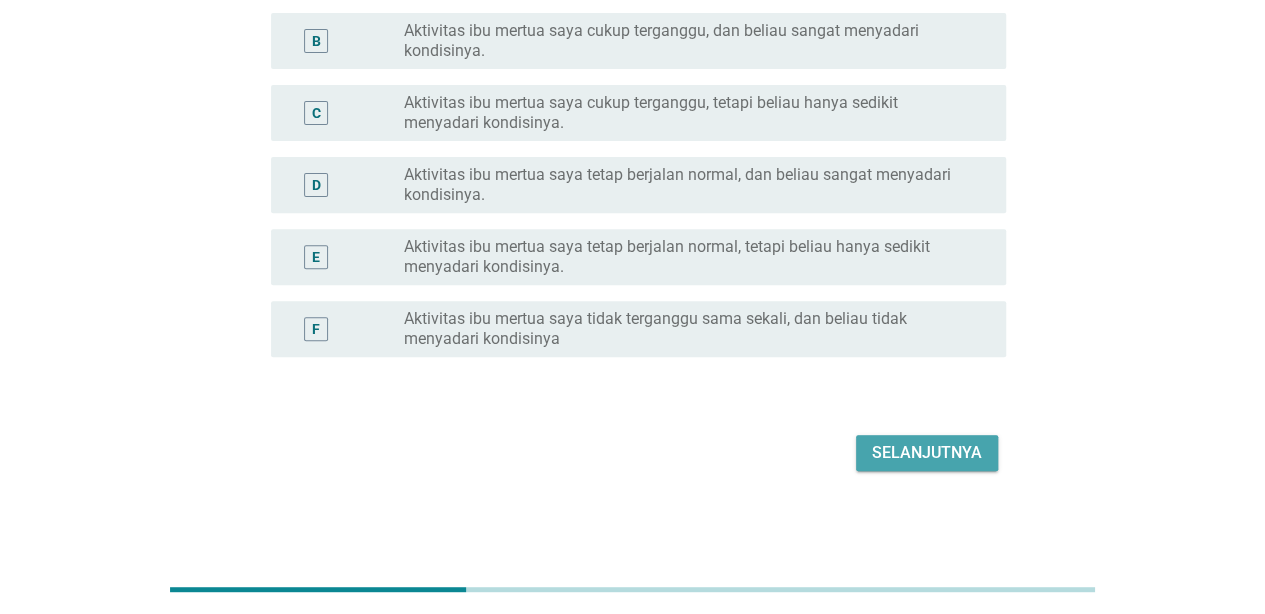 click on "Selanjutnya" at bounding box center (927, 453) 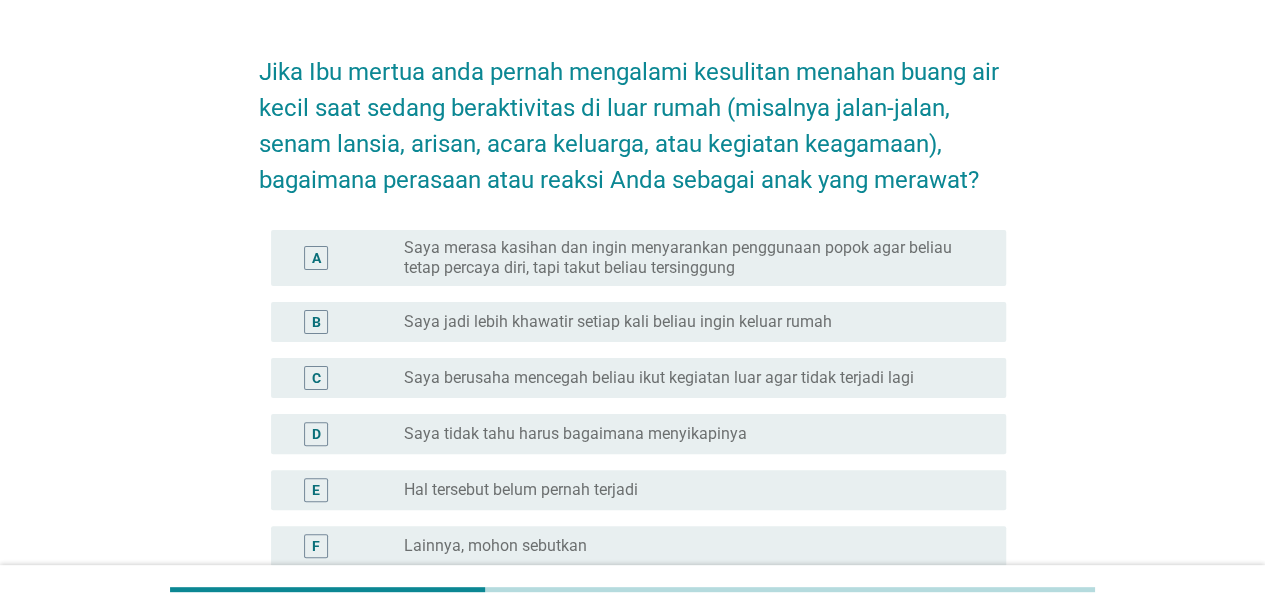 scroll, scrollTop: 100, scrollLeft: 0, axis: vertical 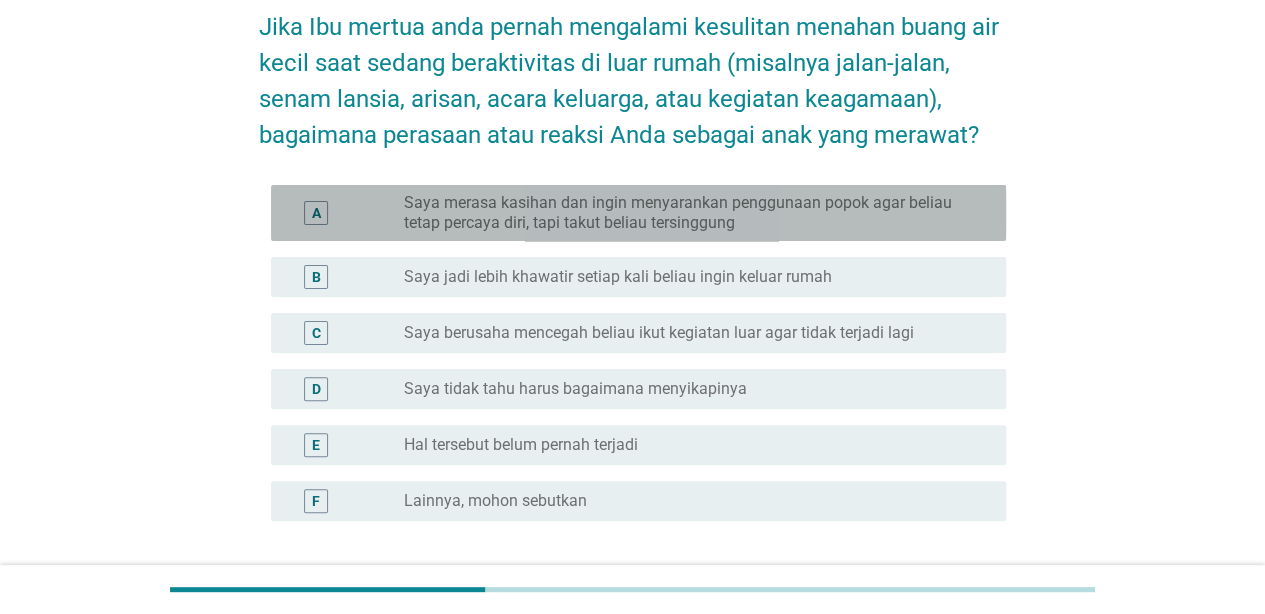 click on "Saya merasa kasihan dan ingin menyarankan penggunaan popok agar beliau tetap percaya diri, tapi takut beliau tersinggung" at bounding box center [689, 213] 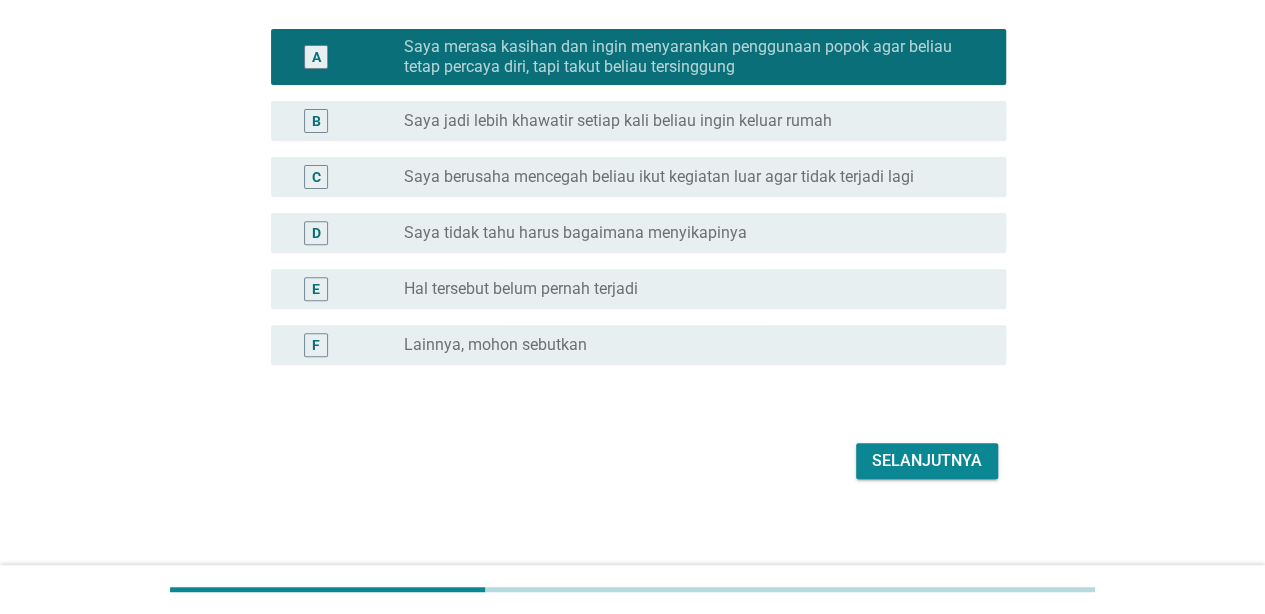 scroll, scrollTop: 264, scrollLeft: 0, axis: vertical 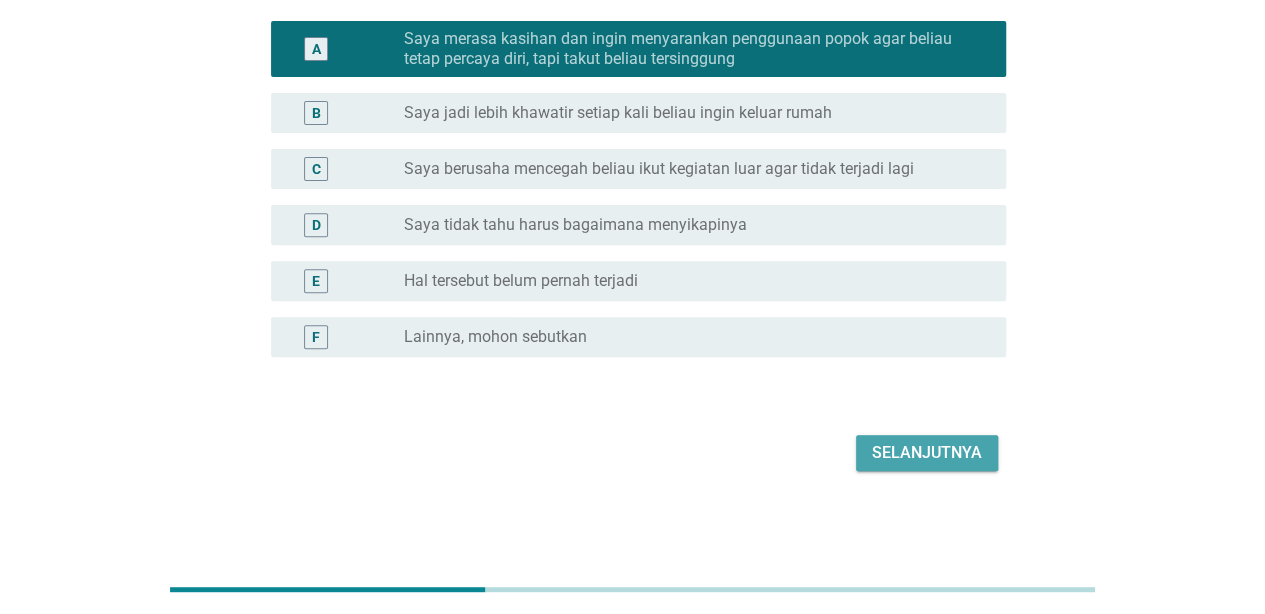 click on "Selanjutnya" at bounding box center [927, 453] 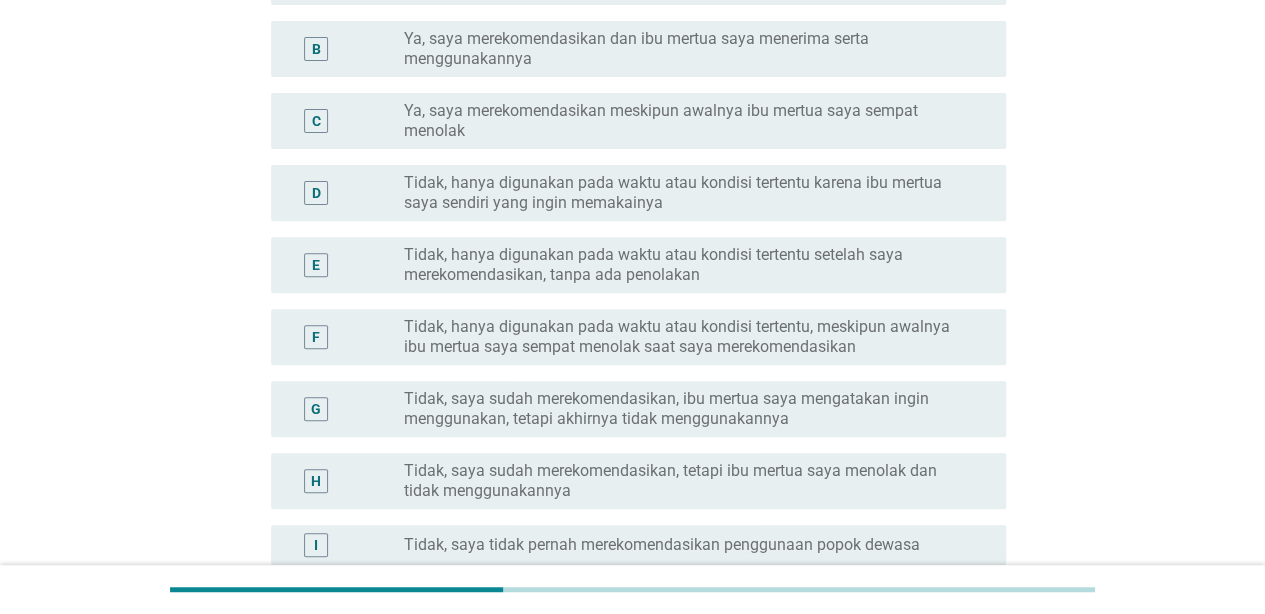 scroll, scrollTop: 0, scrollLeft: 0, axis: both 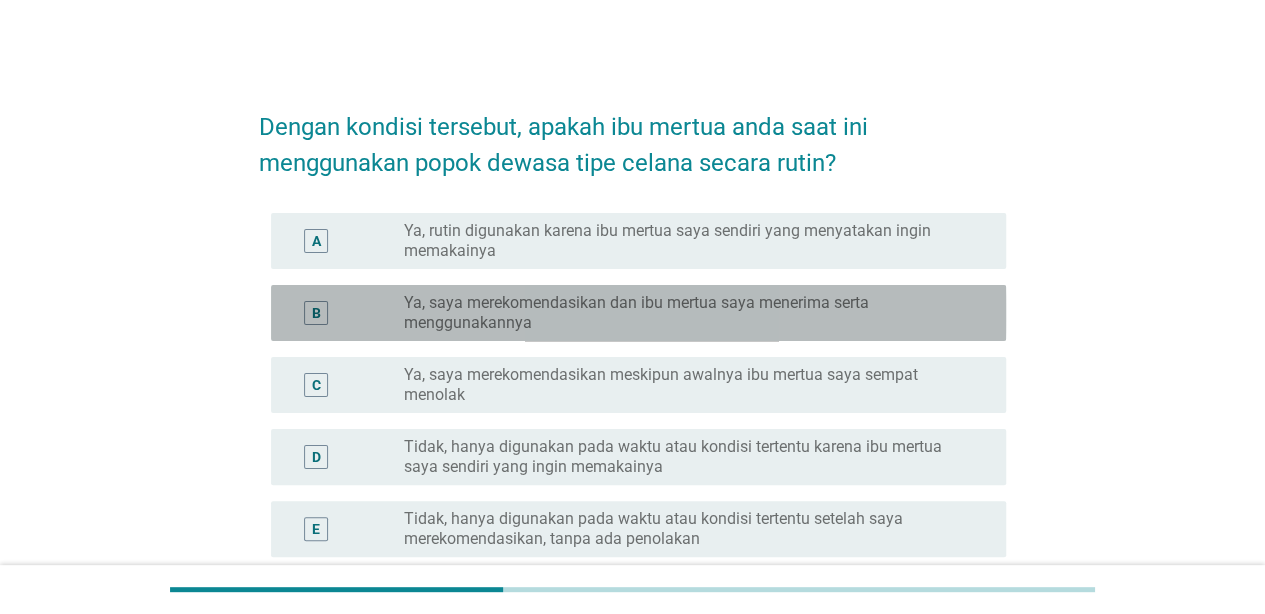 click on "Ya, saya merekomendasikan dan ibu mertua saya menerima serta menggunakannya" at bounding box center (689, 313) 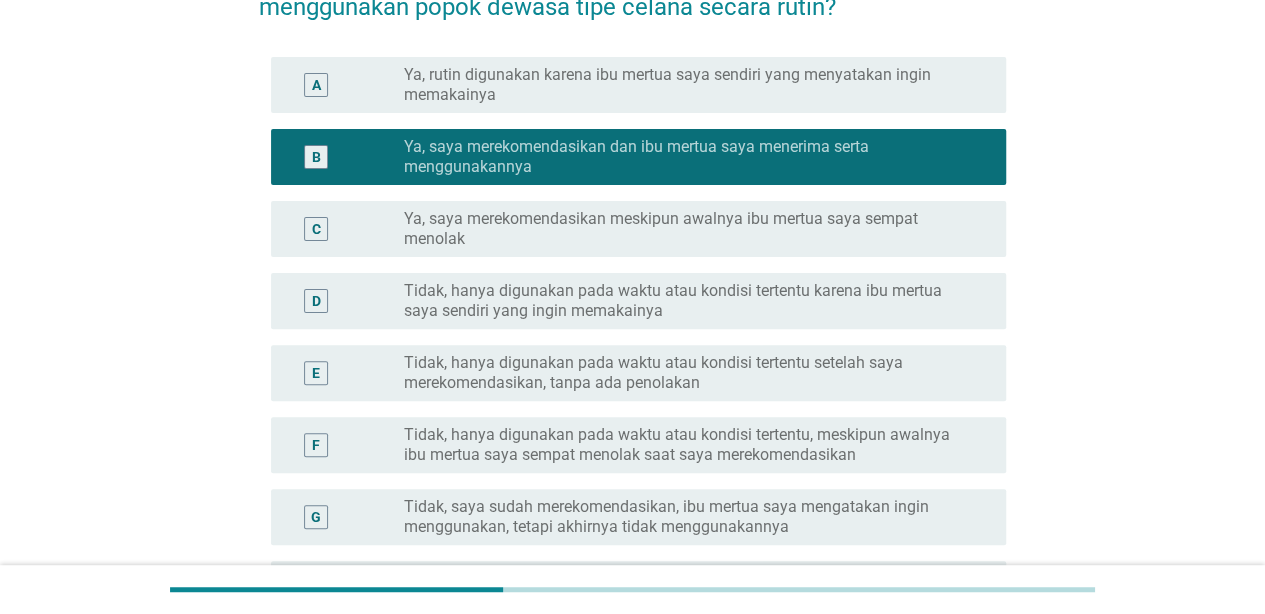 scroll, scrollTop: 200, scrollLeft: 0, axis: vertical 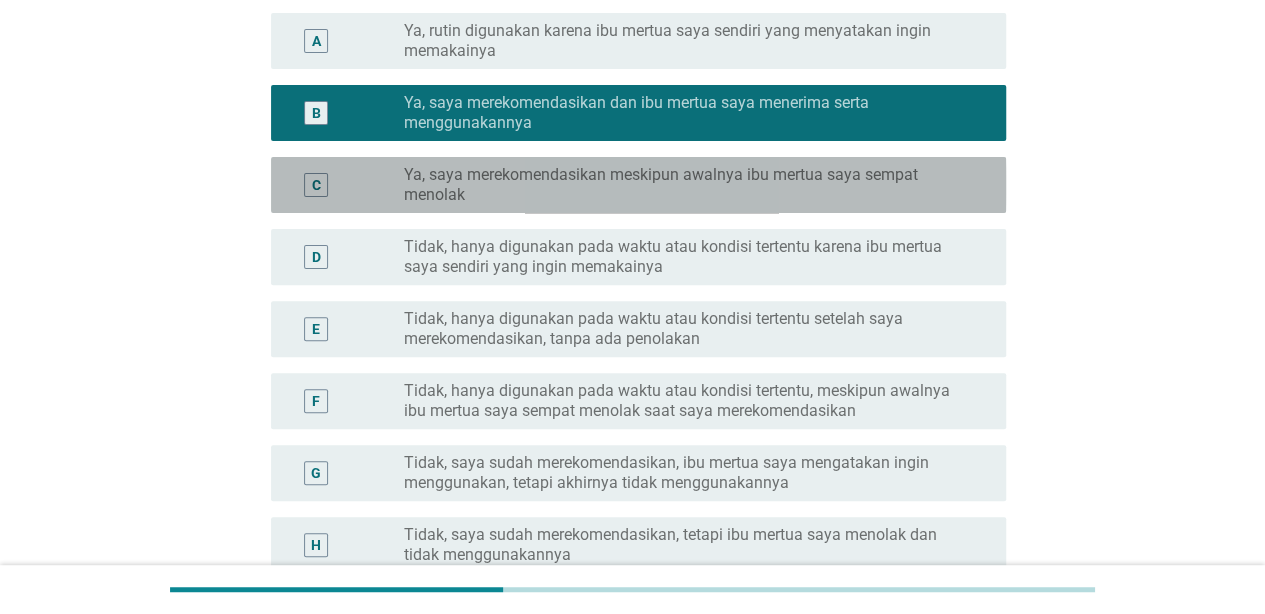 click on "Ya, saya merekomendasikan meskipun awalnya ibu mertua saya sempat menolak" at bounding box center (689, 185) 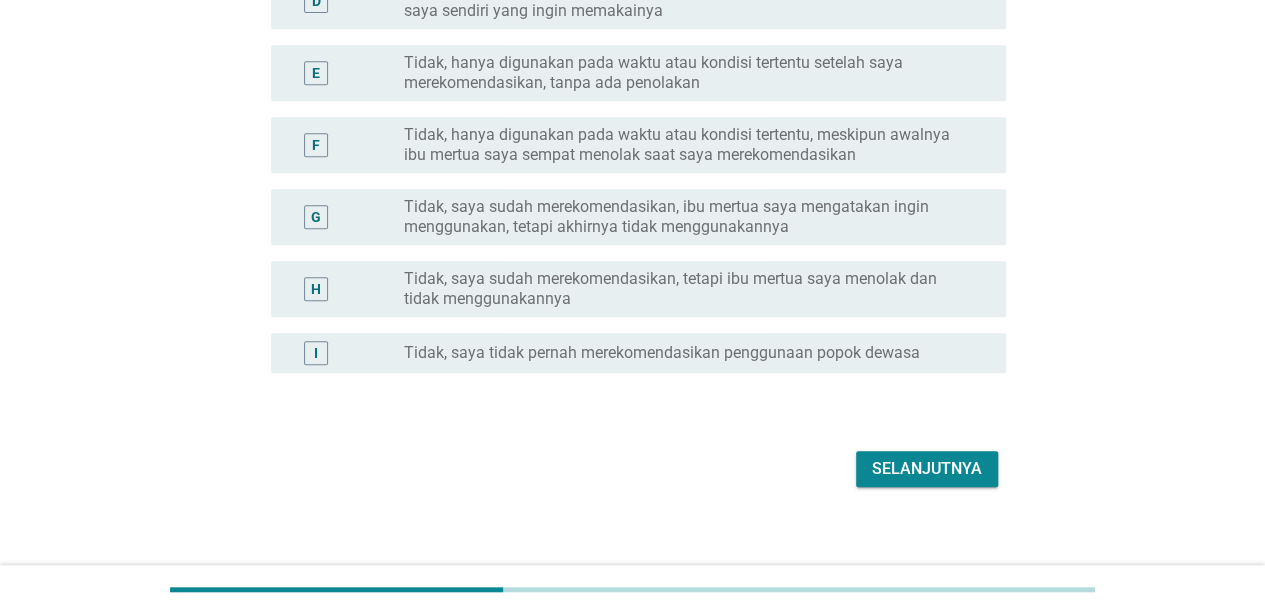 scroll, scrollTop: 472, scrollLeft: 0, axis: vertical 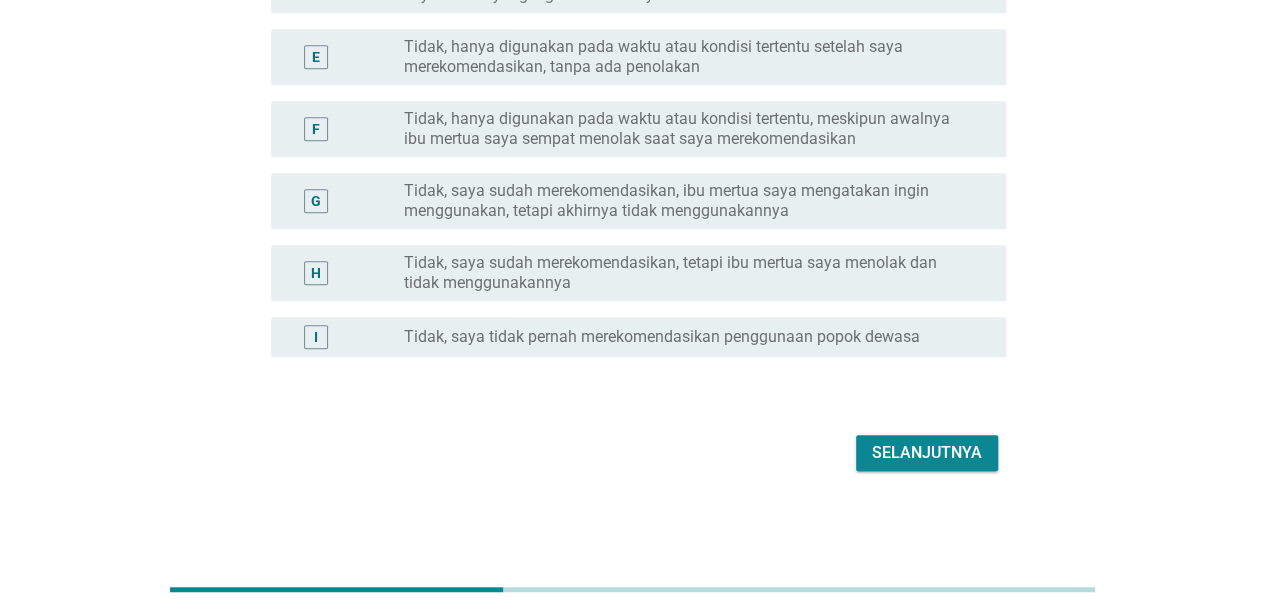 click on "Selanjutnya" at bounding box center [927, 453] 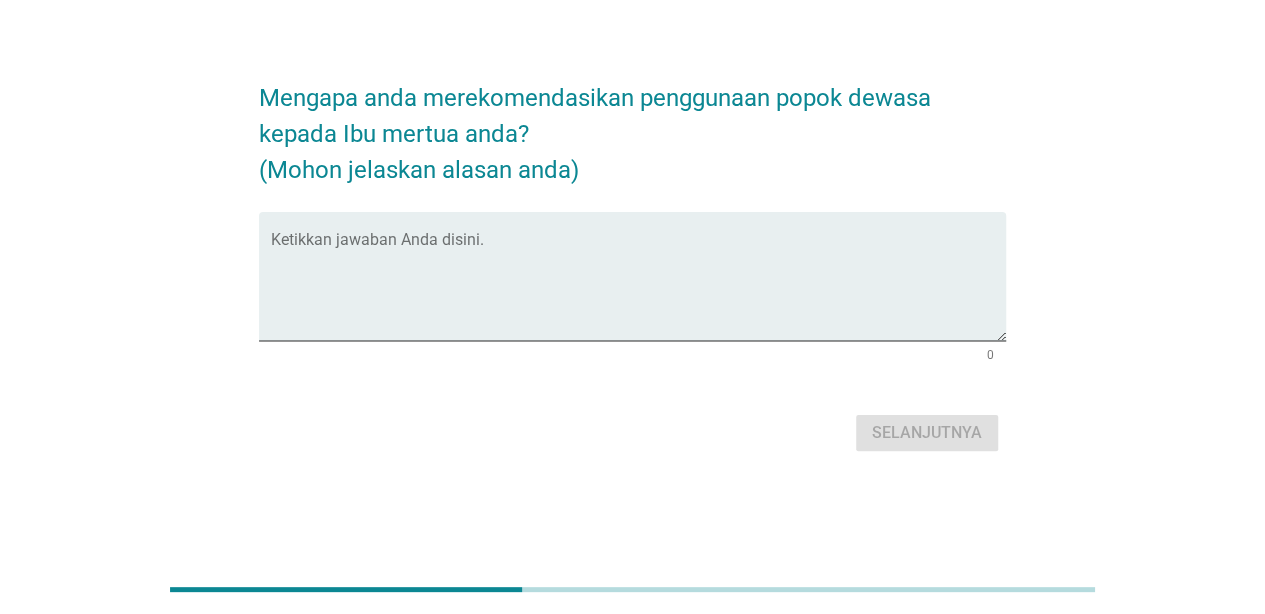 scroll, scrollTop: 0, scrollLeft: 0, axis: both 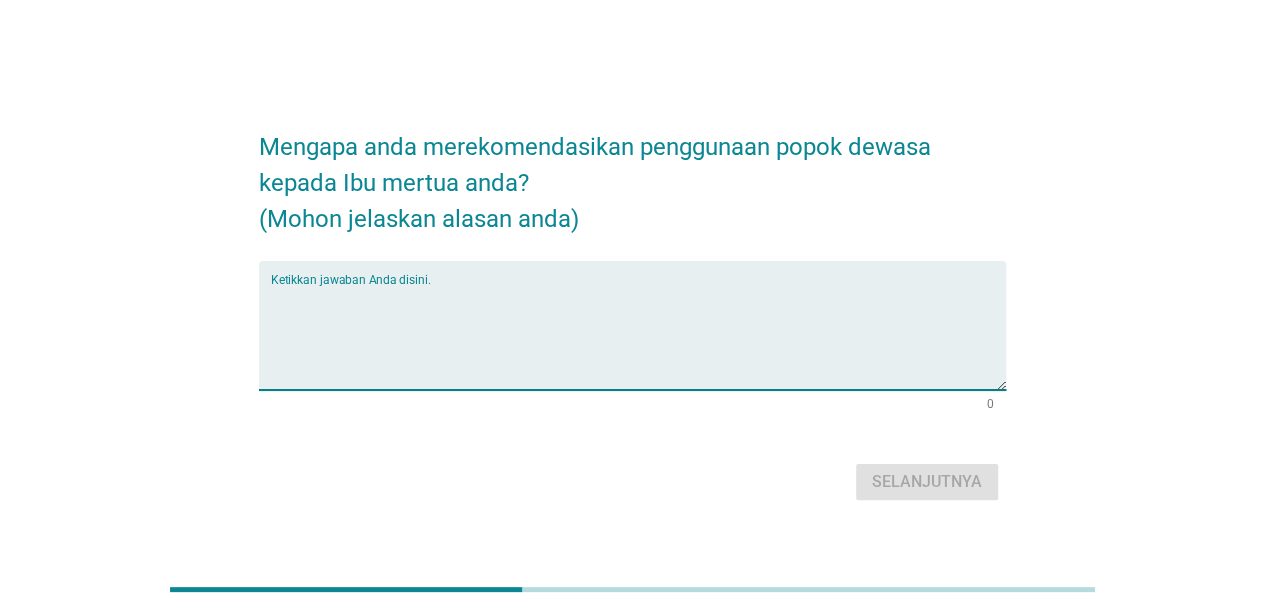 click at bounding box center [638, 337] 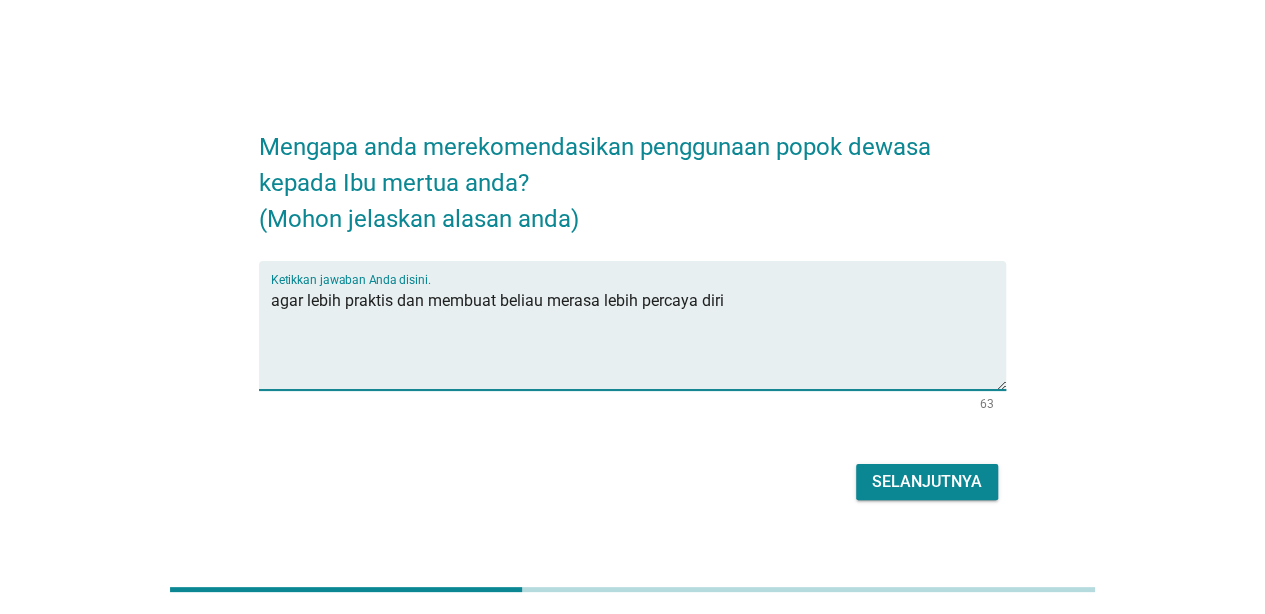 type on "agar lebih praktis dan membuat beliau merasa lebih percaya diri" 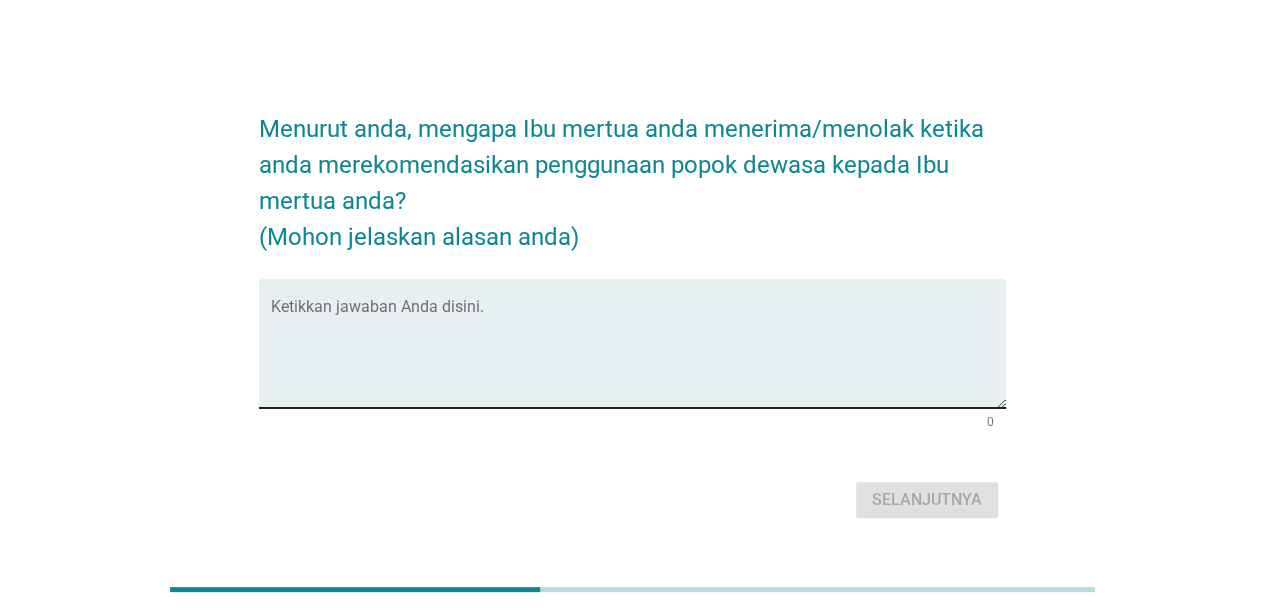 click on "Ketikkan jawaban Anda disini." at bounding box center (638, 343) 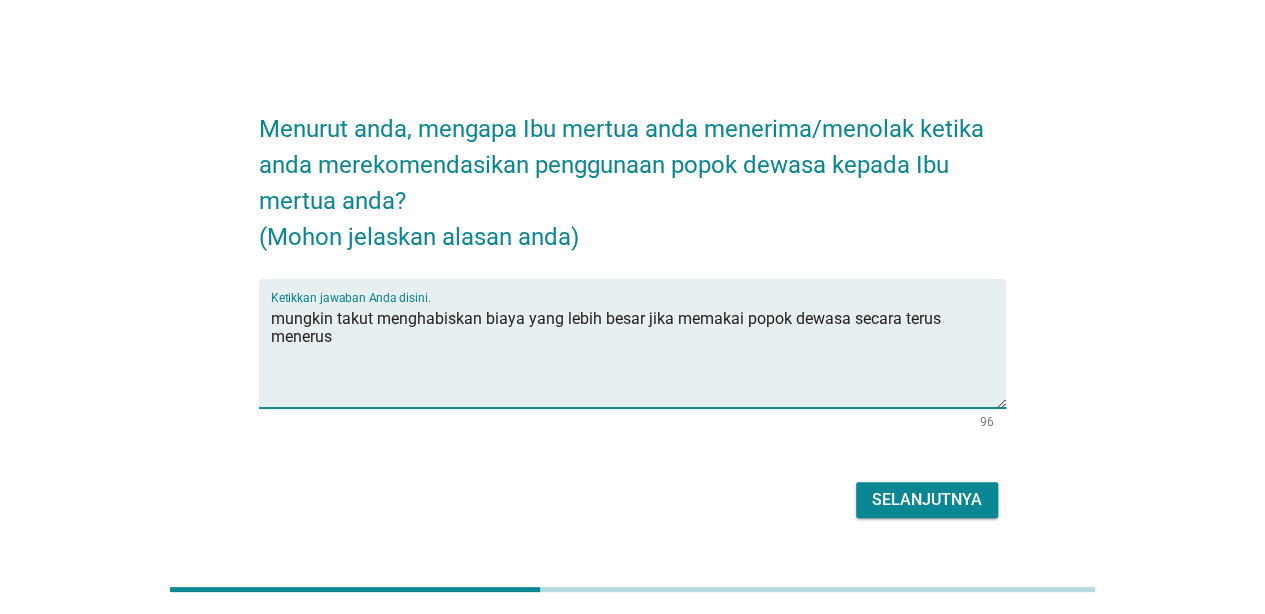 type on "mungkin takut menghabiskan biaya yang lebih besar jika memakai popok dewasa secara terus menerus" 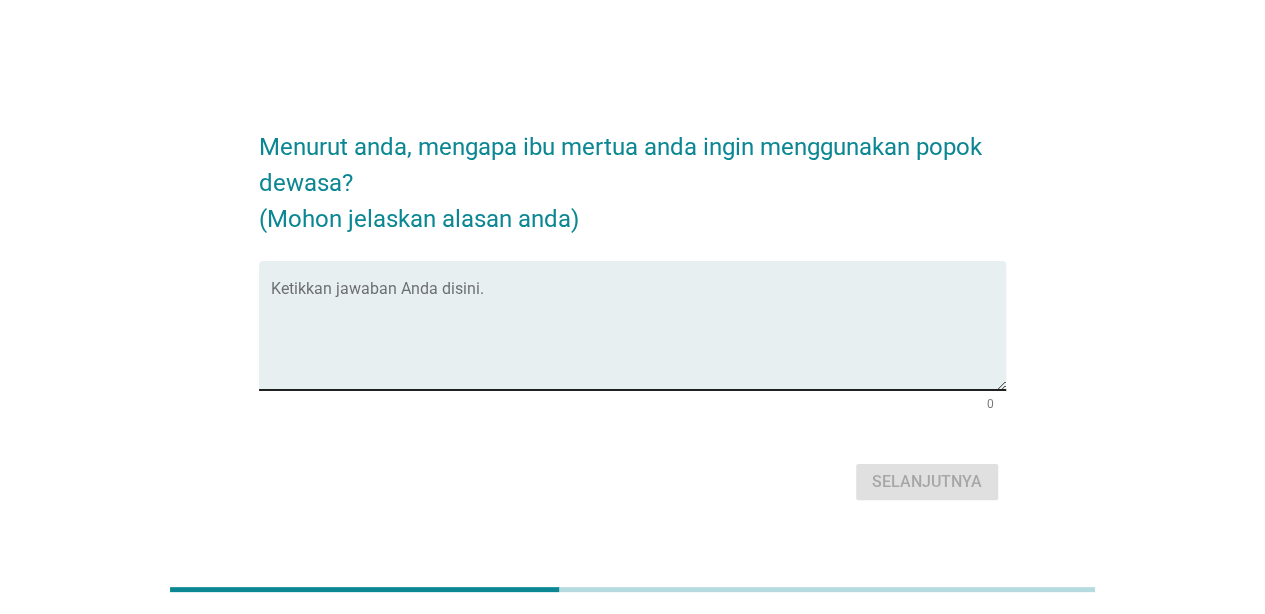 click at bounding box center (638, 337) 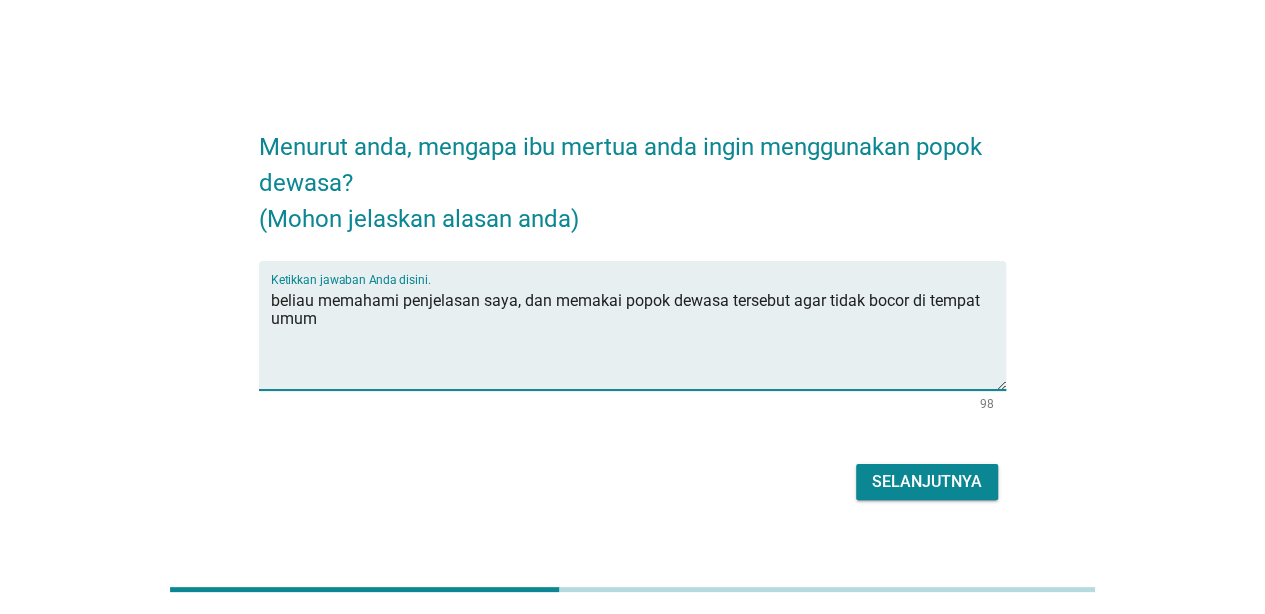 type on "beliau memahami penjelasan saya, dan memakai popok dewasa tersebut agar tidak bocor di tempat umum" 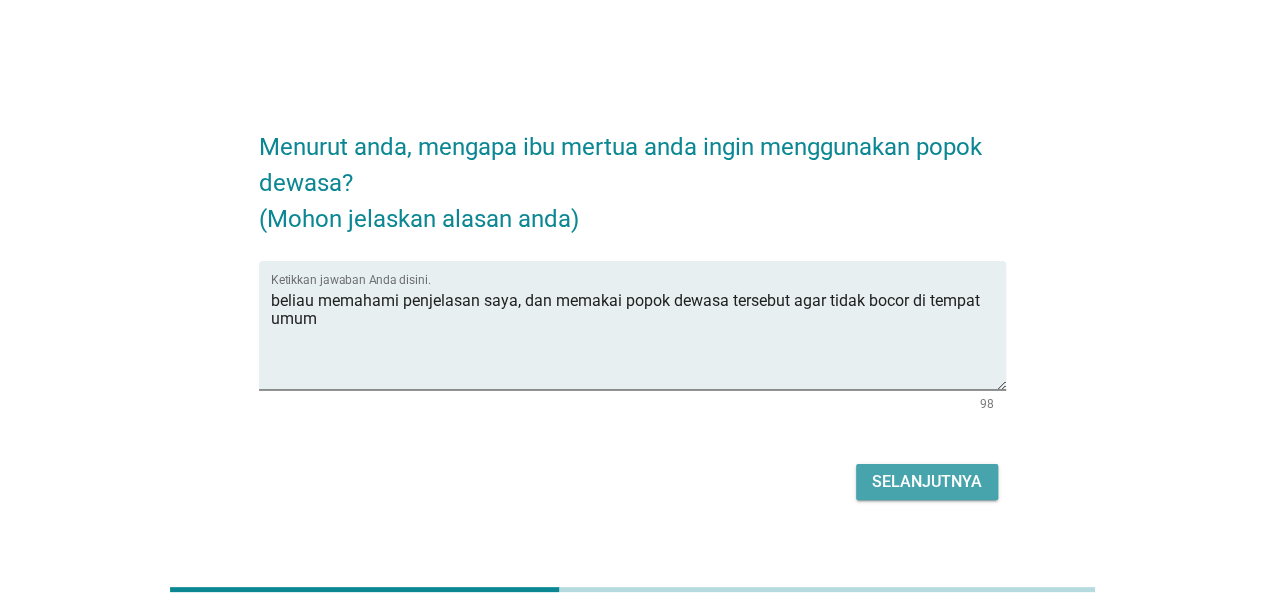 click on "Selanjutnya" at bounding box center [927, 482] 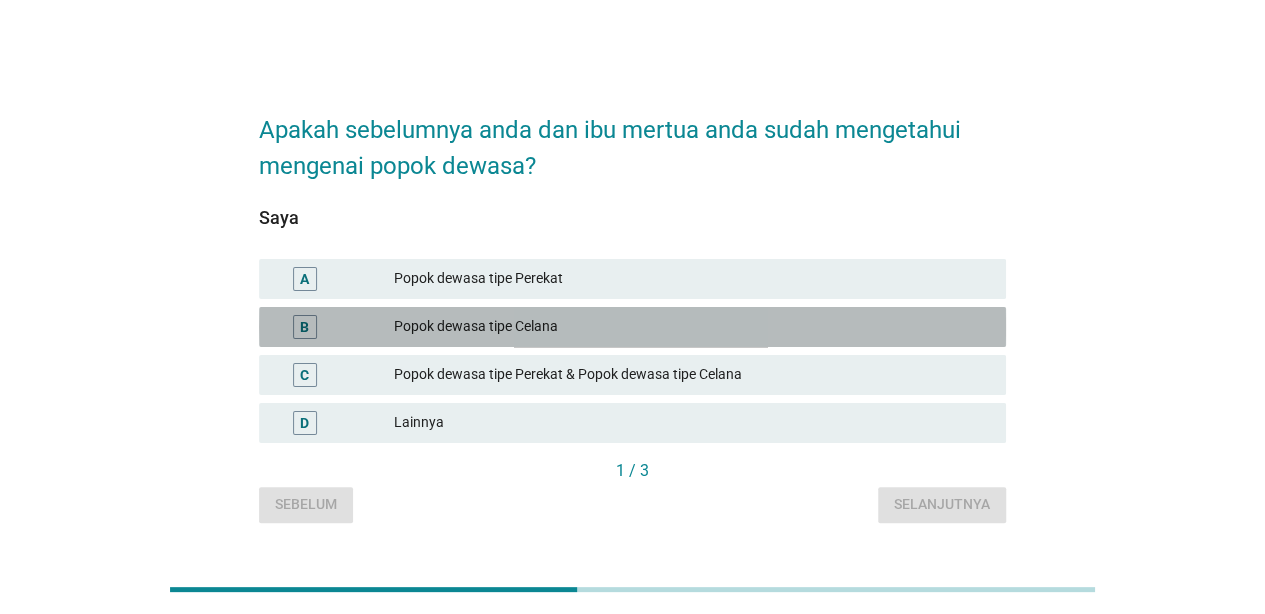 click on "Popok dewasa tipe Celana" at bounding box center (692, 327) 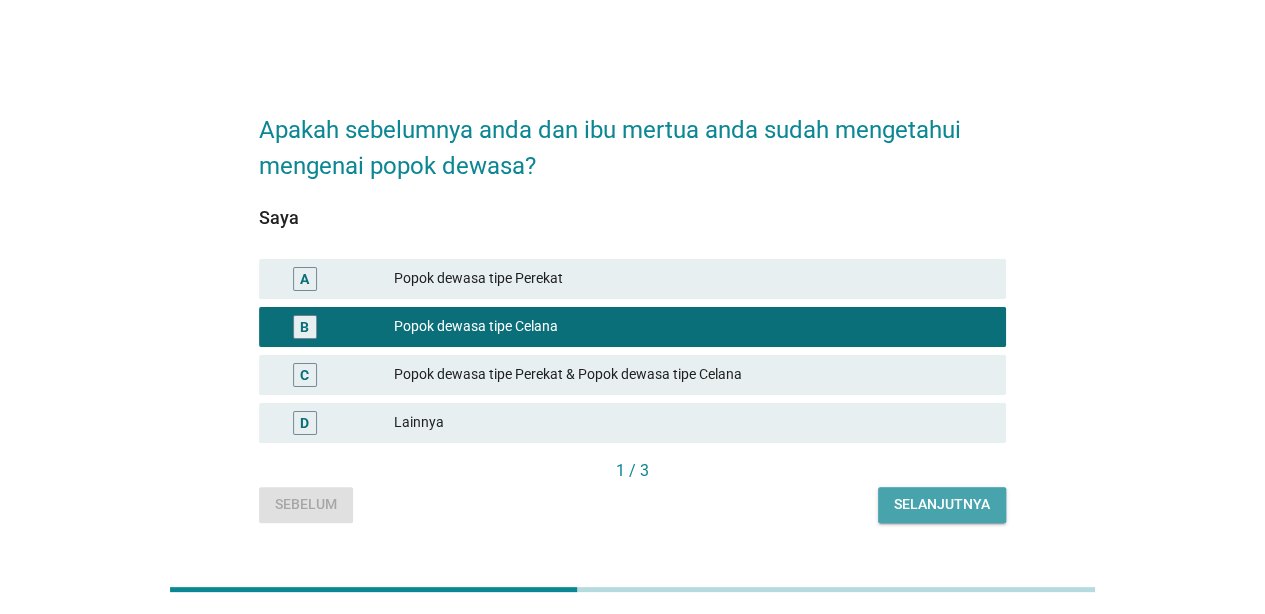 click on "Selanjutnya" at bounding box center [942, 505] 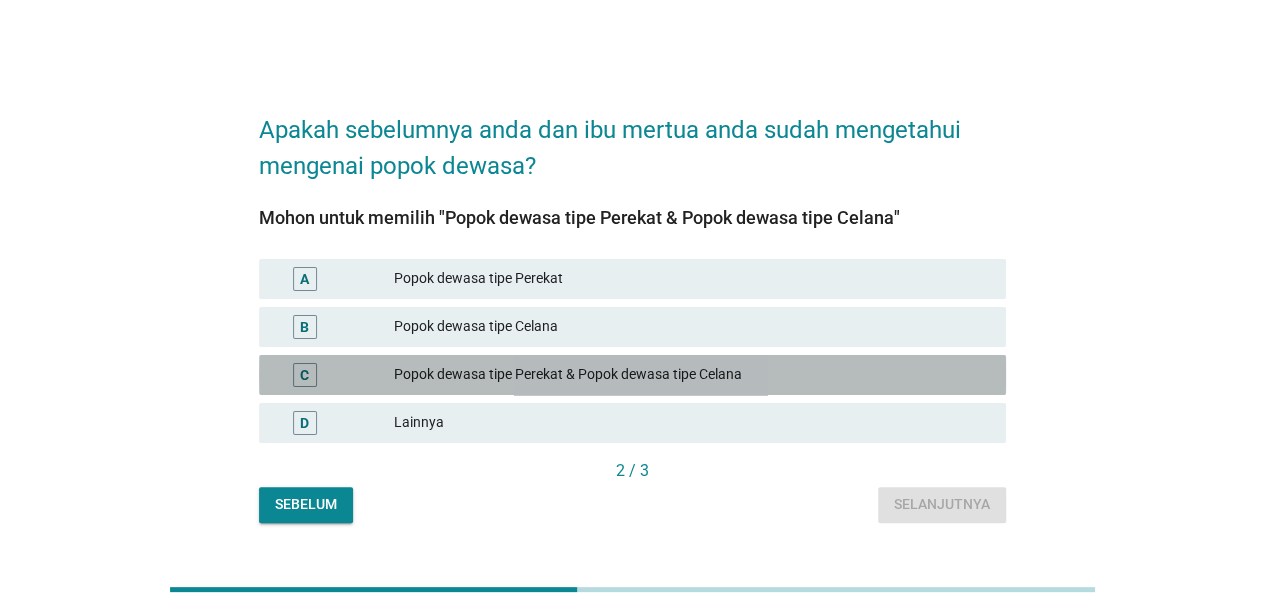 click on "Popok dewasa tipe Perekat & Popok dewasa tipe Celana" at bounding box center [692, 375] 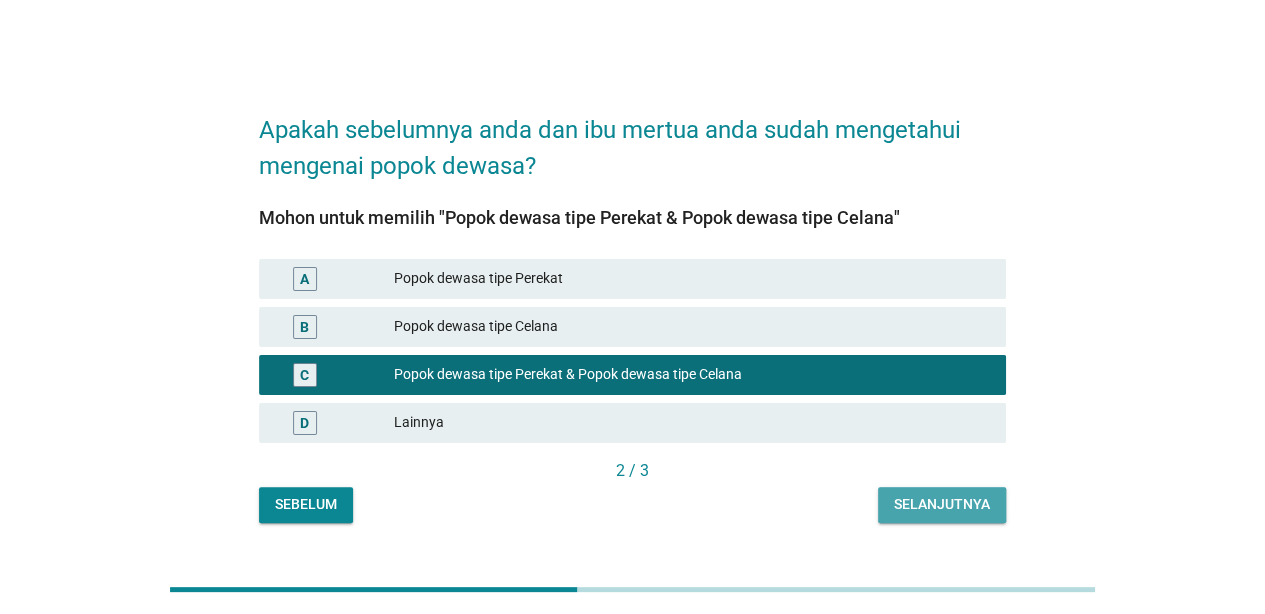 click on "Selanjutnya" at bounding box center [942, 504] 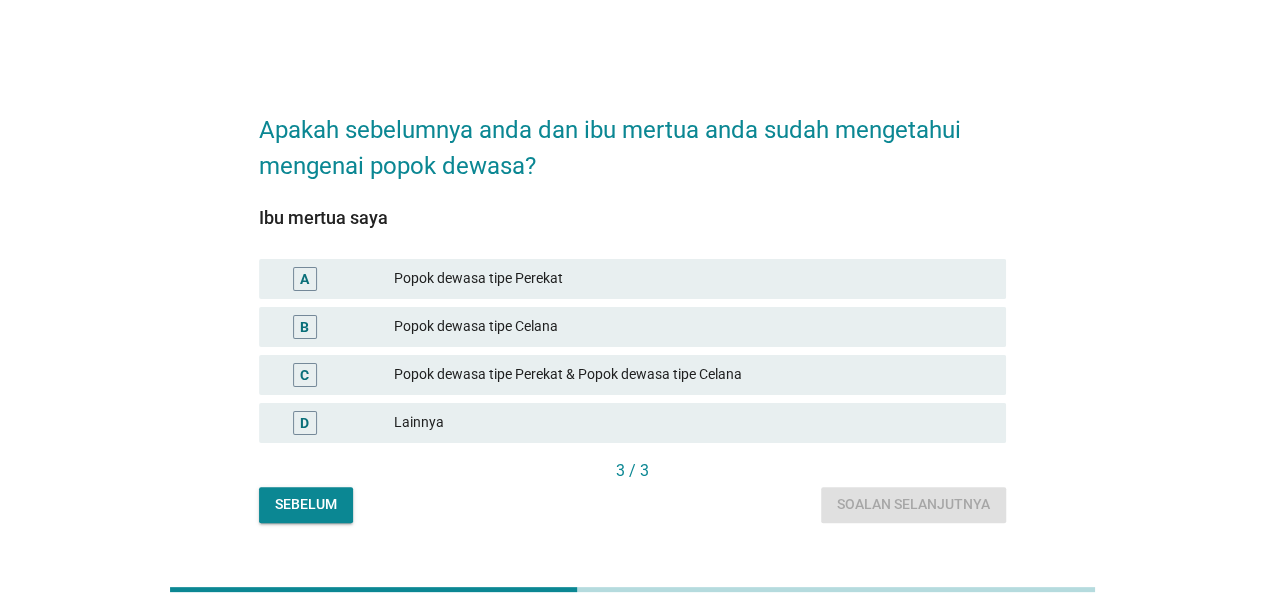 click on "Popok dewasa tipe Celana" at bounding box center [692, 327] 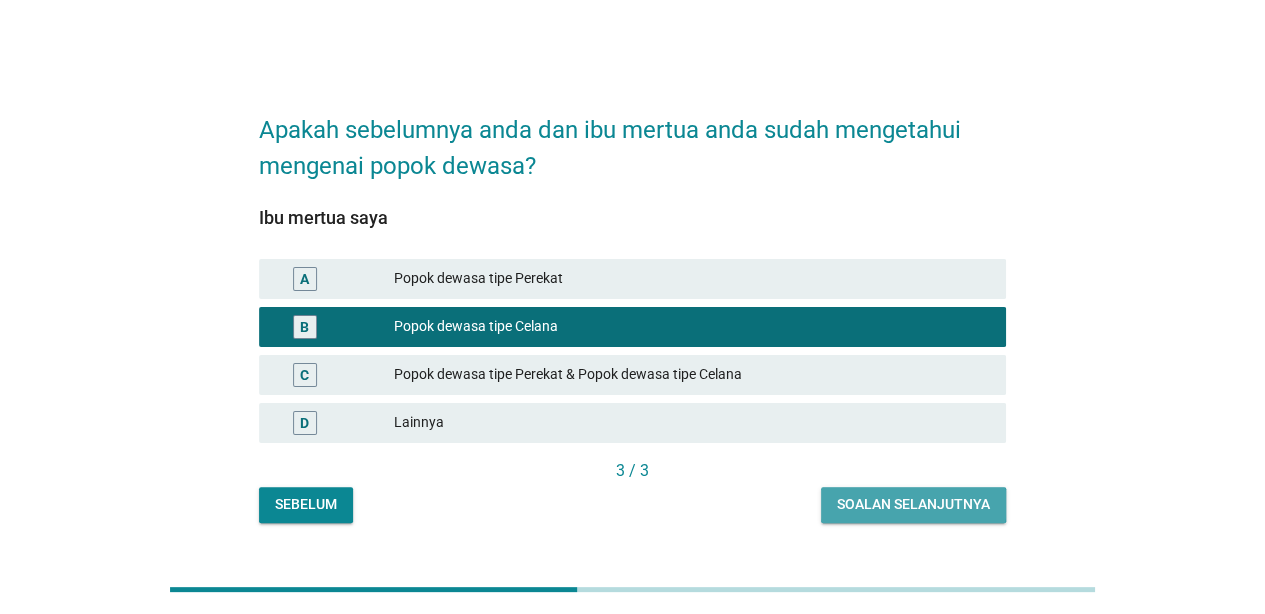 click on "Soalan selanjutnya" at bounding box center [913, 504] 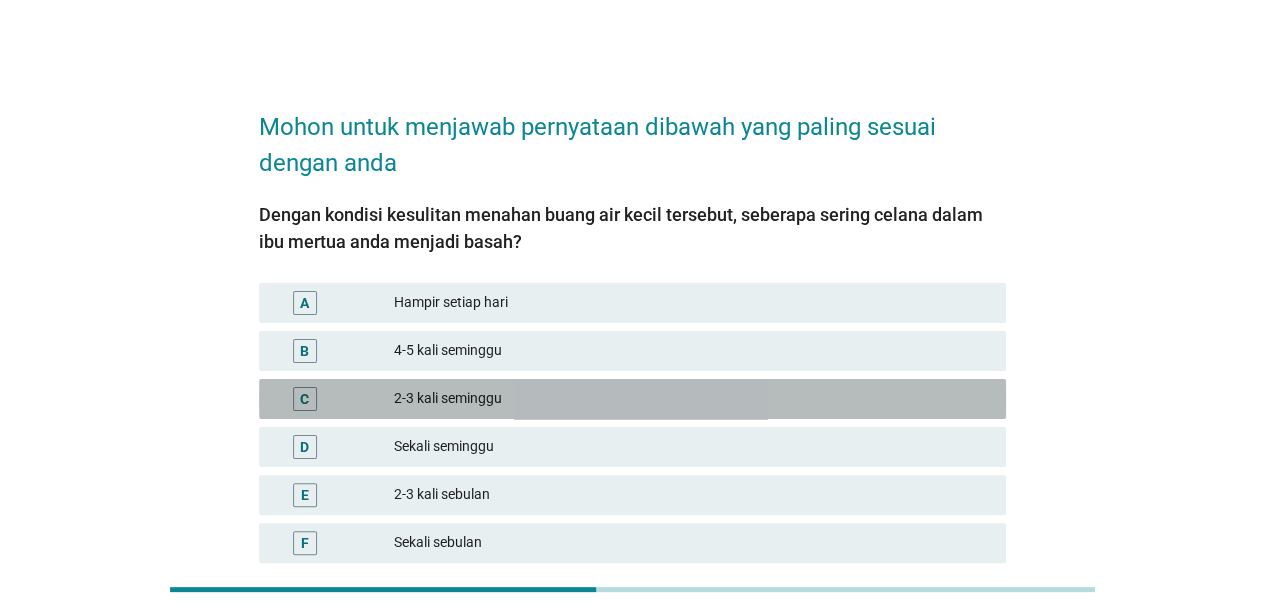 click on "2-3 kali seminggu" at bounding box center (692, 399) 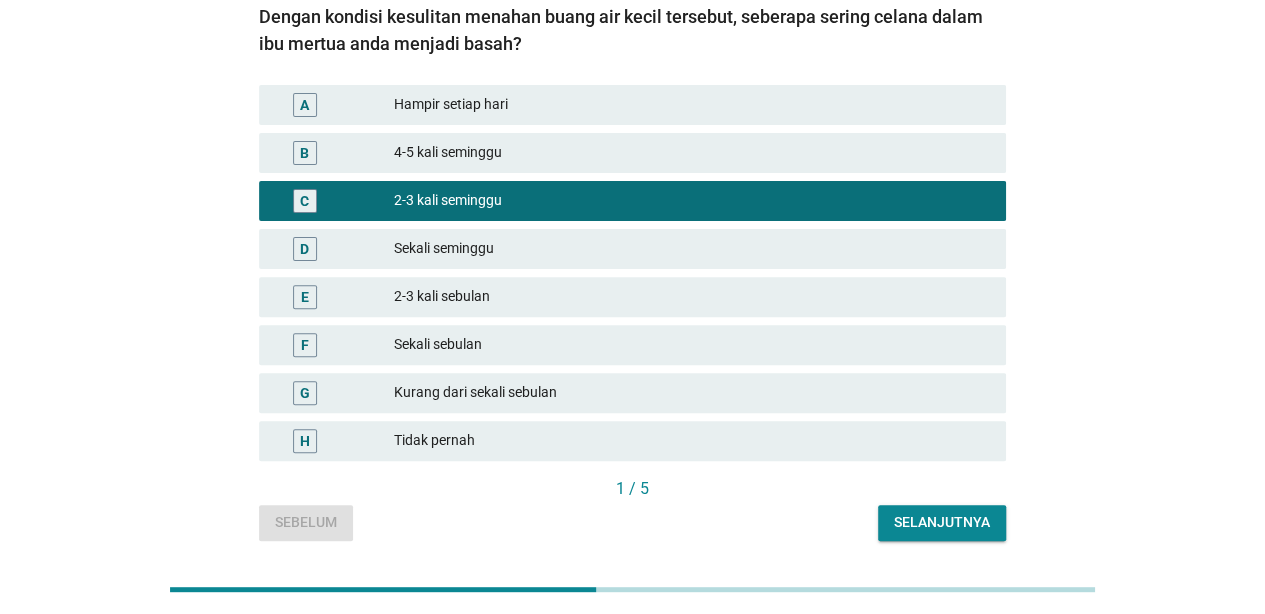 scroll, scrollTop: 200, scrollLeft: 0, axis: vertical 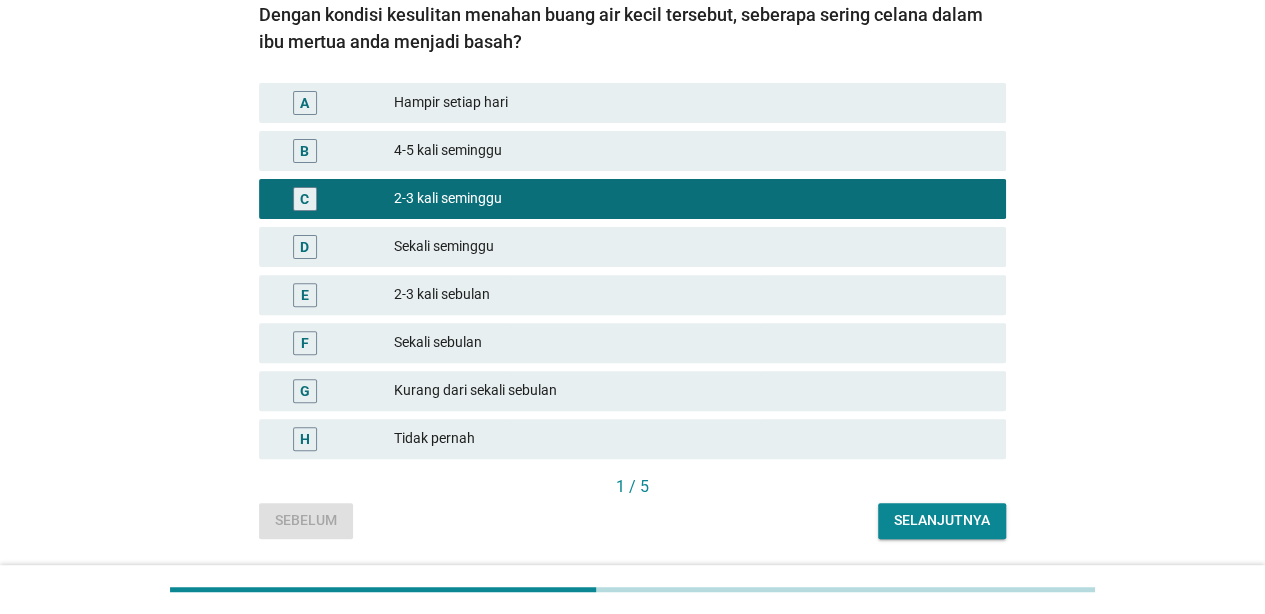 click on "Selanjutnya" at bounding box center (942, 520) 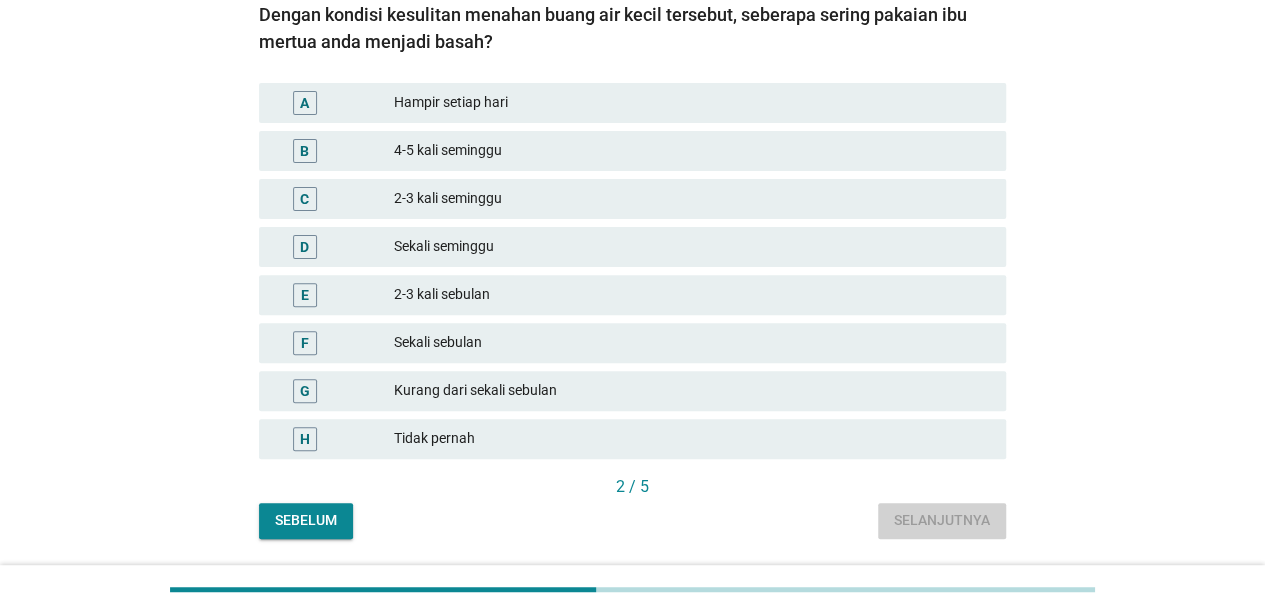 scroll, scrollTop: 0, scrollLeft: 0, axis: both 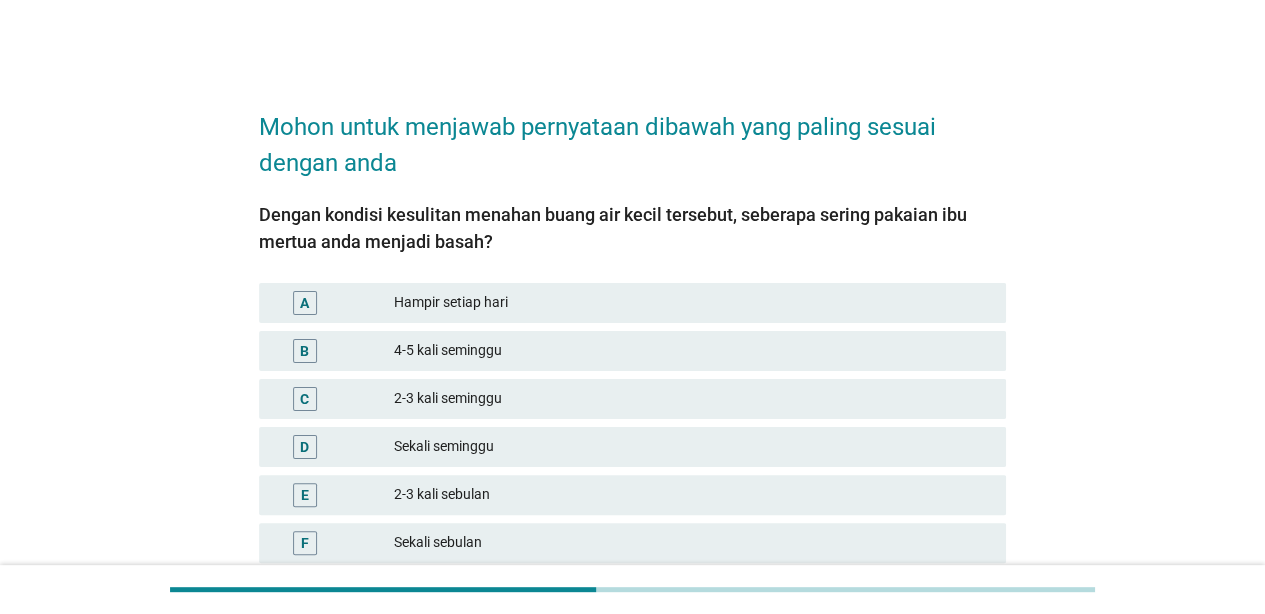 click on "2-3 kali seminggu" at bounding box center [692, 399] 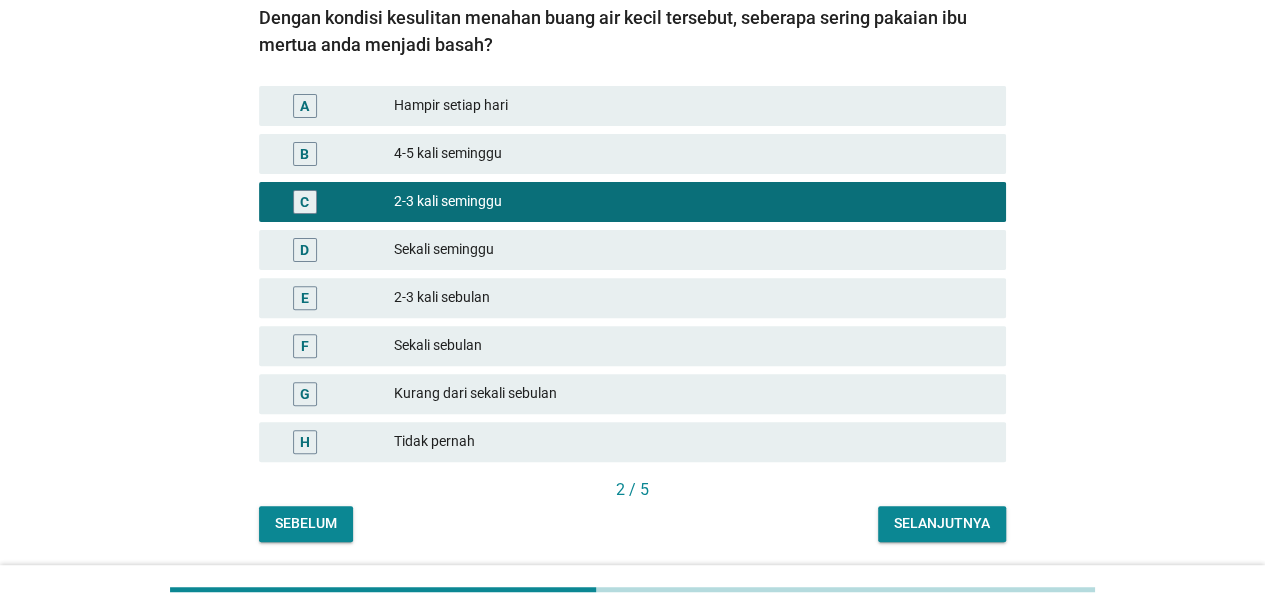 scroll, scrollTop: 200, scrollLeft: 0, axis: vertical 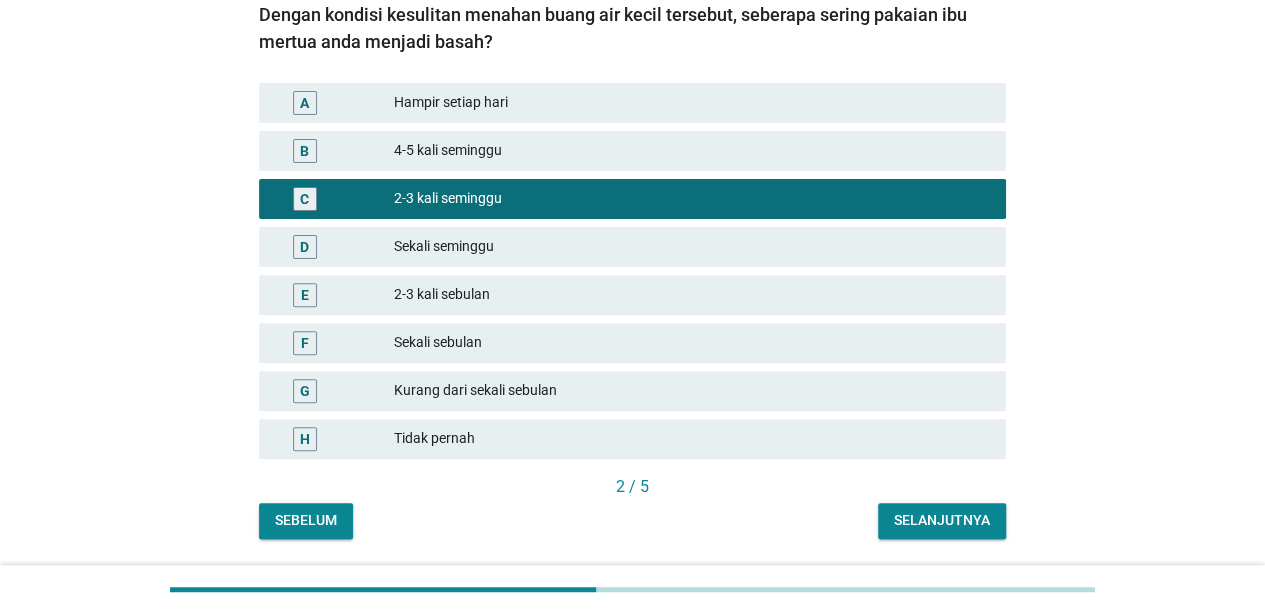 click on "Selanjutnya" at bounding box center [942, 521] 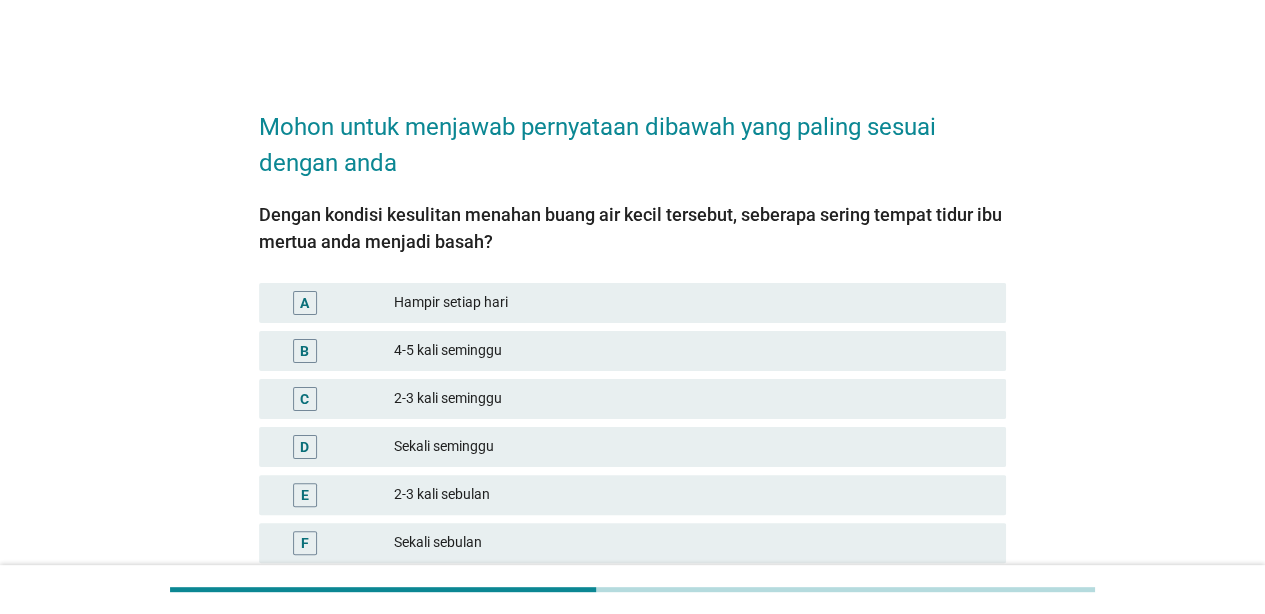 scroll, scrollTop: 100, scrollLeft: 0, axis: vertical 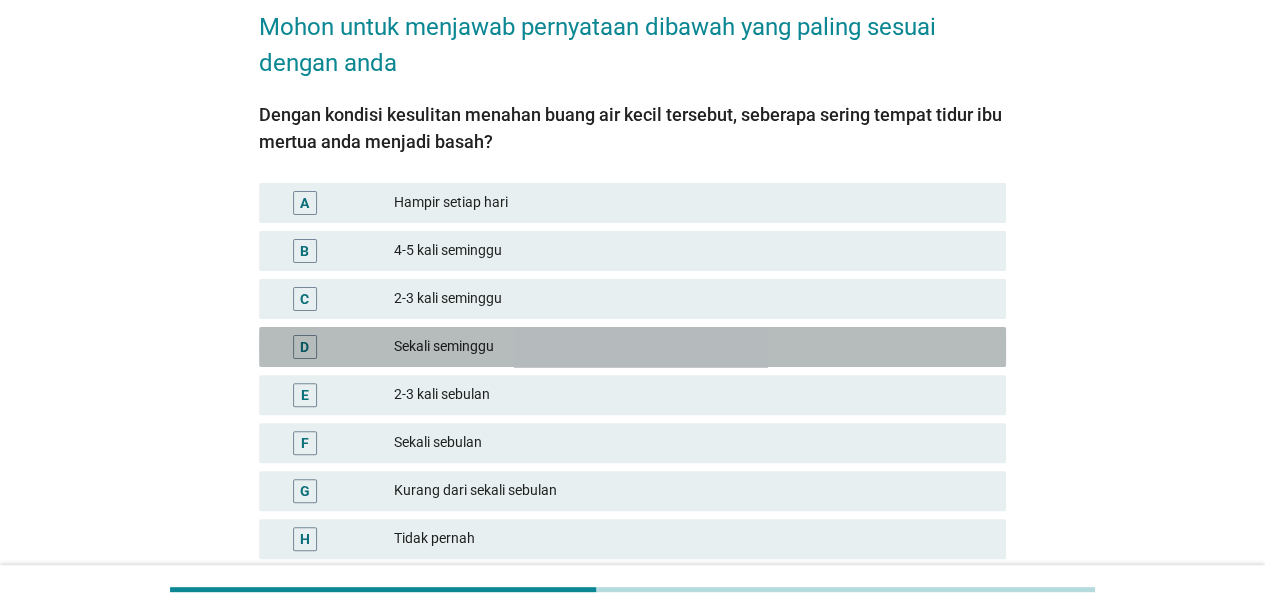 click on "Sekali seminggu" at bounding box center [692, 347] 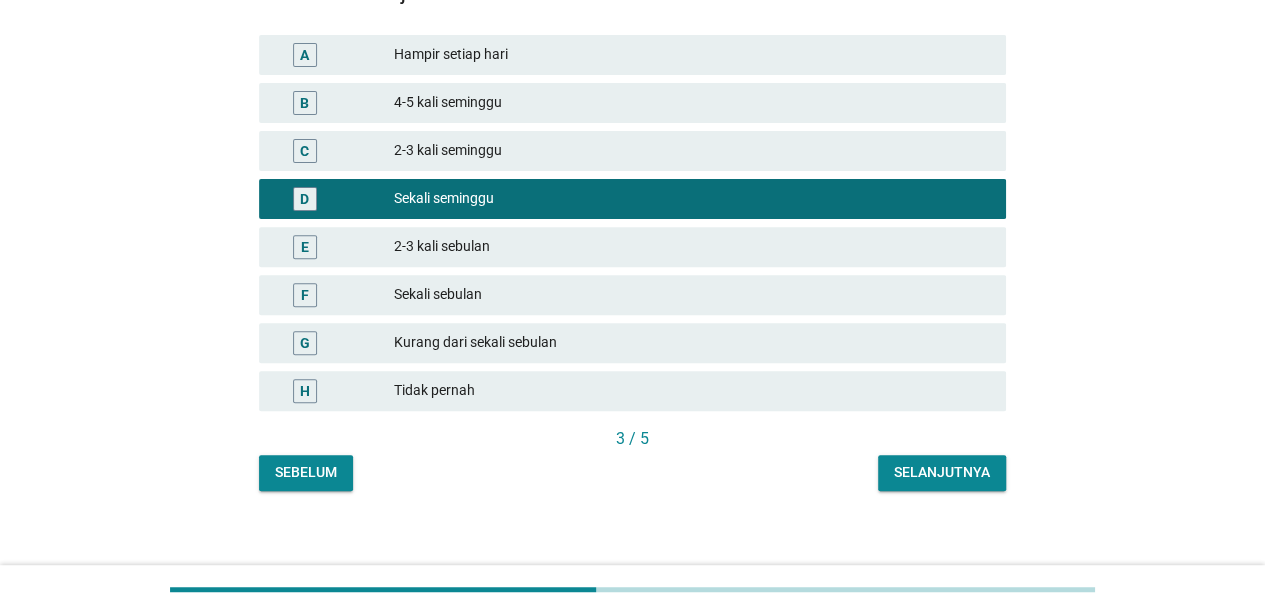 scroll, scrollTop: 262, scrollLeft: 0, axis: vertical 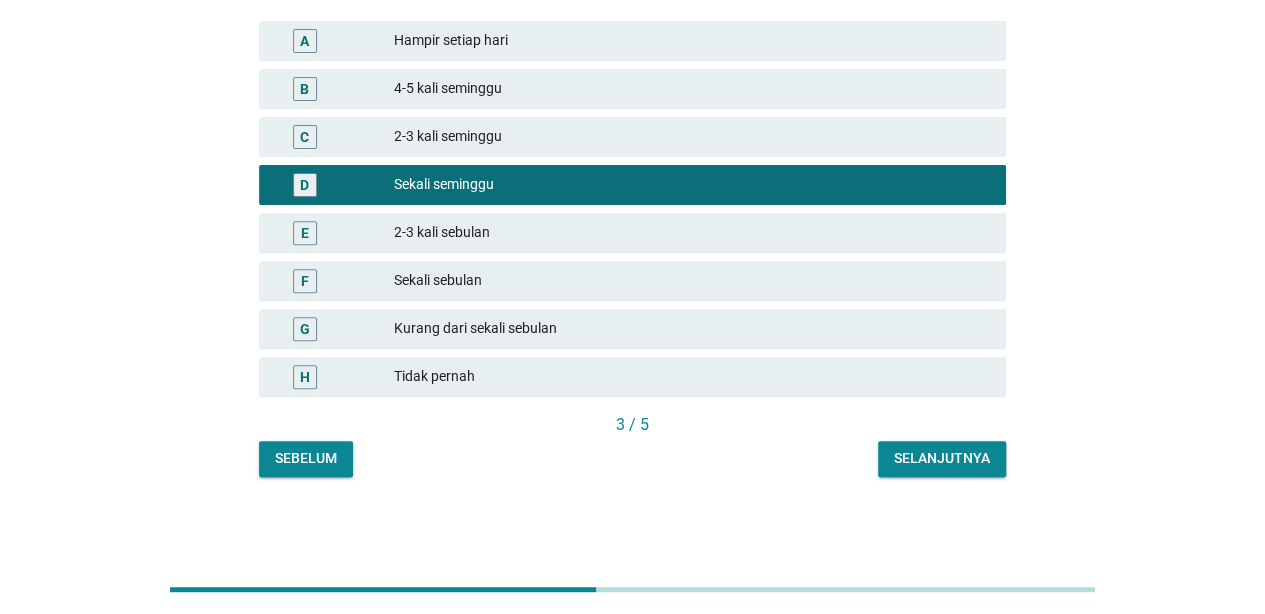 click on "Sekali sebulan" at bounding box center (692, 281) 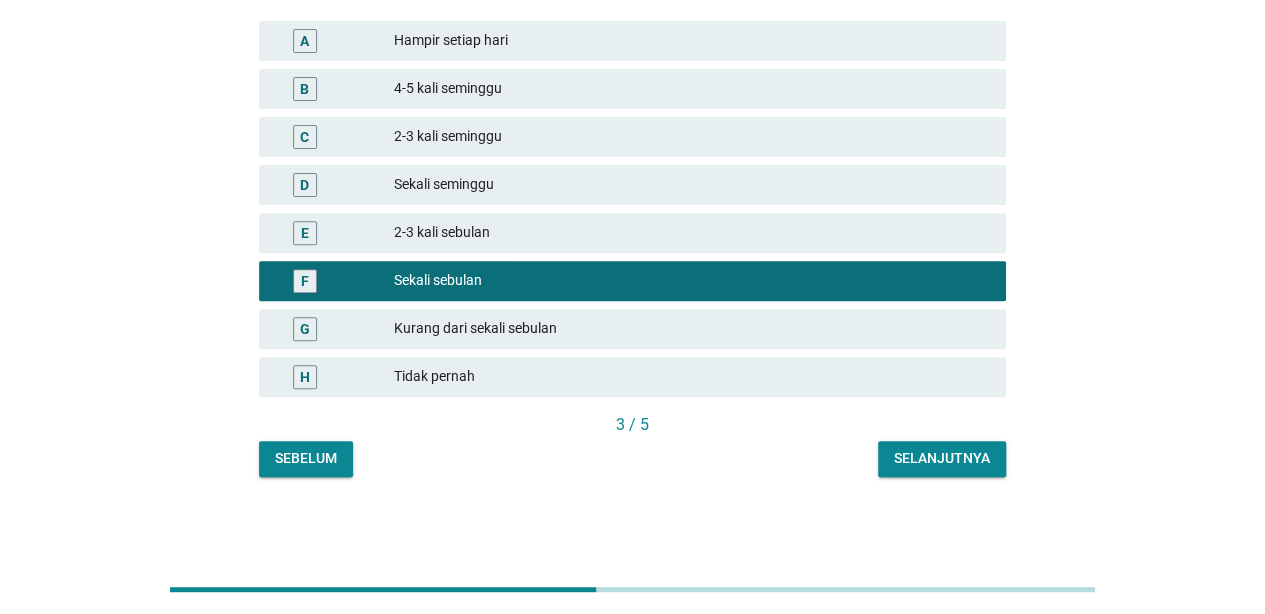 click on "Selanjutnya" at bounding box center (942, 458) 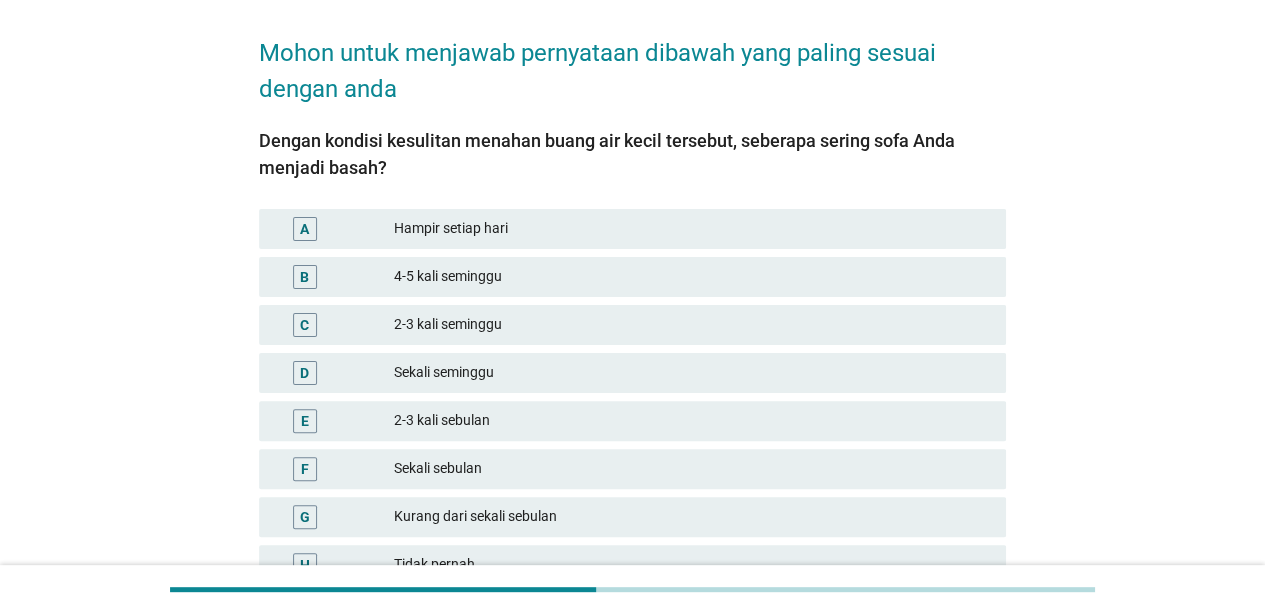 scroll, scrollTop: 100, scrollLeft: 0, axis: vertical 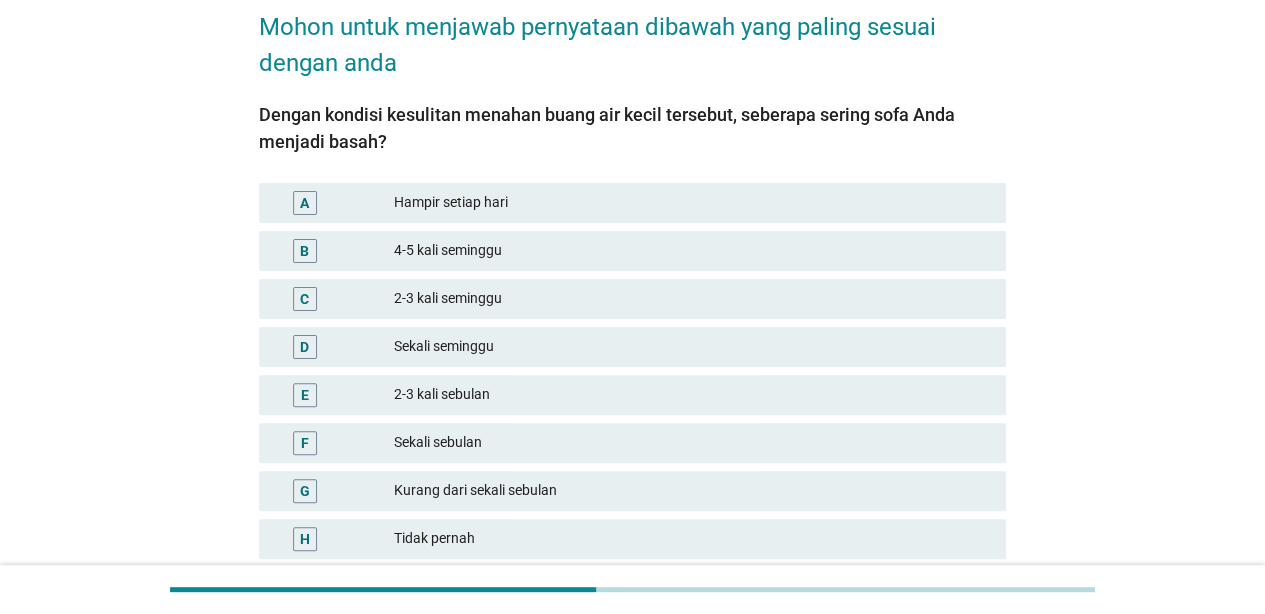 click on "Sekali seminggu" at bounding box center (692, 347) 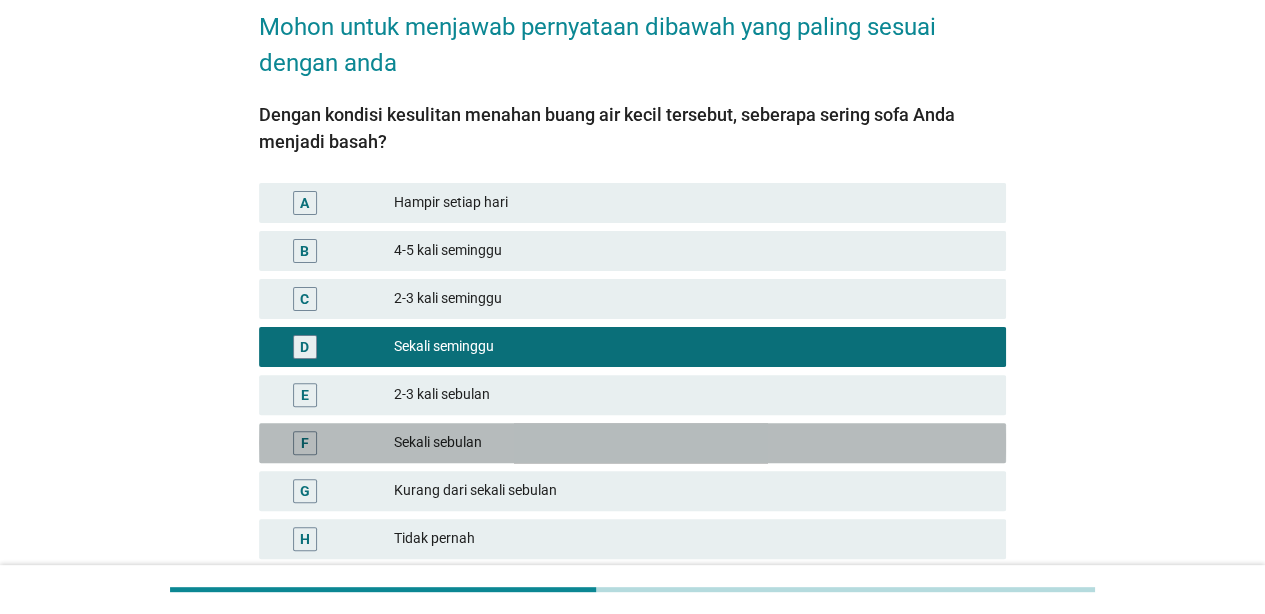 click on "Sekali sebulan" at bounding box center (692, 443) 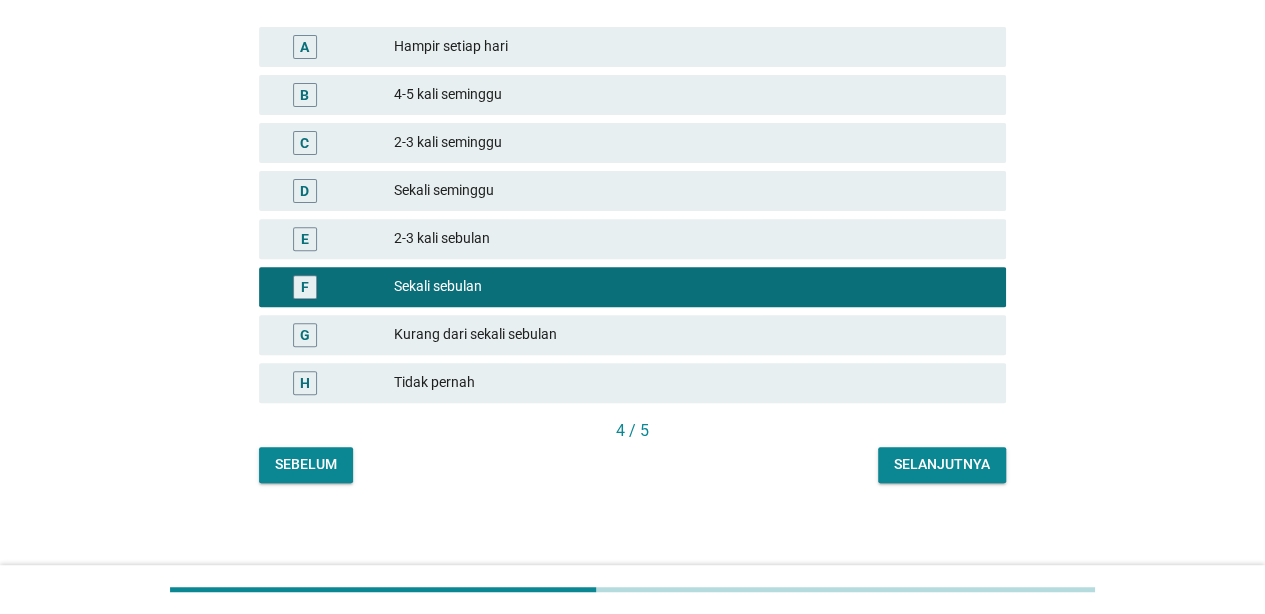 scroll, scrollTop: 262, scrollLeft: 0, axis: vertical 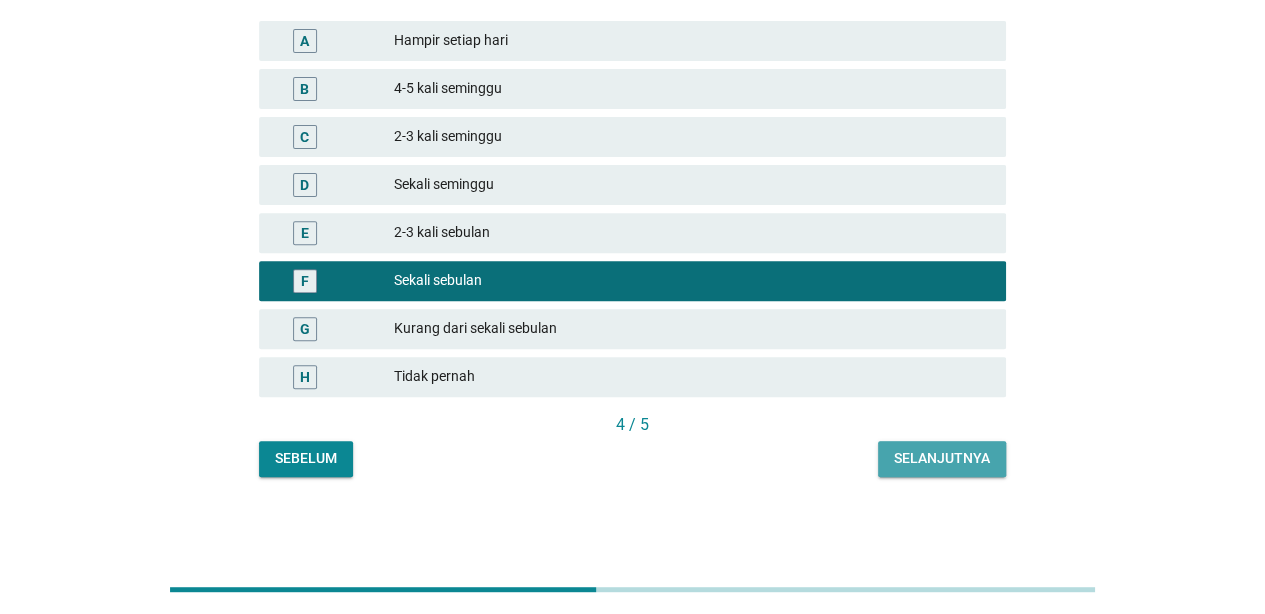 click on "Selanjutnya" at bounding box center (942, 458) 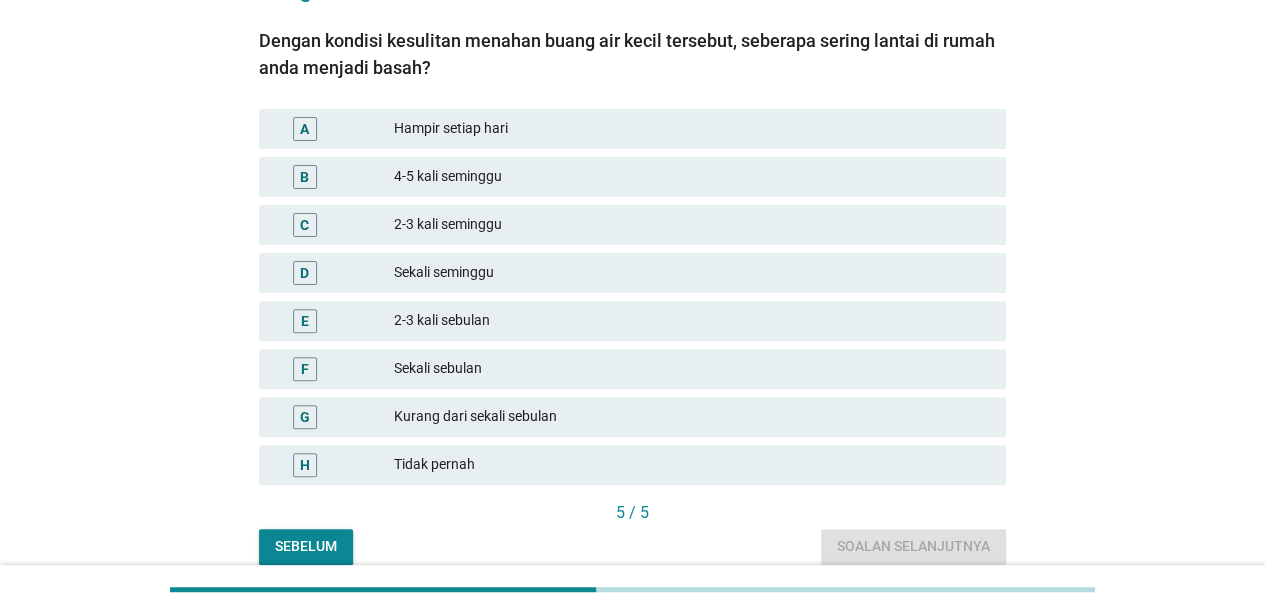 scroll, scrollTop: 200, scrollLeft: 0, axis: vertical 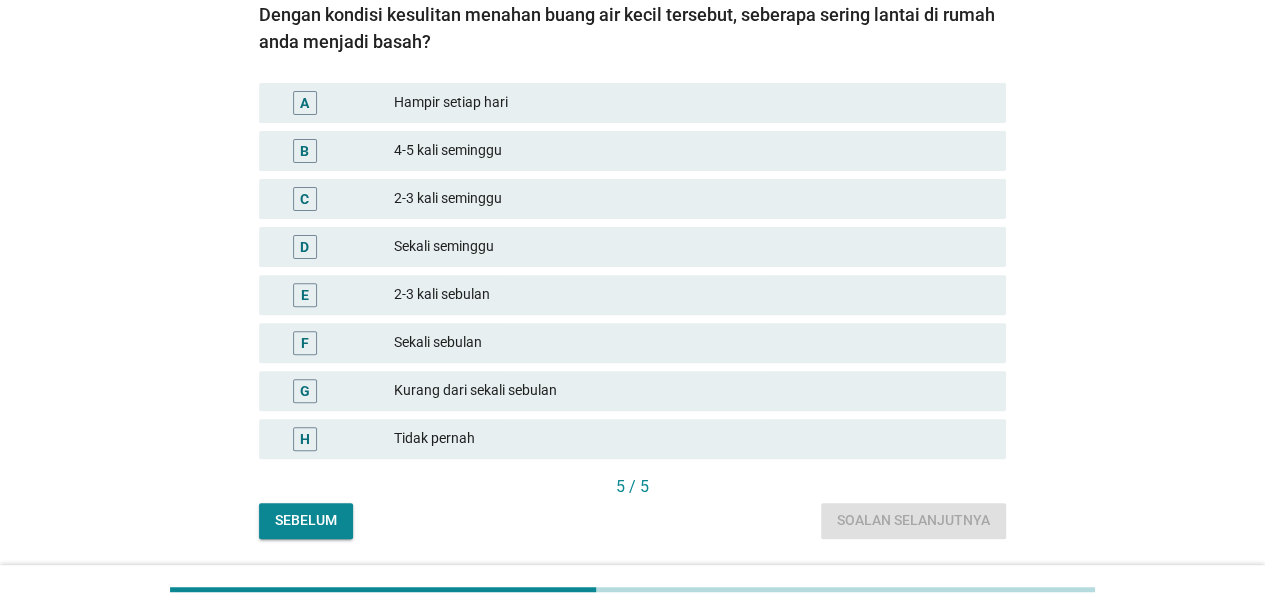click on "Kurang dari sekali sebulan" at bounding box center (692, 391) 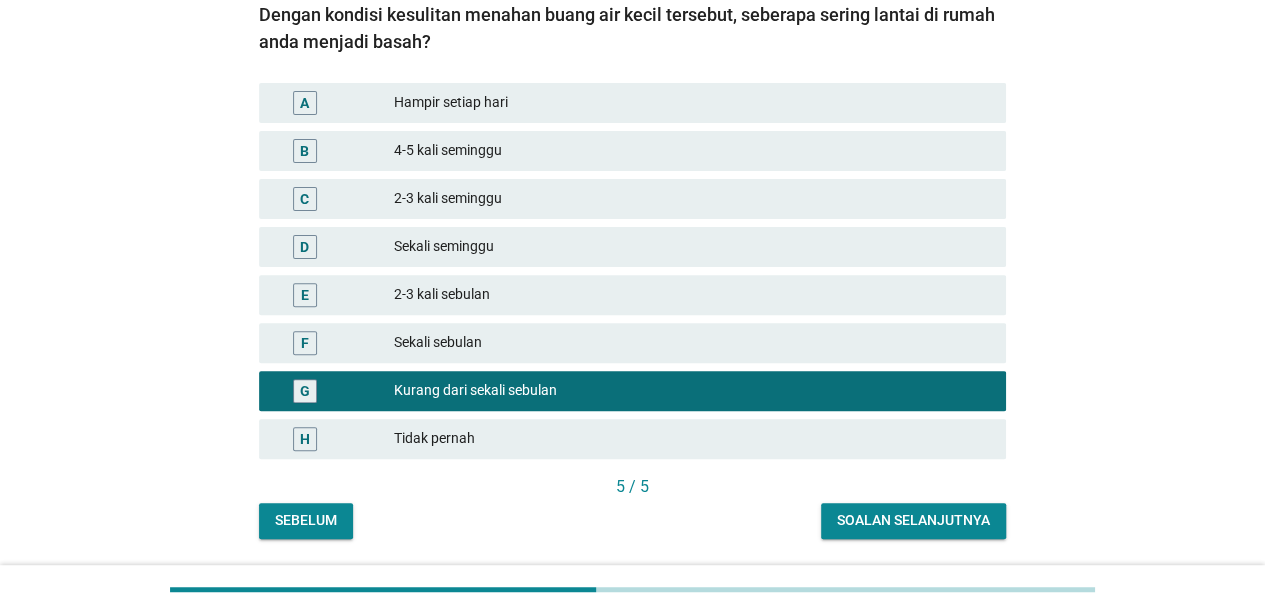 click on "Soalan selanjutnya" at bounding box center (913, 520) 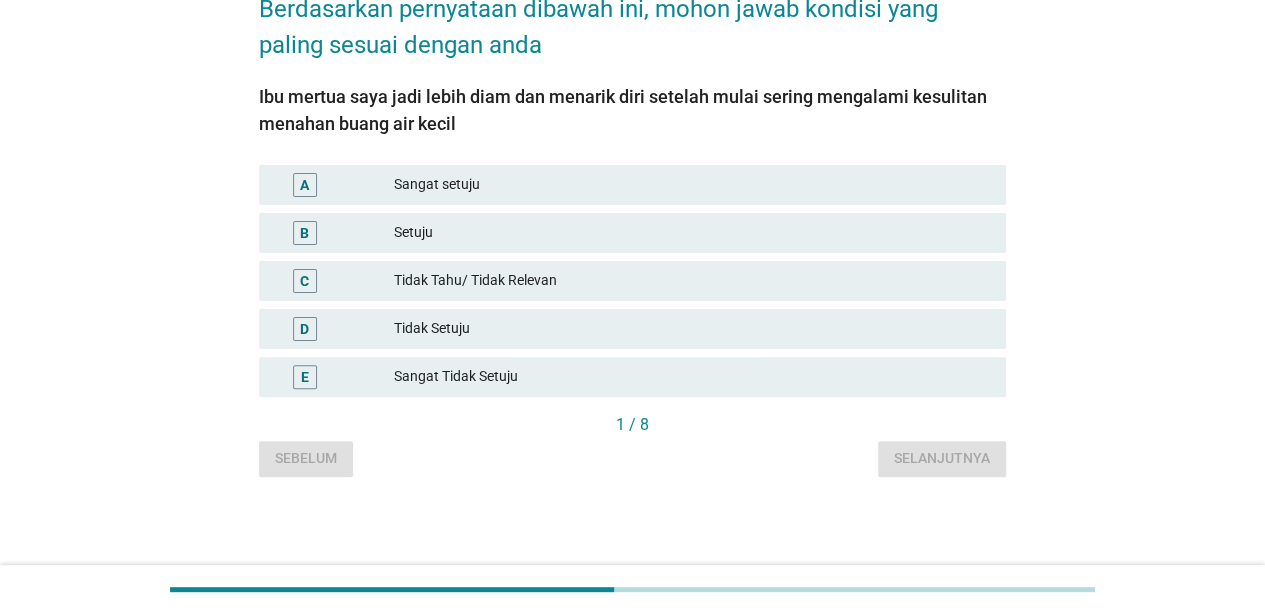 scroll, scrollTop: 0, scrollLeft: 0, axis: both 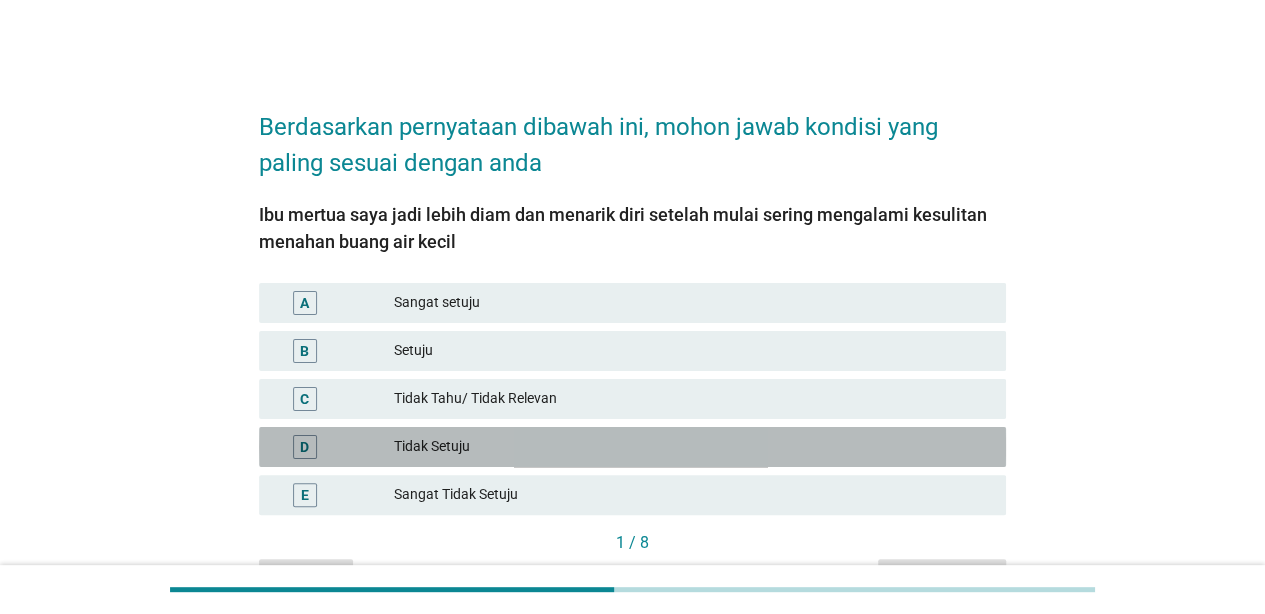 click on "Tidak Setuju" at bounding box center (692, 447) 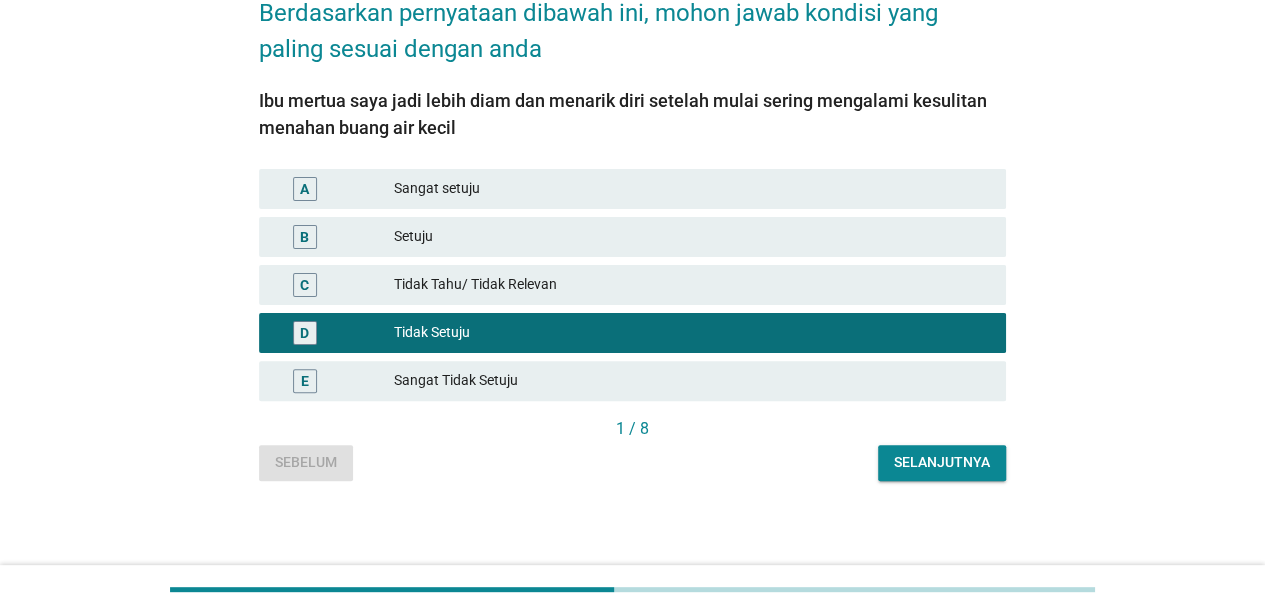 scroll, scrollTop: 118, scrollLeft: 0, axis: vertical 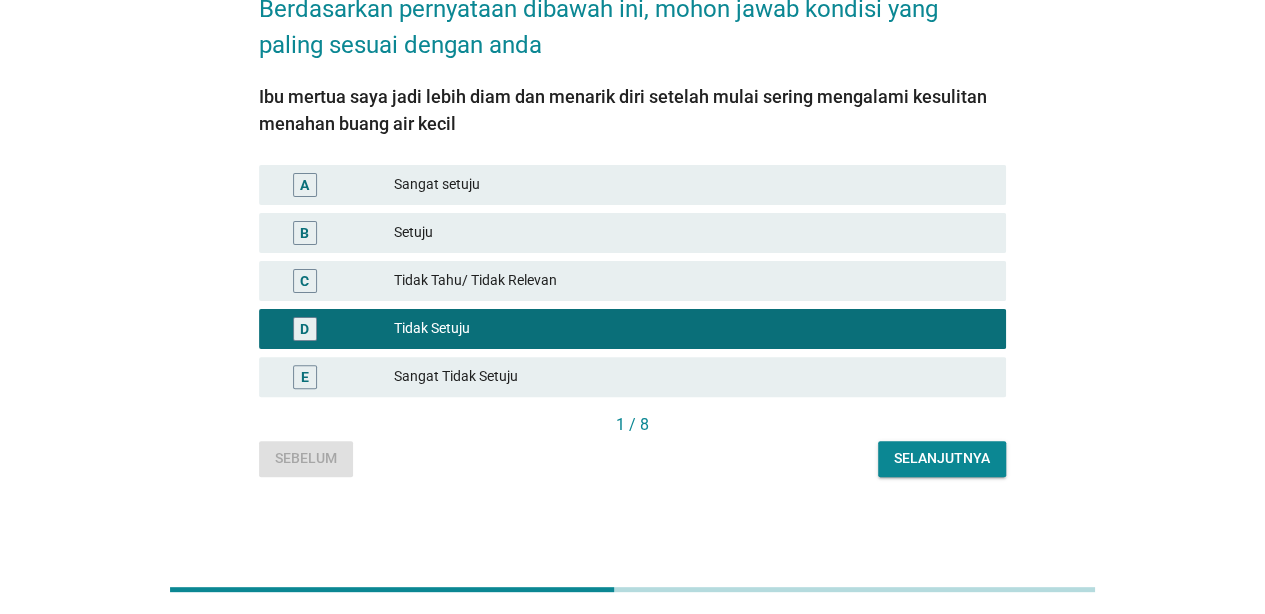 click on "Selanjutnya" at bounding box center [942, 458] 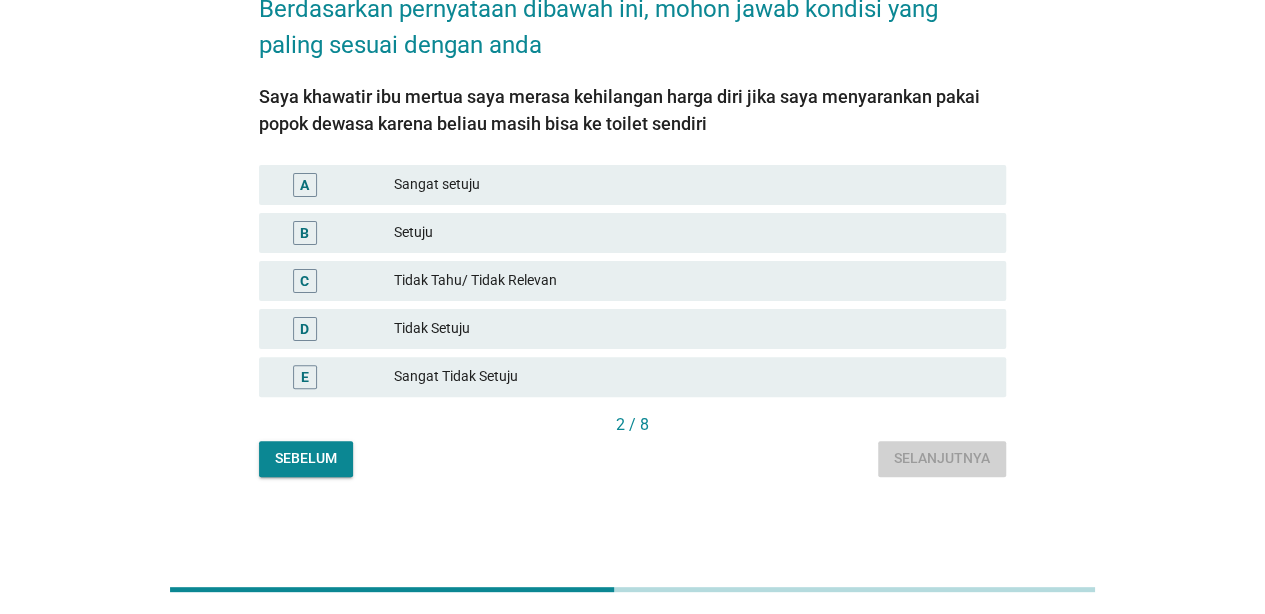 scroll, scrollTop: 0, scrollLeft: 0, axis: both 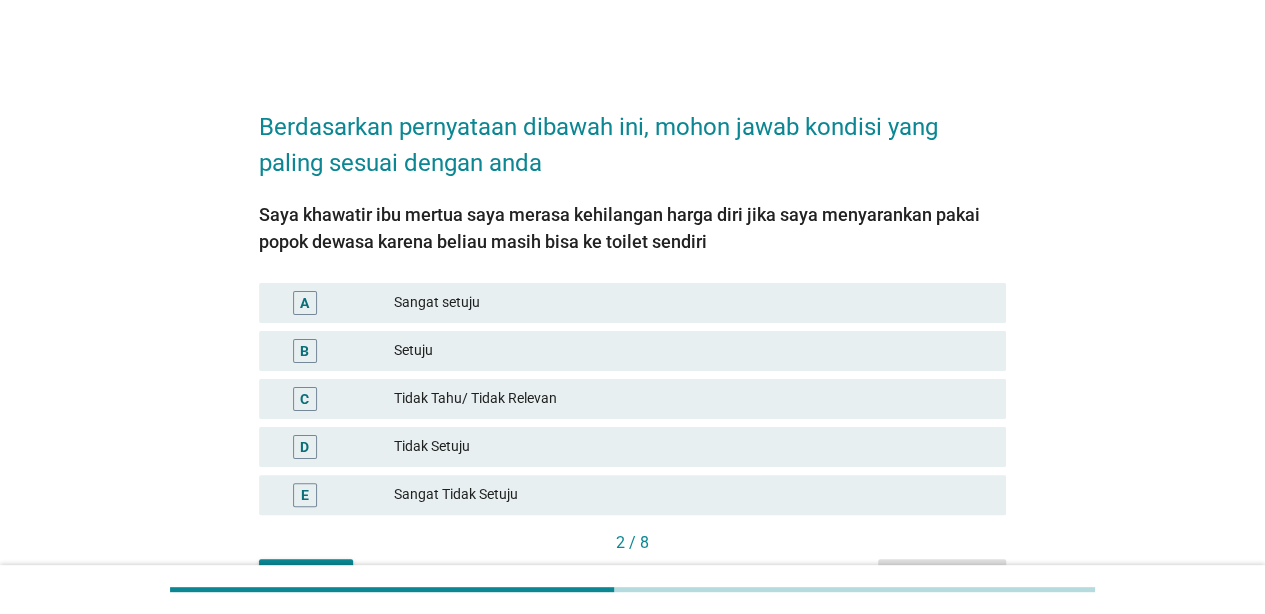 click on "Tidak Setuju" at bounding box center (692, 447) 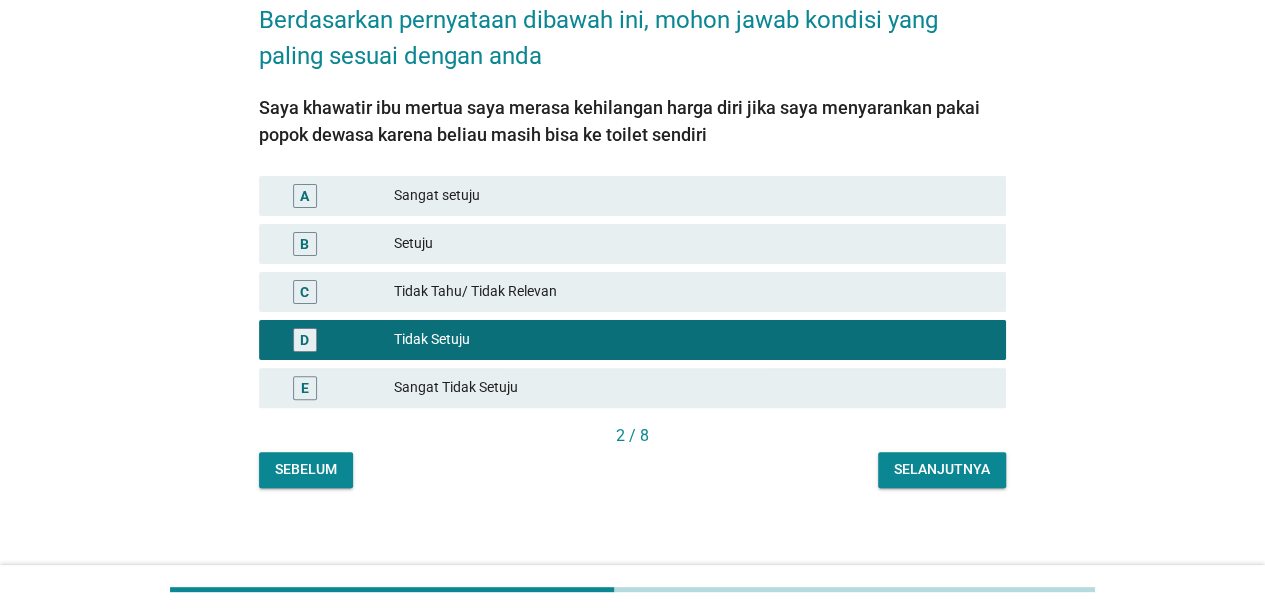 scroll, scrollTop: 118, scrollLeft: 0, axis: vertical 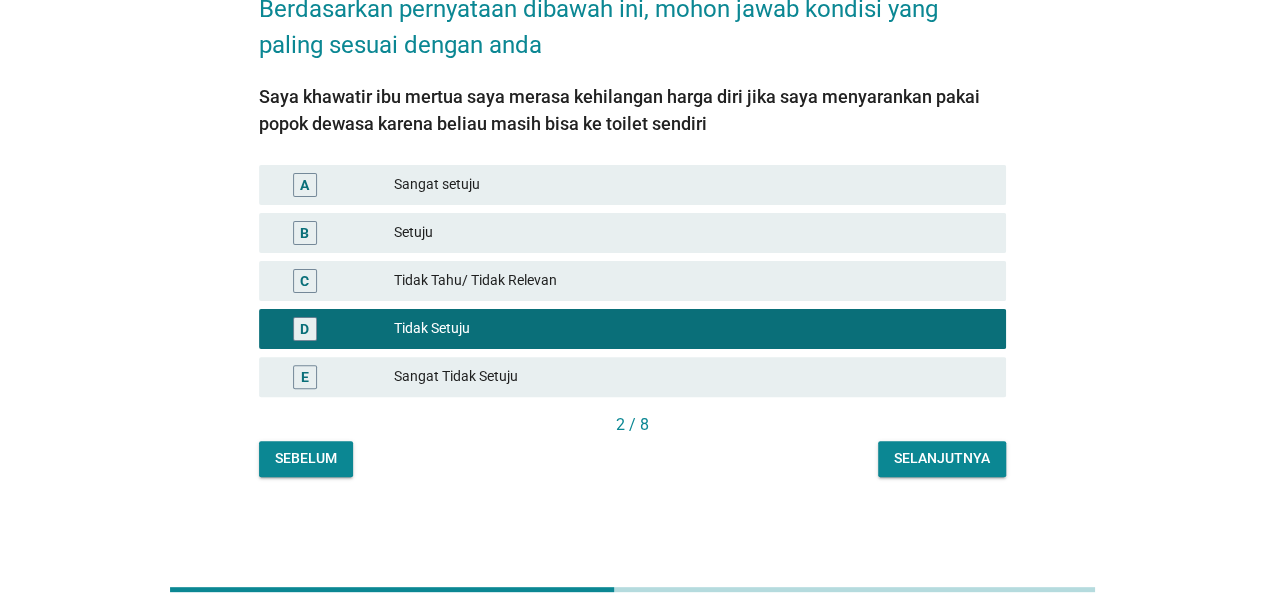 click on "Selanjutnya" at bounding box center [942, 458] 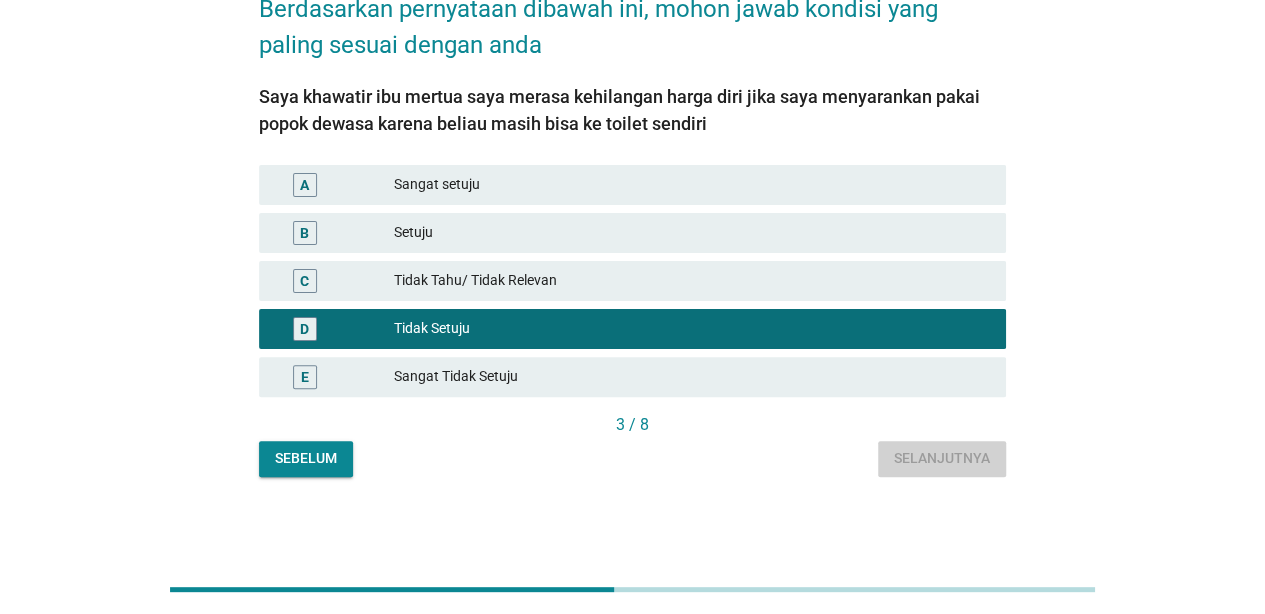 scroll, scrollTop: 0, scrollLeft: 0, axis: both 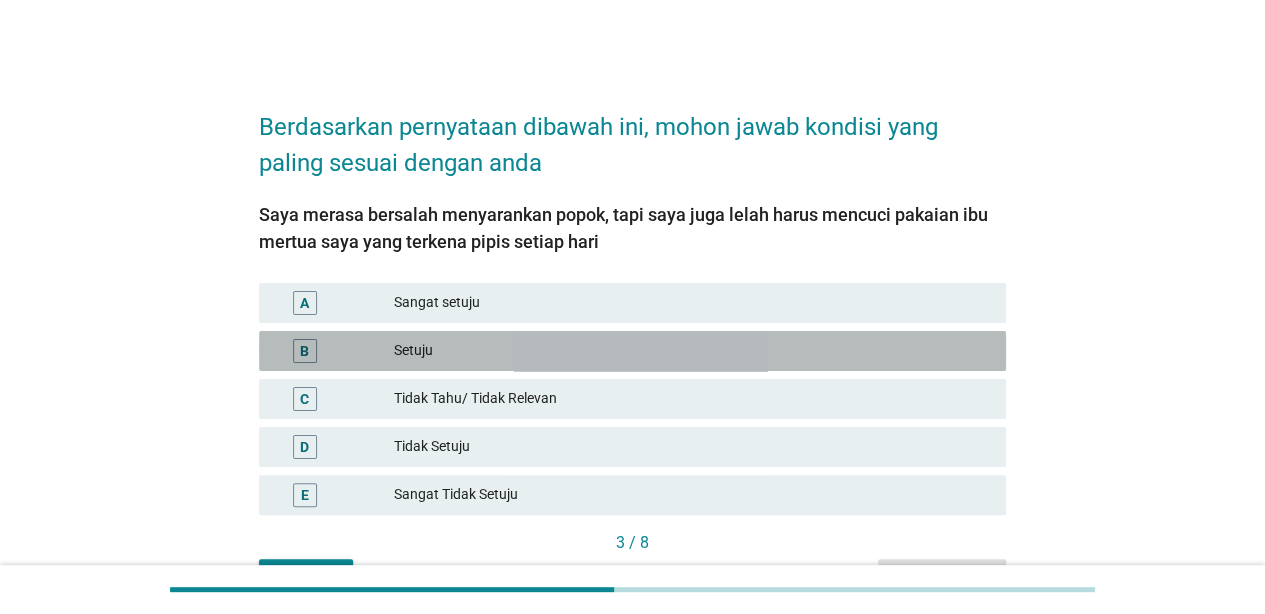 click on "Setuju" at bounding box center [692, 351] 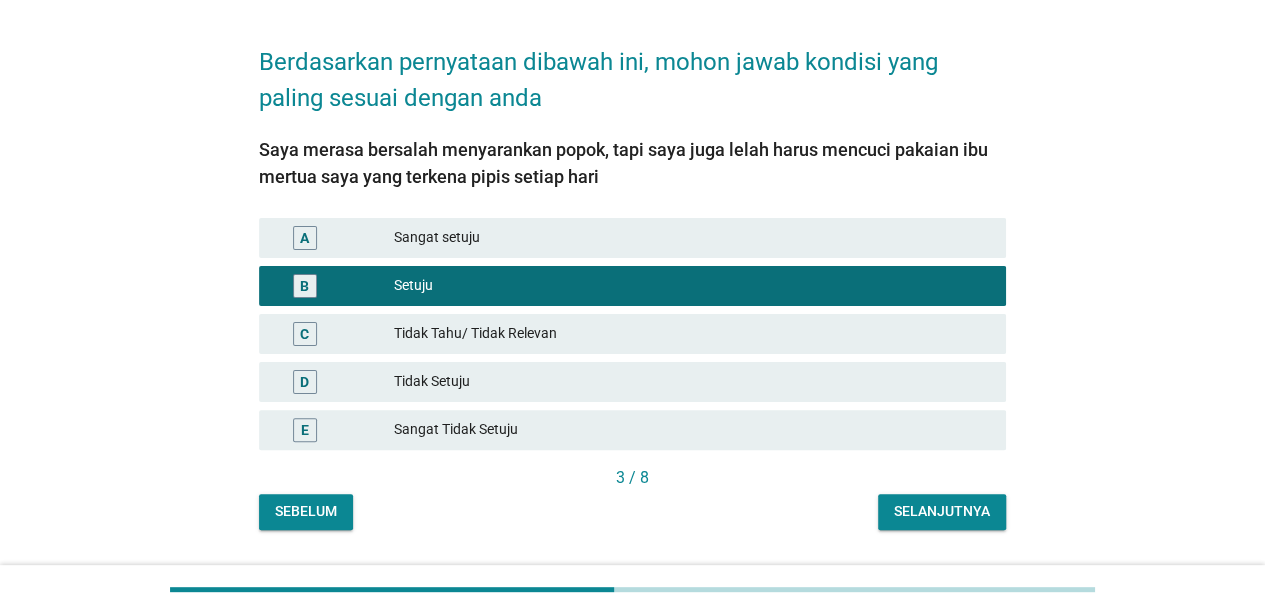 scroll, scrollTop: 118, scrollLeft: 0, axis: vertical 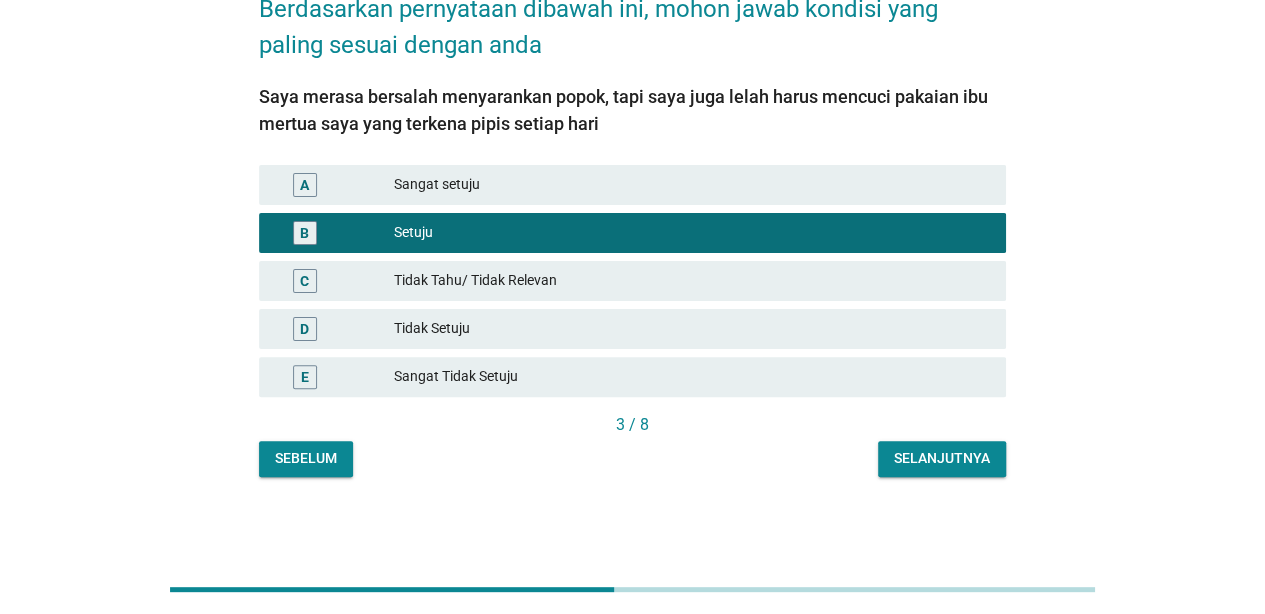 click on "Selanjutnya" at bounding box center (942, 458) 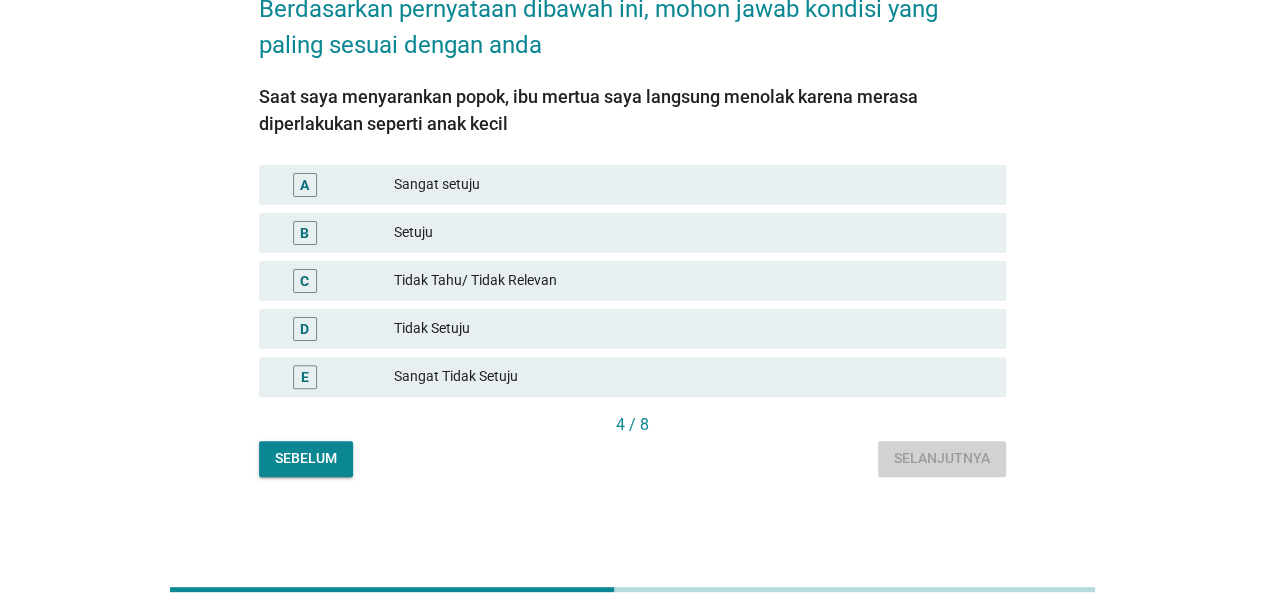 scroll, scrollTop: 0, scrollLeft: 0, axis: both 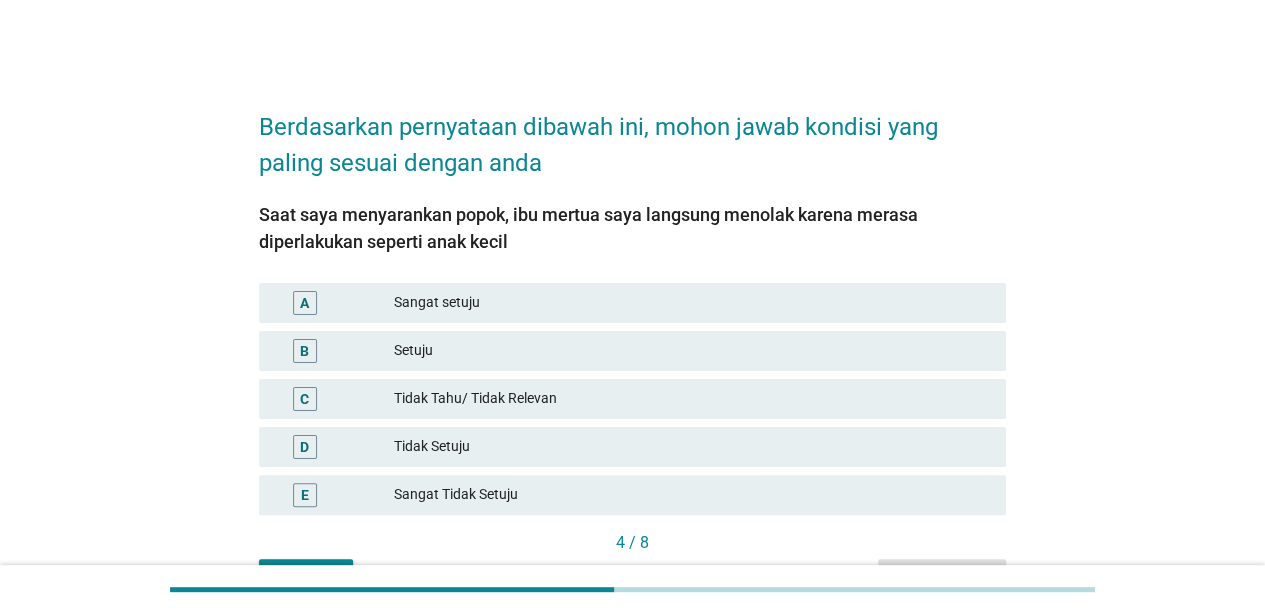 click on "Setuju" at bounding box center (692, 351) 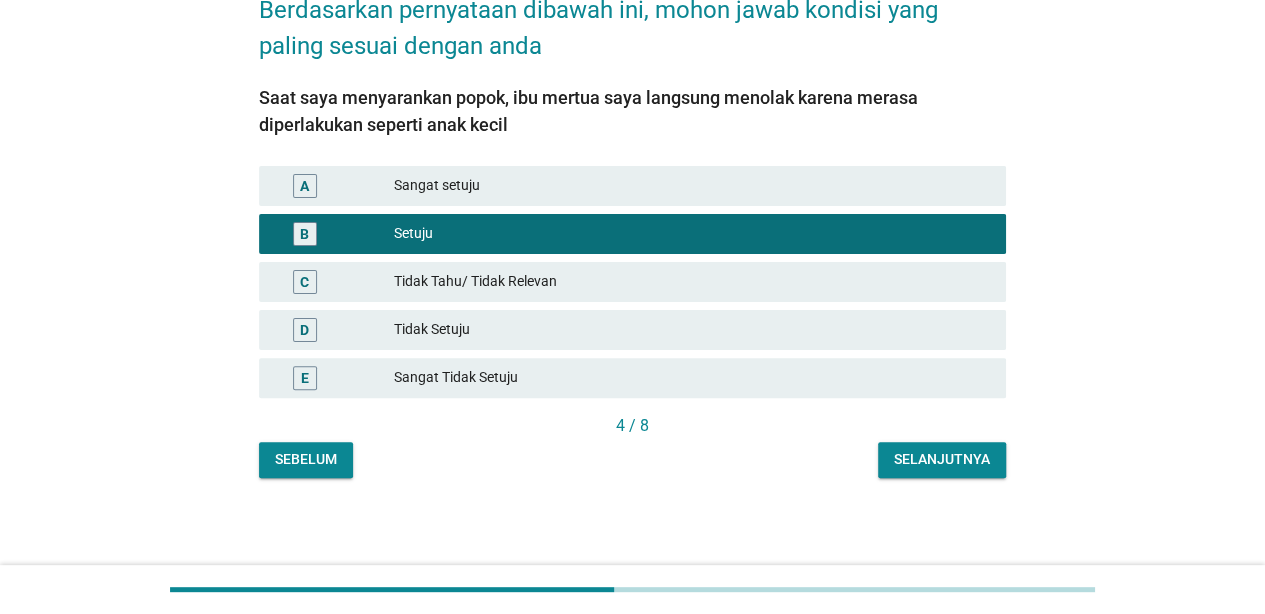 scroll, scrollTop: 118, scrollLeft: 0, axis: vertical 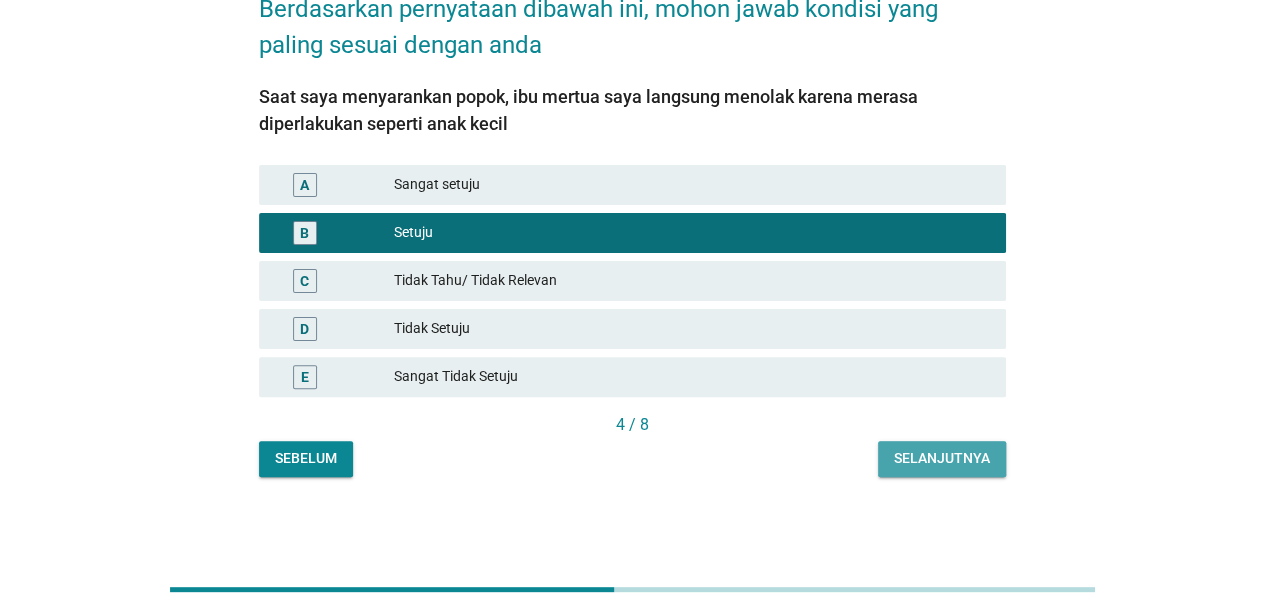 click on "Selanjutnya" at bounding box center (942, 459) 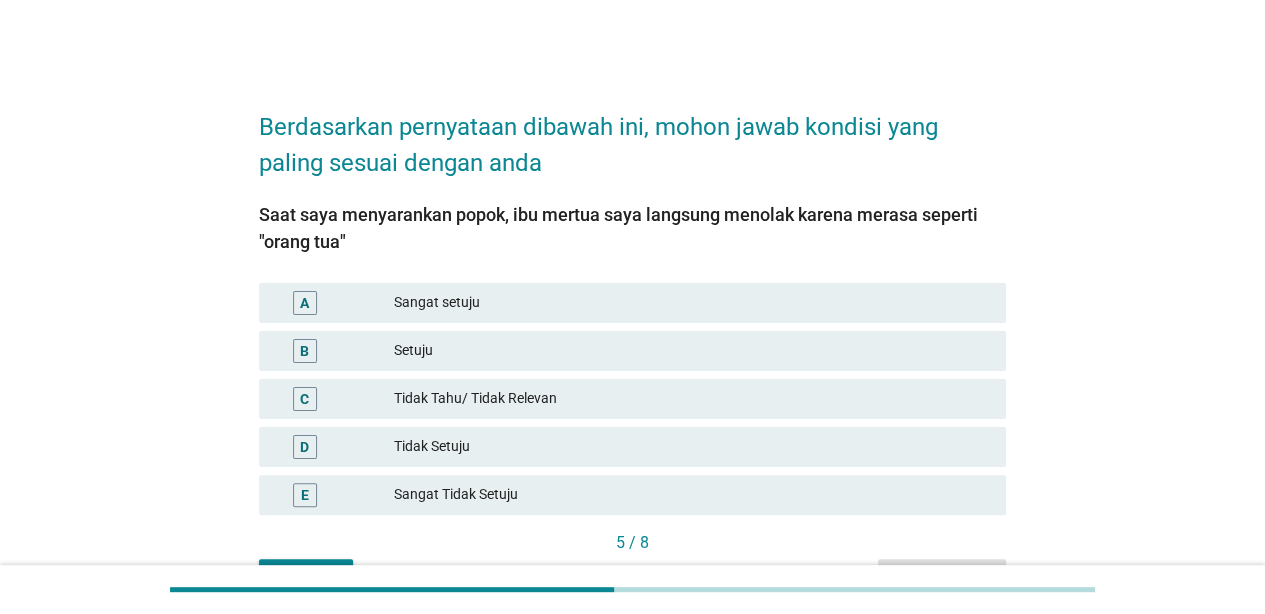 click on "Tidak Setuju" at bounding box center [692, 447] 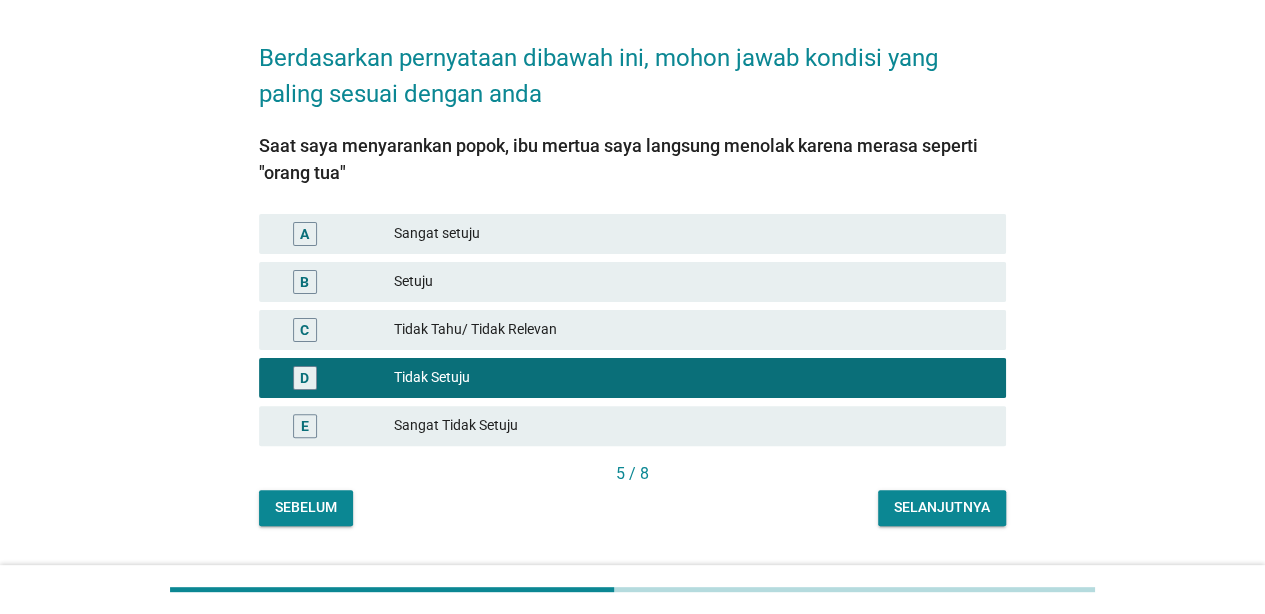 scroll, scrollTop: 118, scrollLeft: 0, axis: vertical 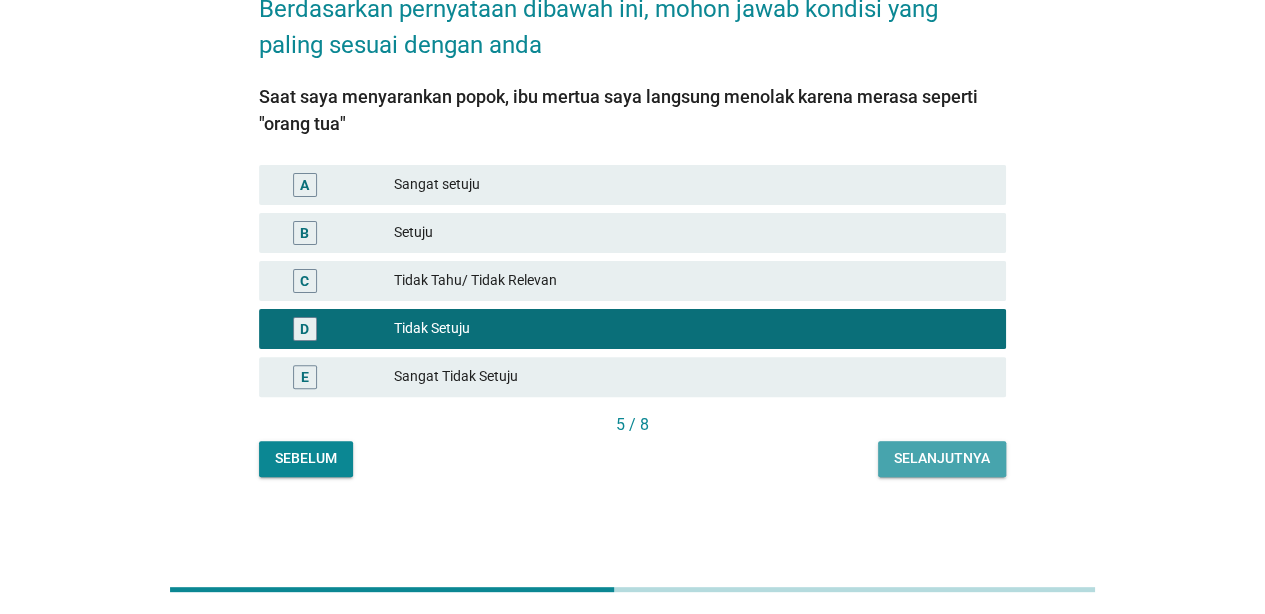 click on "Selanjutnya" at bounding box center (942, 458) 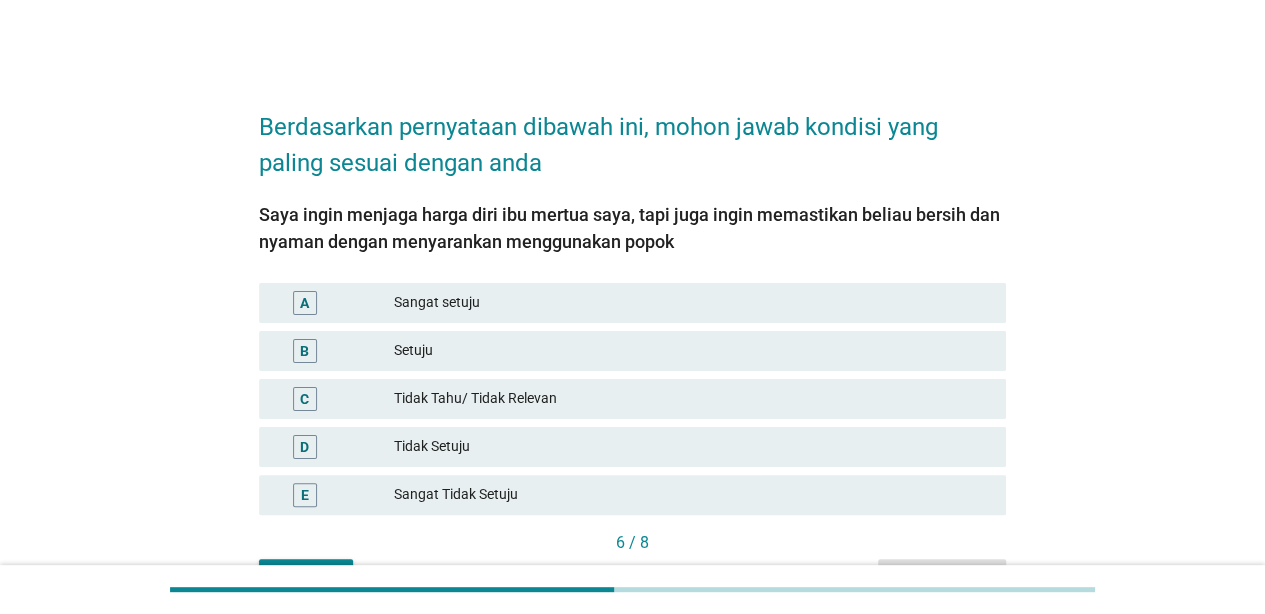 click on "Sangat setuju" at bounding box center (692, 303) 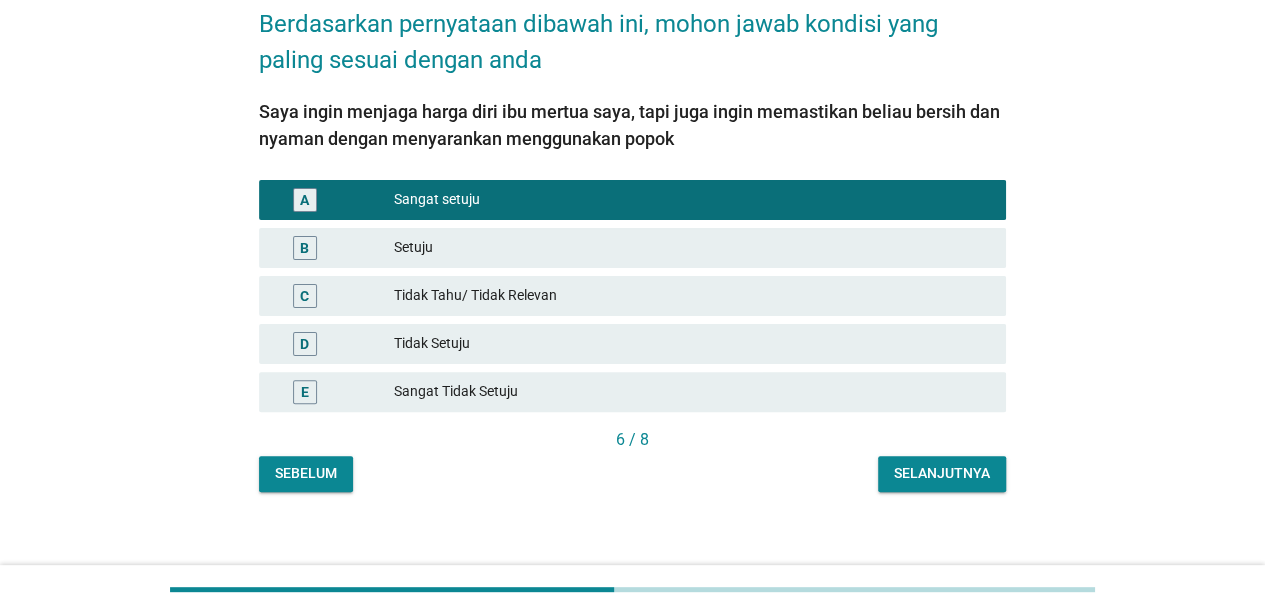 scroll, scrollTop: 118, scrollLeft: 0, axis: vertical 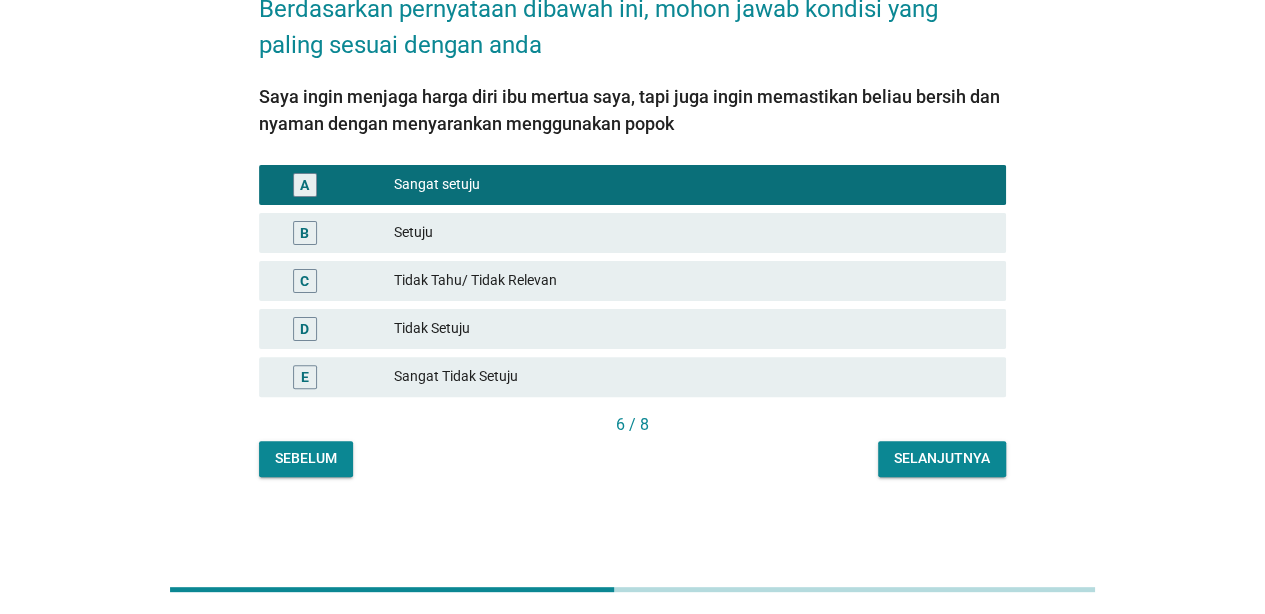 click on "Selanjutnya" at bounding box center [942, 458] 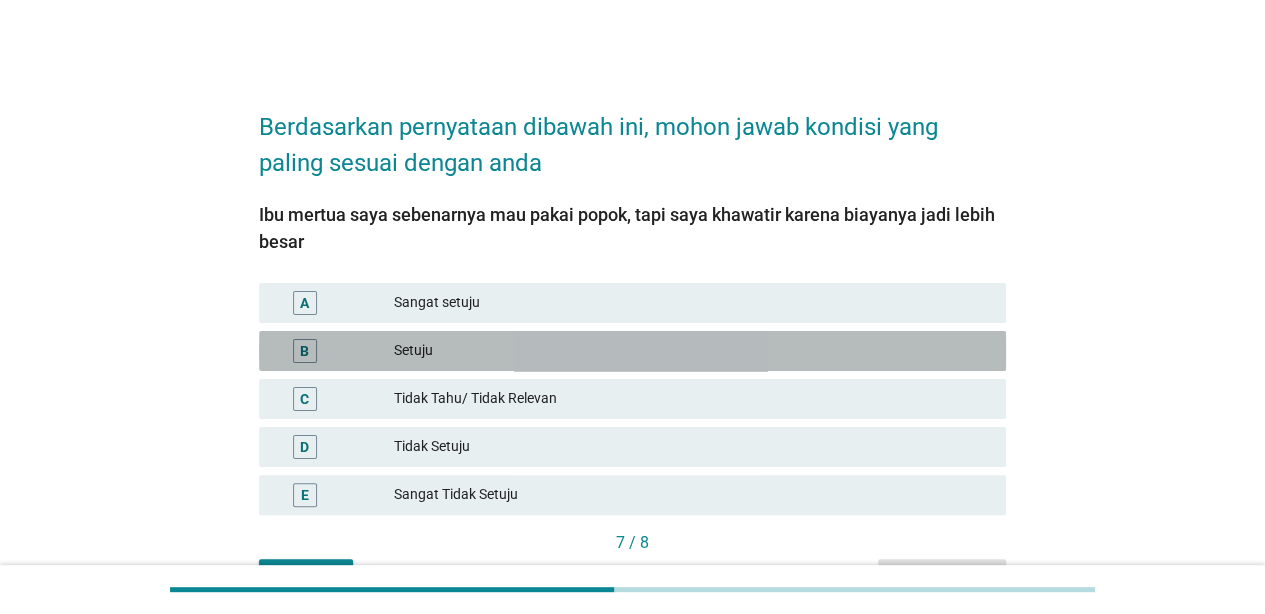 click on "Setuju" at bounding box center (692, 351) 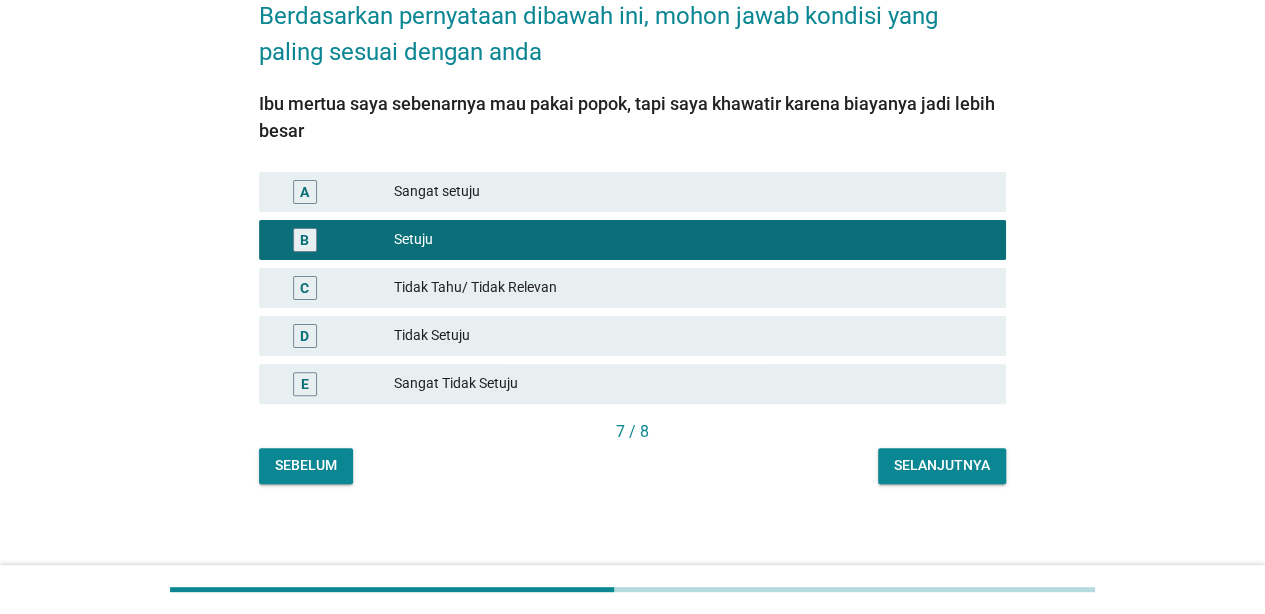 scroll, scrollTop: 118, scrollLeft: 0, axis: vertical 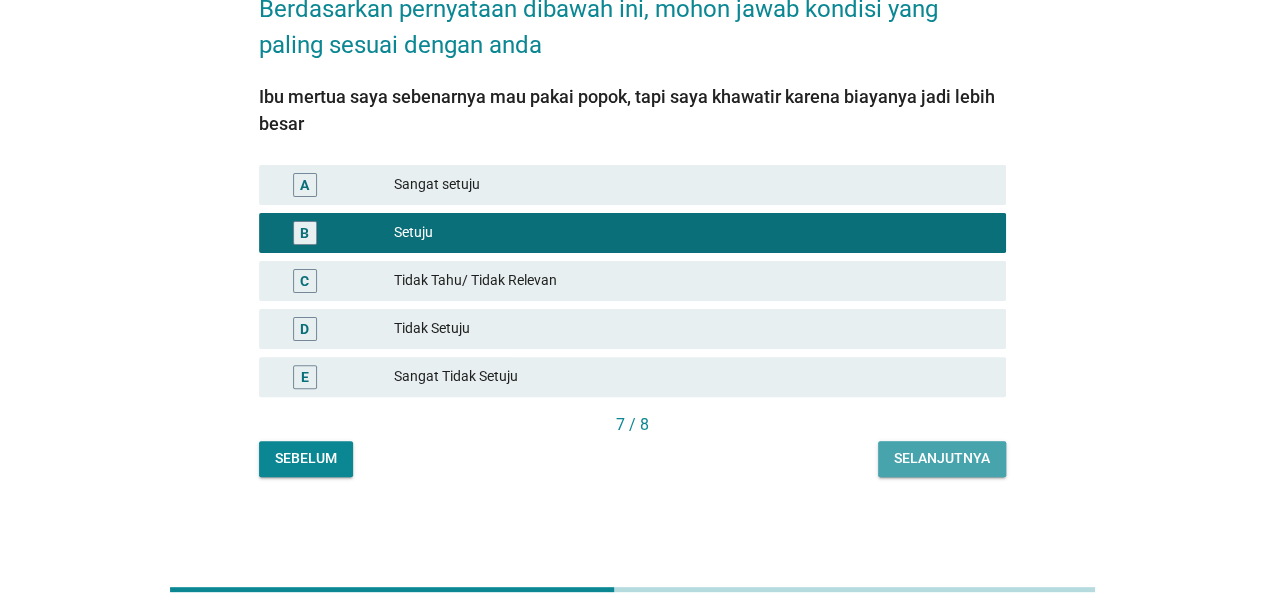 click on "Selanjutnya" at bounding box center [942, 458] 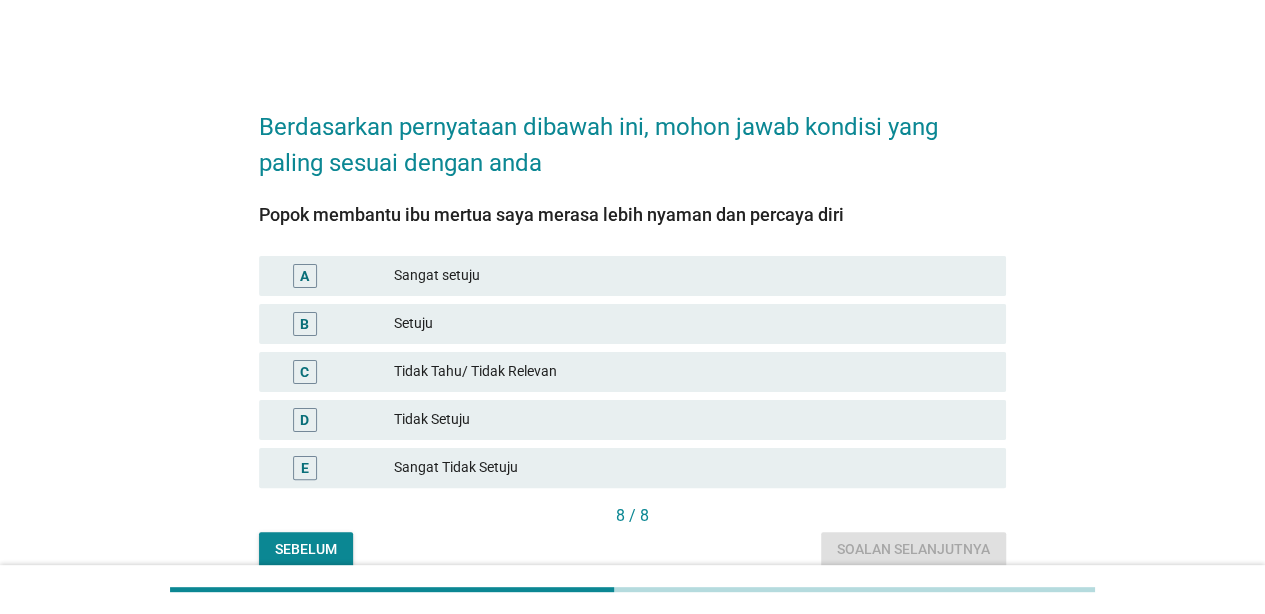 click on "Sangat setuju" at bounding box center (692, 276) 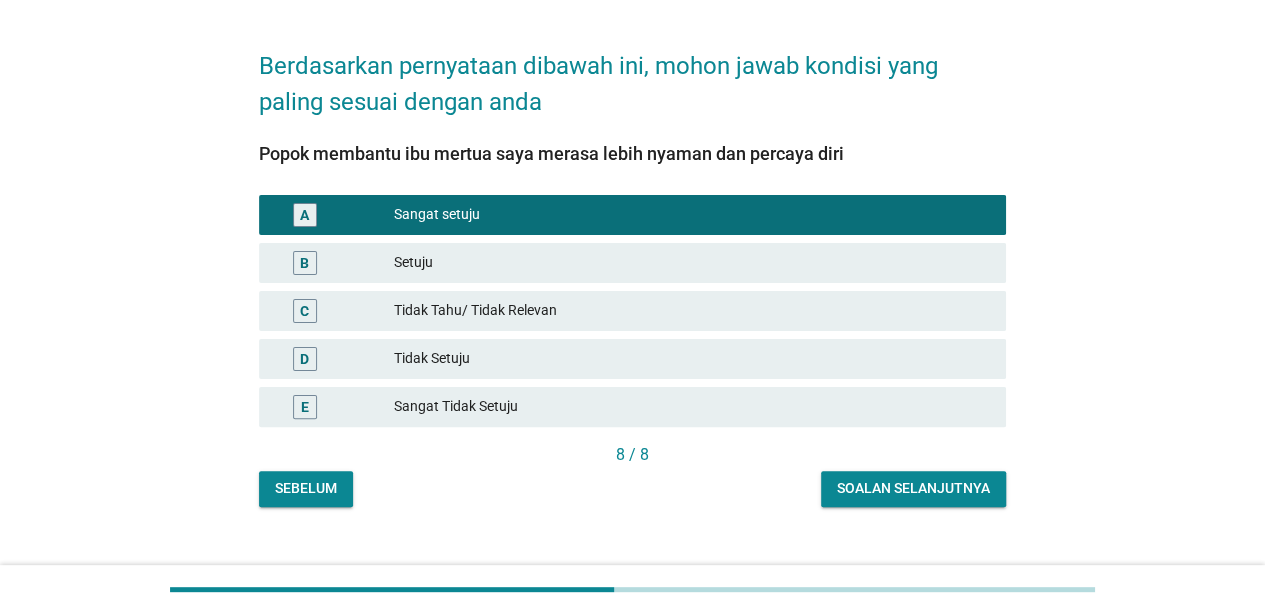 scroll, scrollTop: 91, scrollLeft: 0, axis: vertical 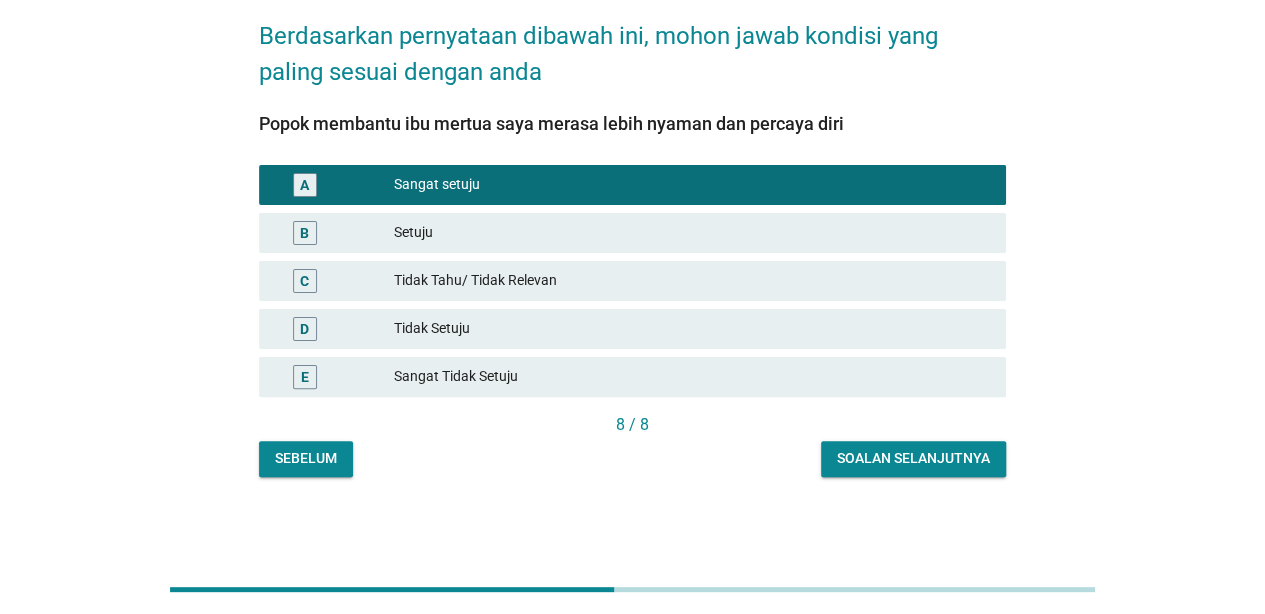 click on "Soalan selanjutnya" at bounding box center [913, 458] 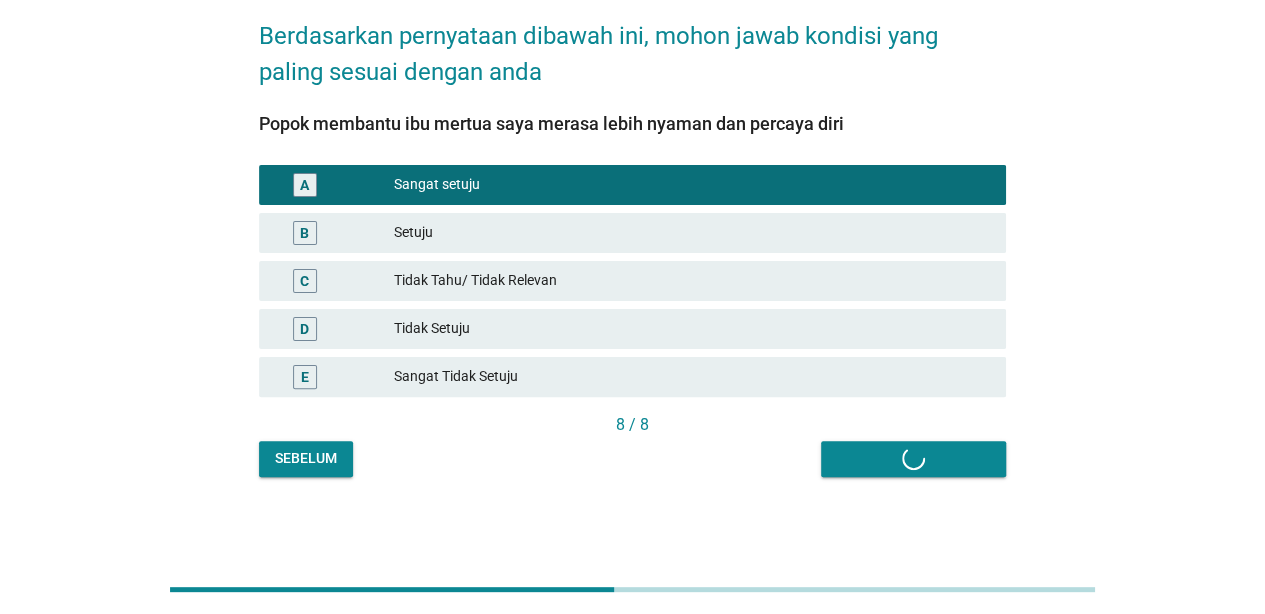 scroll, scrollTop: 0, scrollLeft: 0, axis: both 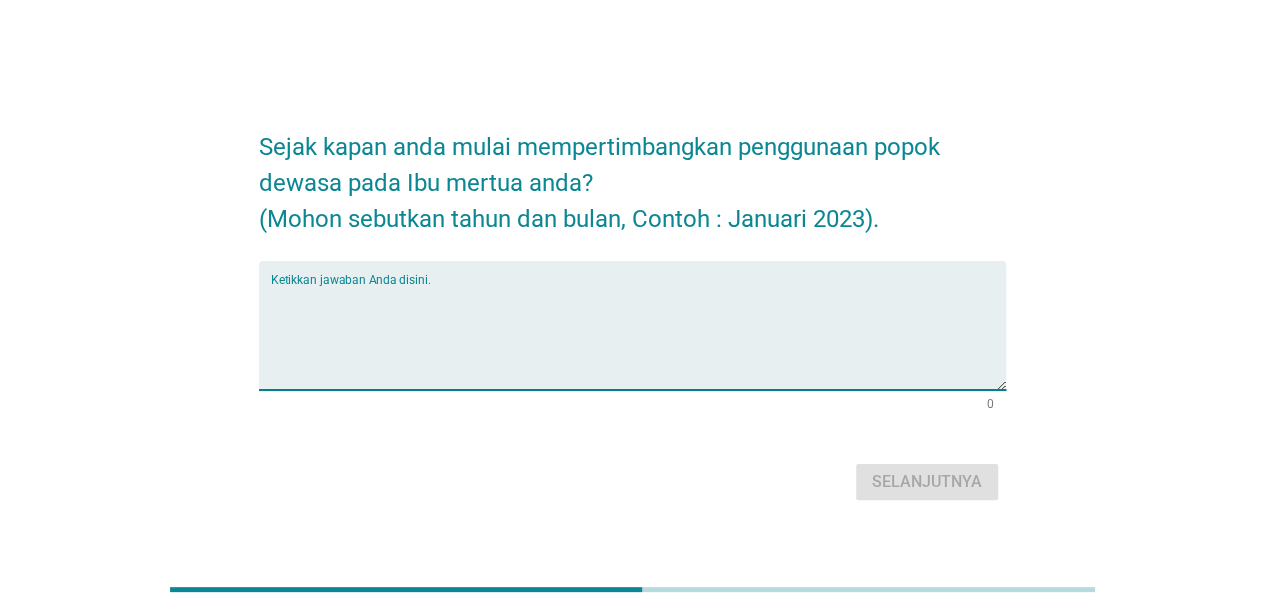 click at bounding box center [638, 337] 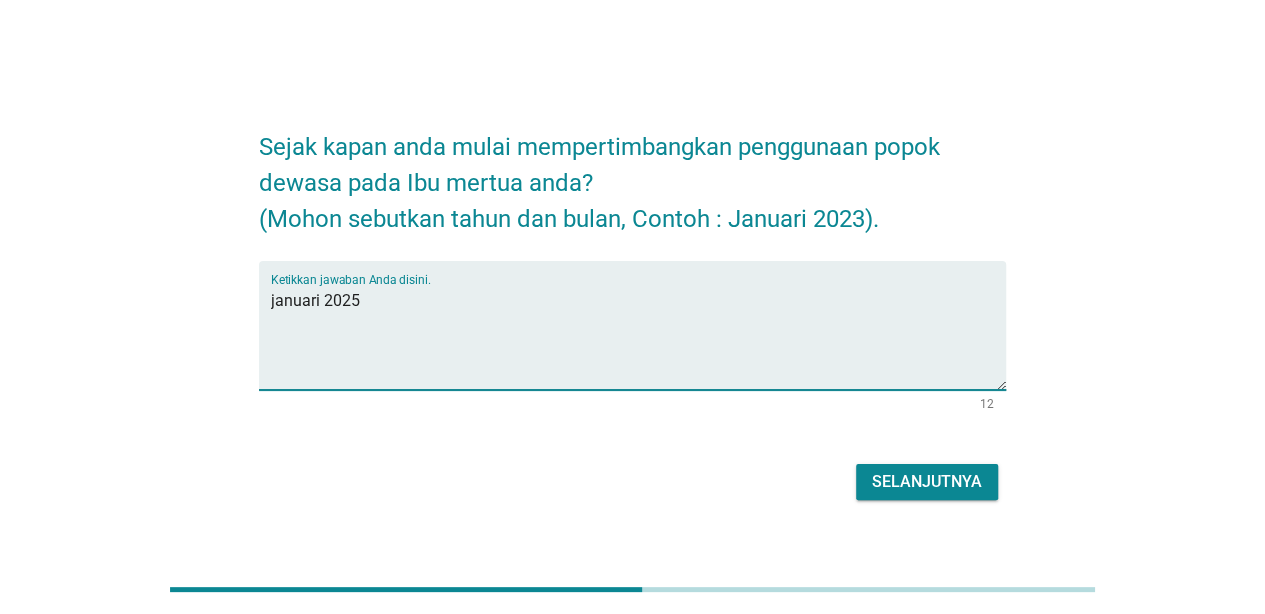 type on "januari 2025" 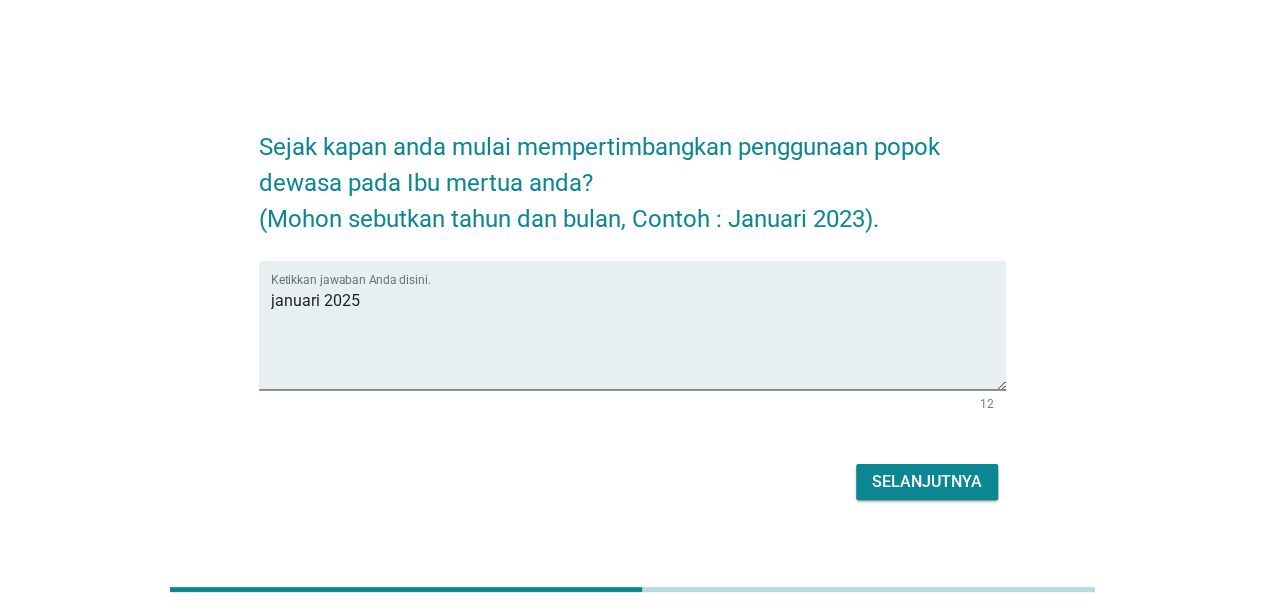 click on "Selanjutnya" at bounding box center [632, 482] 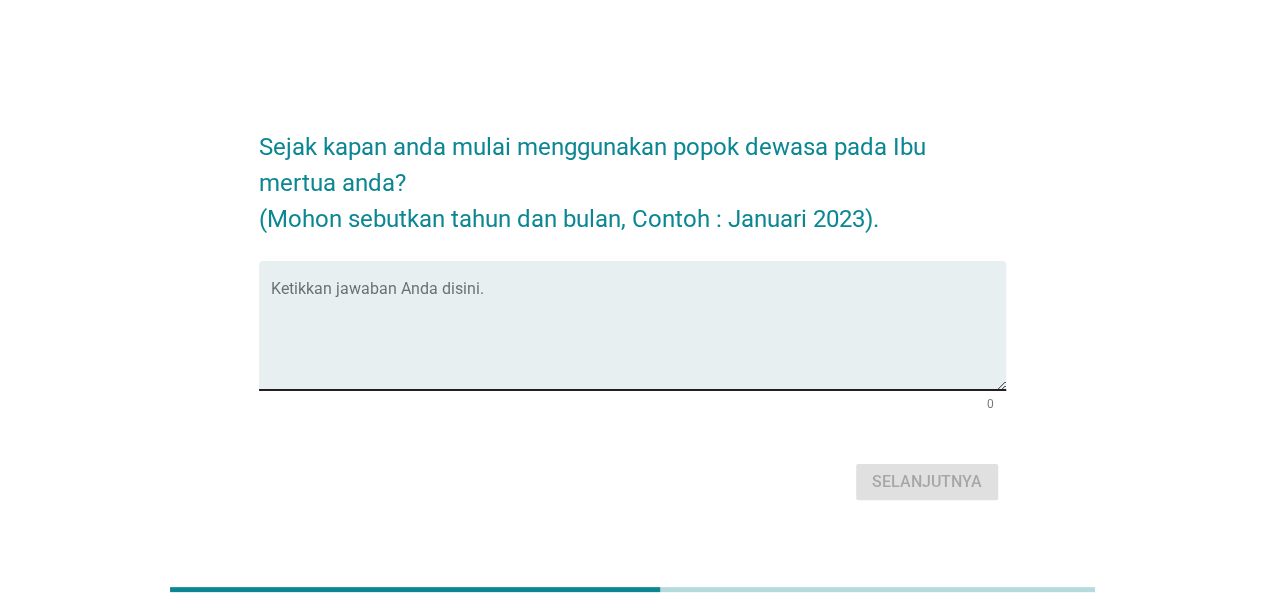 click at bounding box center (638, 337) 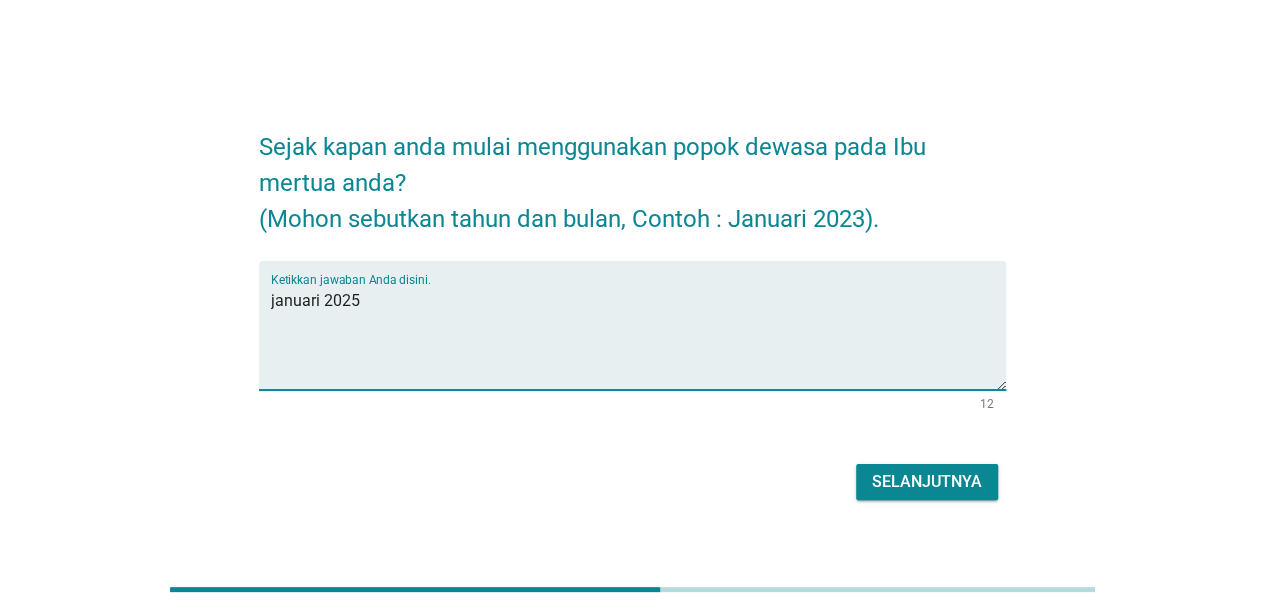 type on "januari 2025" 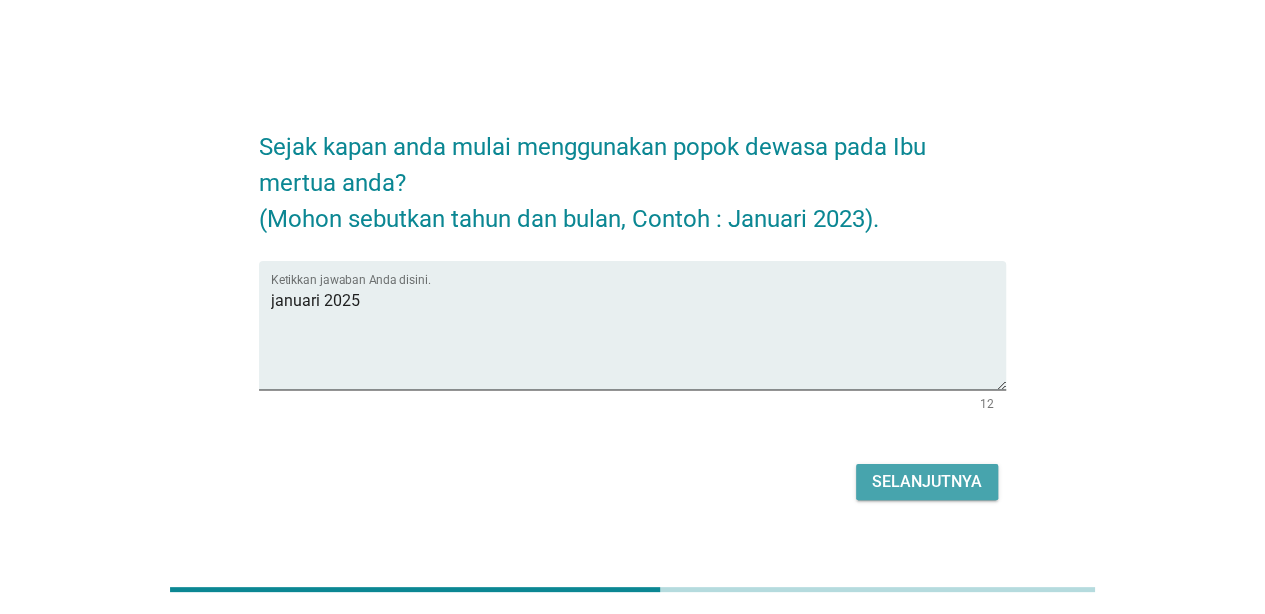 click on "Selanjutnya" at bounding box center (927, 482) 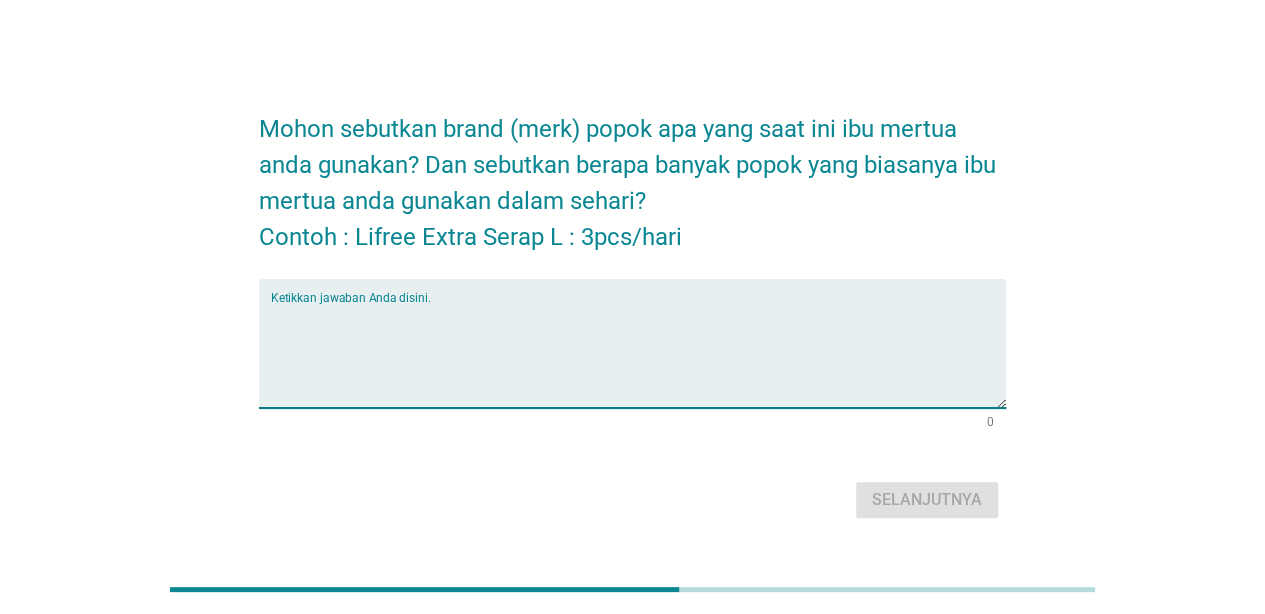 click at bounding box center [638, 355] 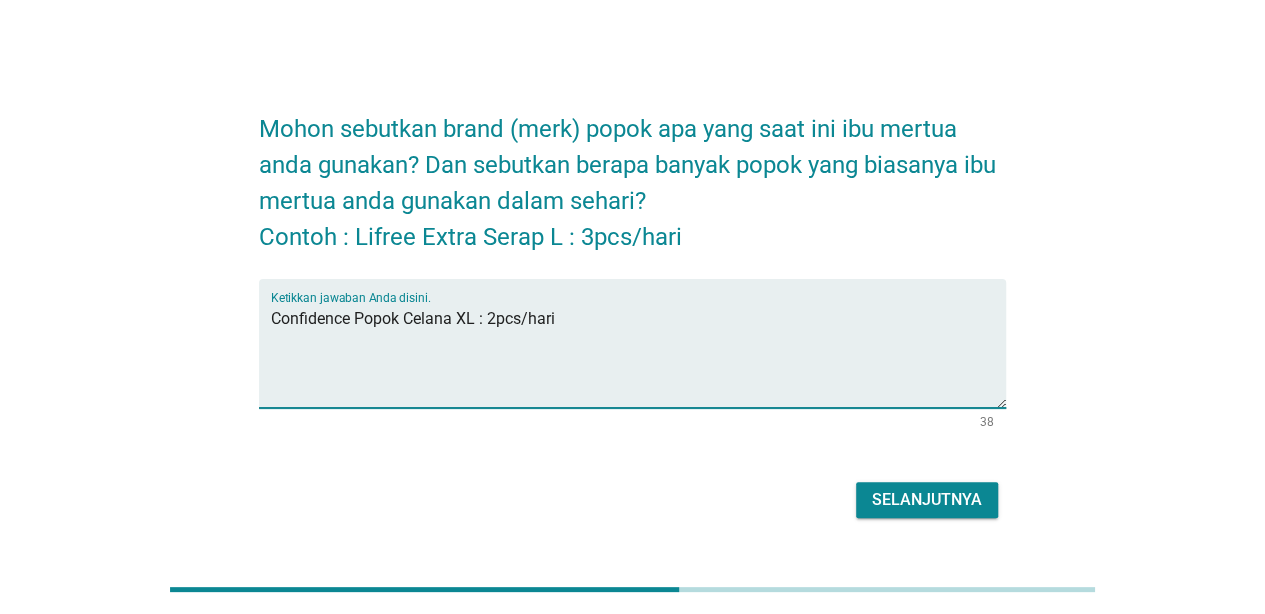 type on "Confidence Popok Celana XL : 2pcs/hari" 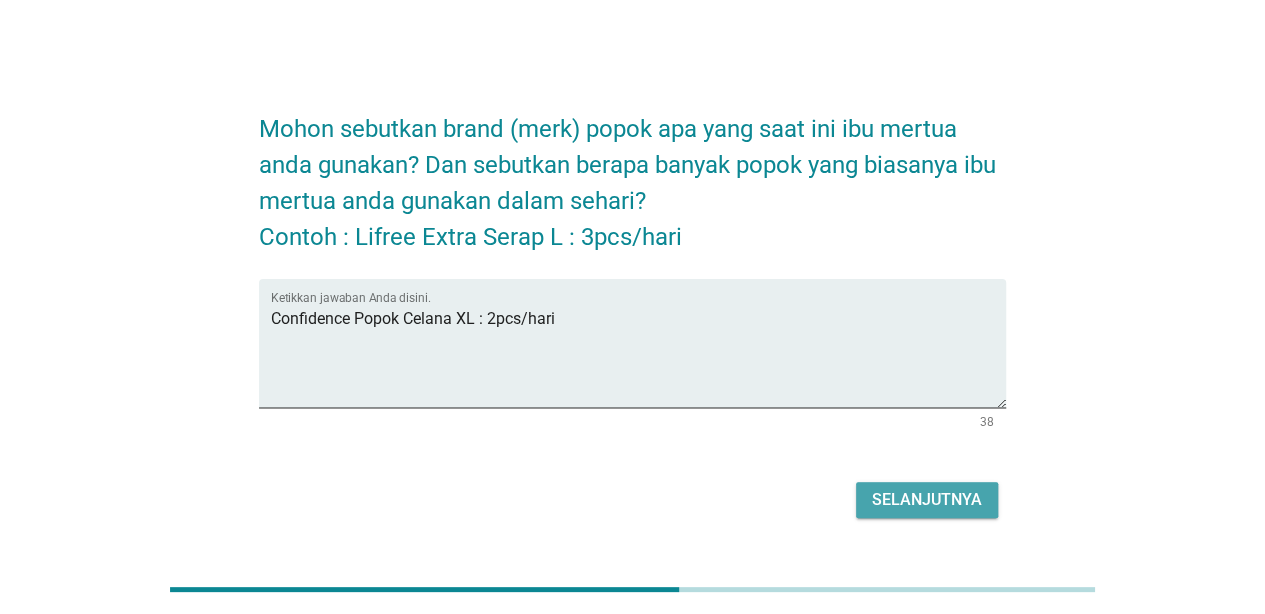 click on "Selanjutnya" at bounding box center (927, 500) 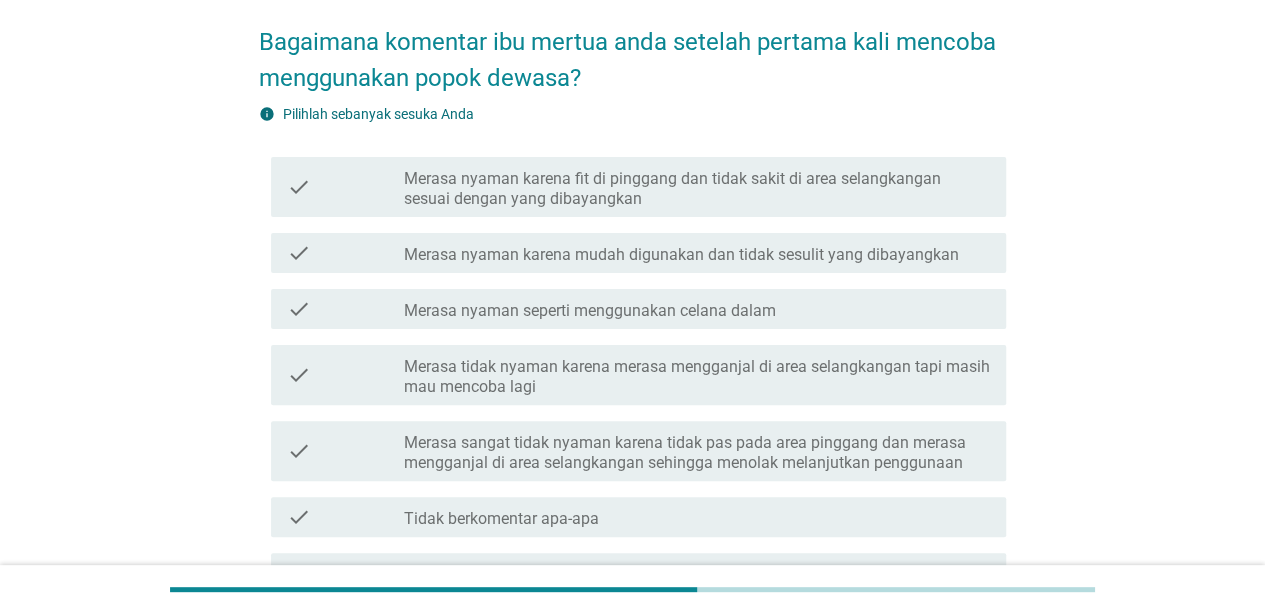 scroll, scrollTop: 0, scrollLeft: 0, axis: both 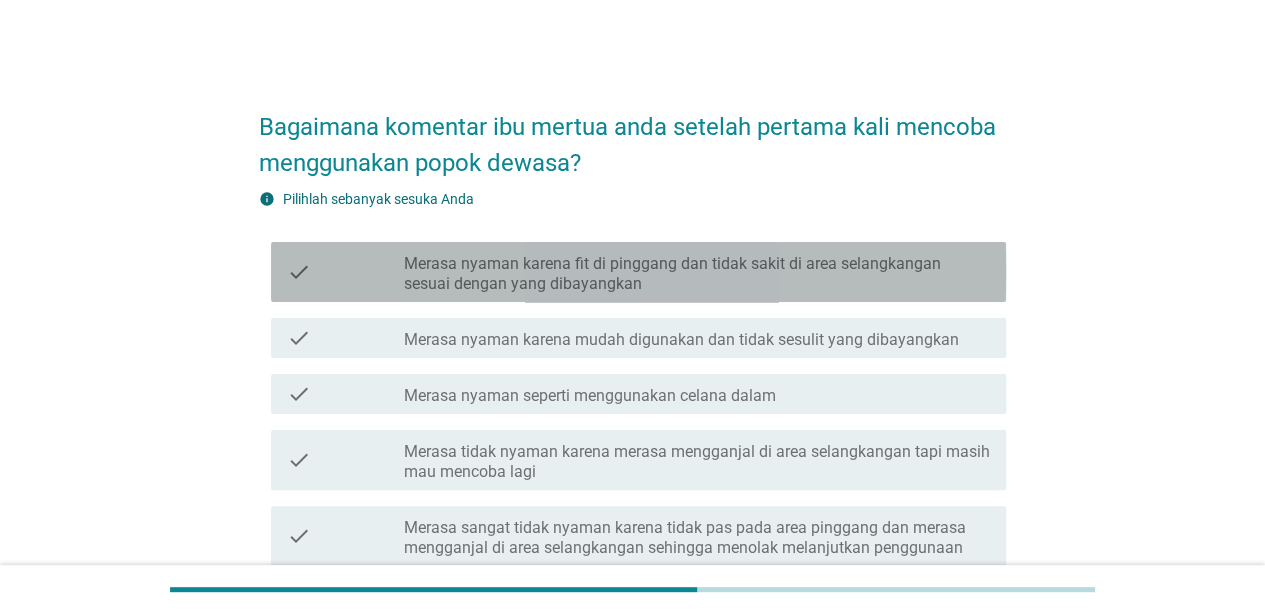 click on "Merasa nyaman karena fit di pinggang dan tidak sakit di area selangkangan sesuai dengan yang dibayangkan" at bounding box center [697, 274] 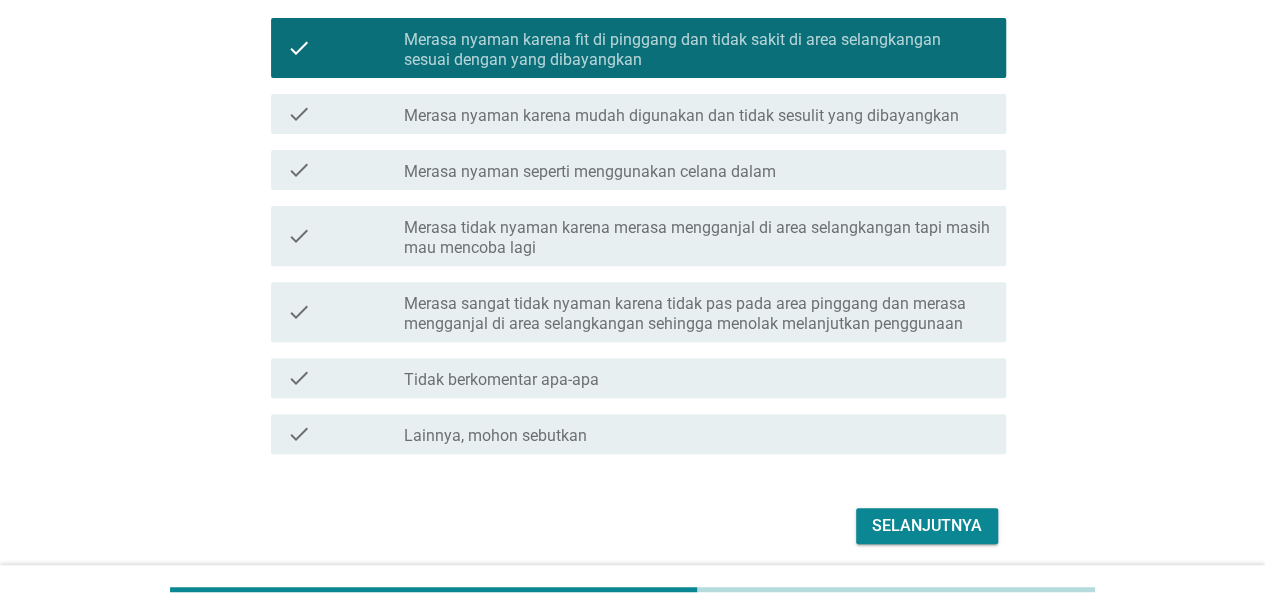 scroll, scrollTop: 297, scrollLeft: 0, axis: vertical 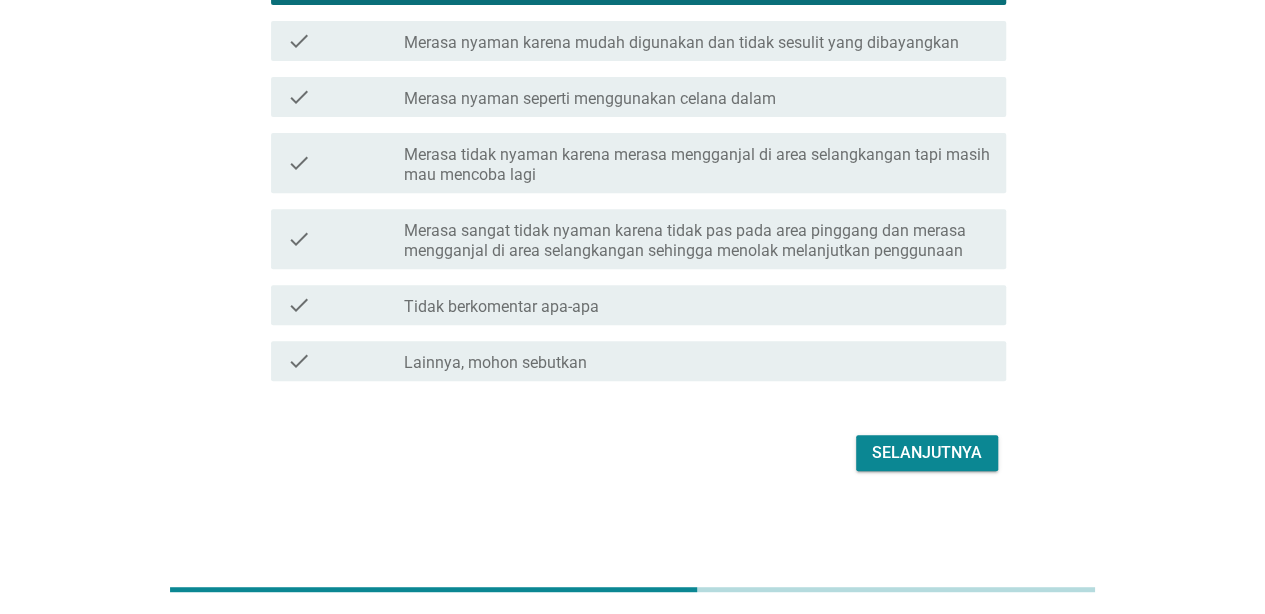 click on "Selanjutnya" at bounding box center (927, 453) 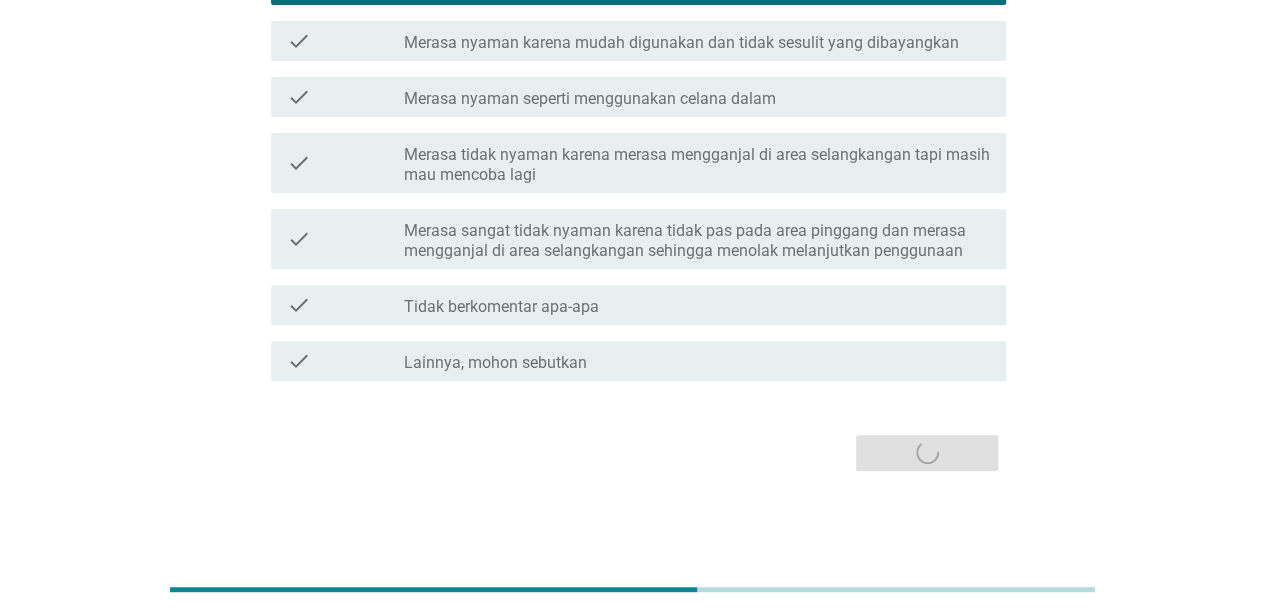 scroll, scrollTop: 0, scrollLeft: 0, axis: both 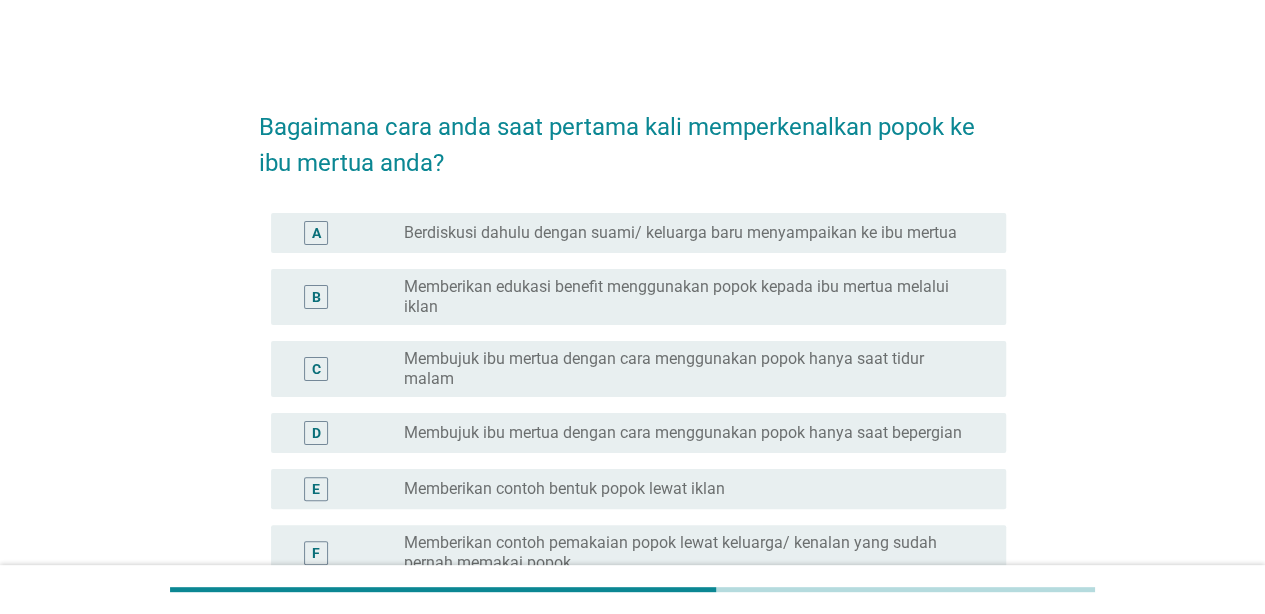 click on "Berdiskusi dahulu dengan suami/ keluarga baru menyampaikan ke ibu mertua" at bounding box center (680, 233) 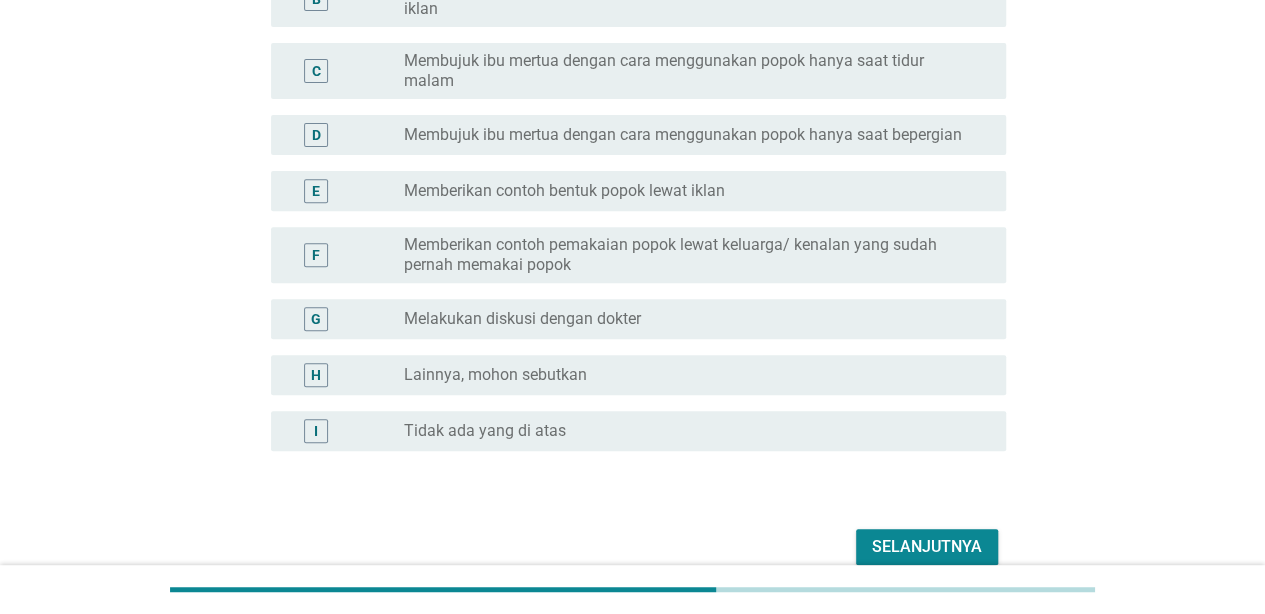 scroll, scrollTop: 300, scrollLeft: 0, axis: vertical 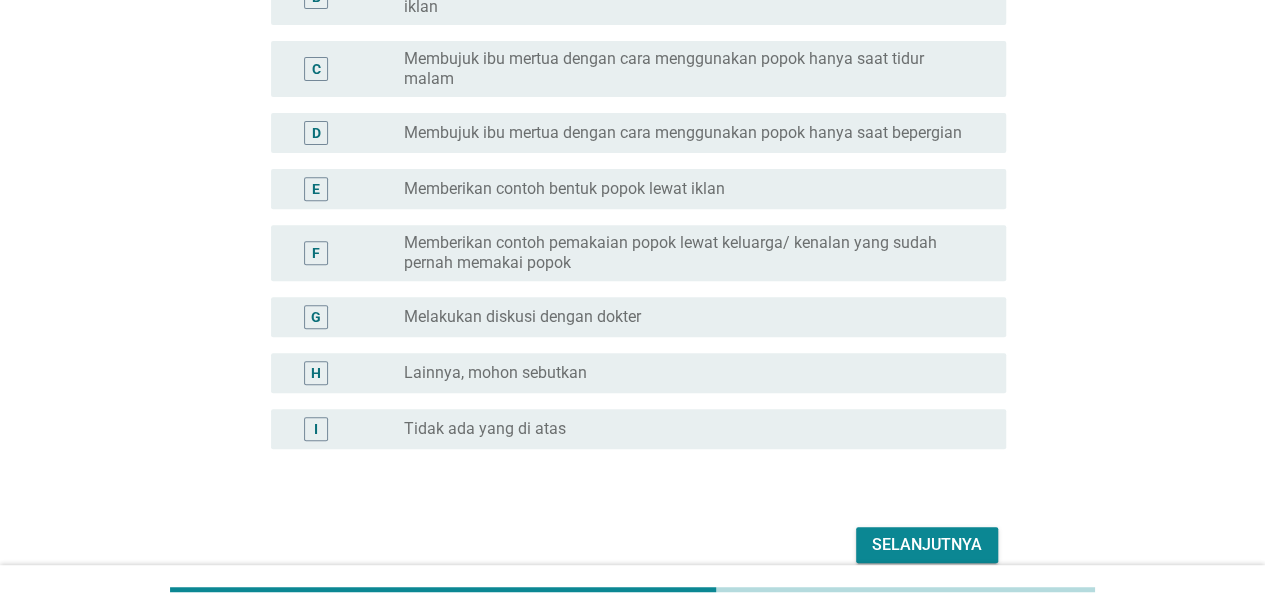 click on "Selanjutnya" at bounding box center (927, 545) 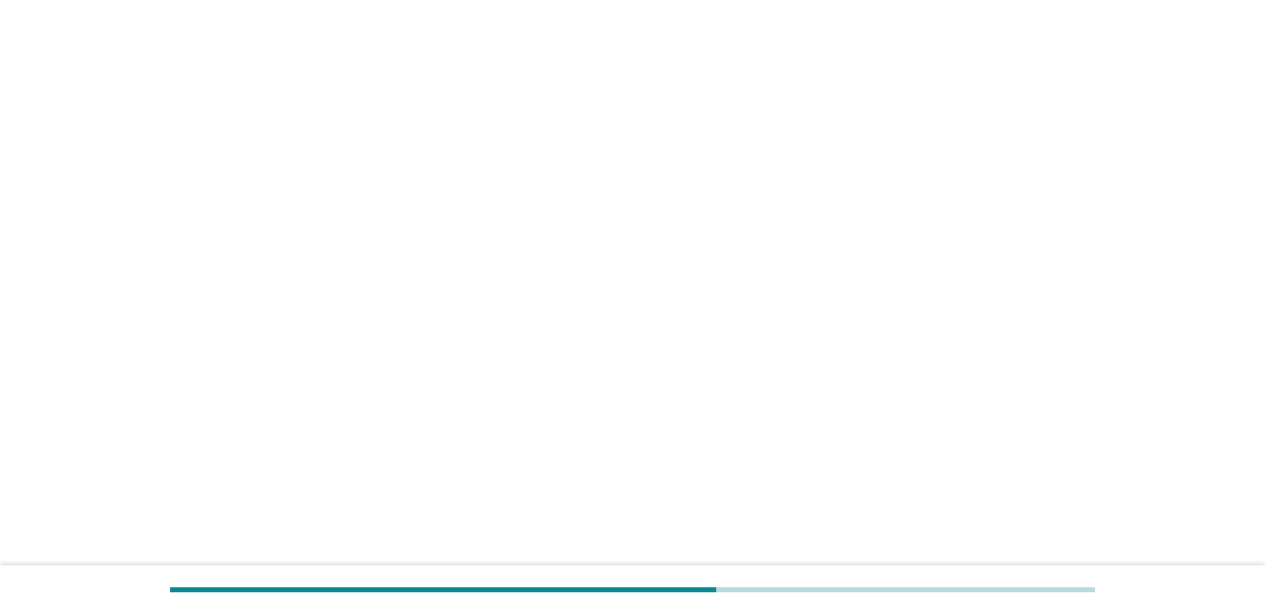 scroll, scrollTop: 0, scrollLeft: 0, axis: both 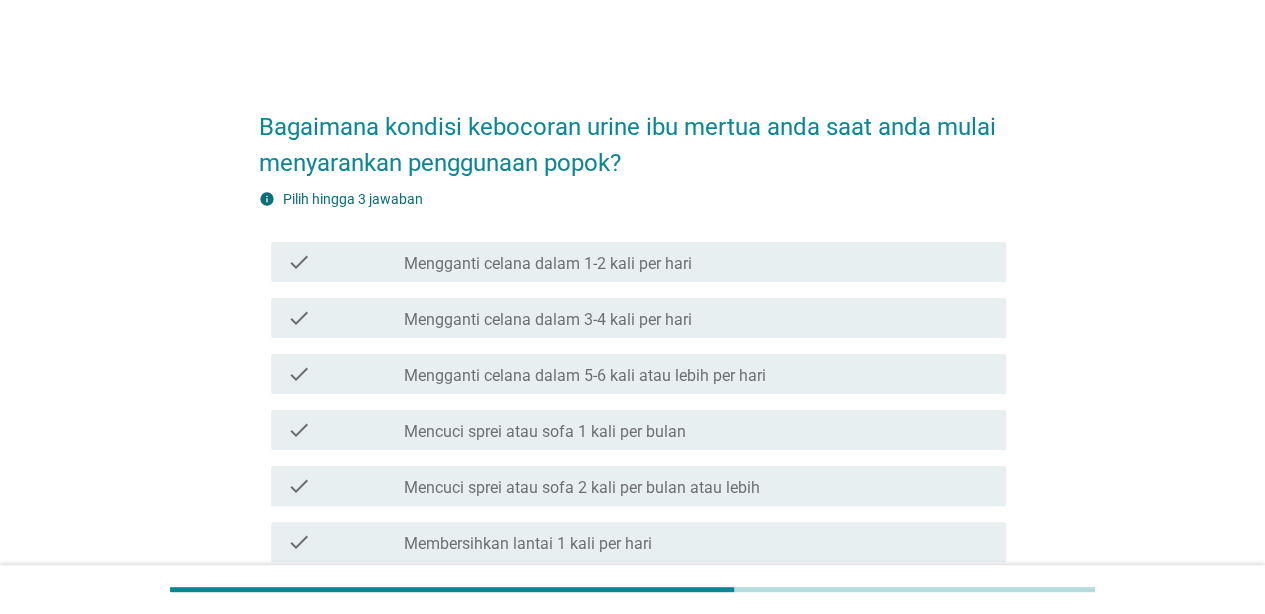 click on "Mengganti celana dalam 1-2 kali per hari" at bounding box center [548, 264] 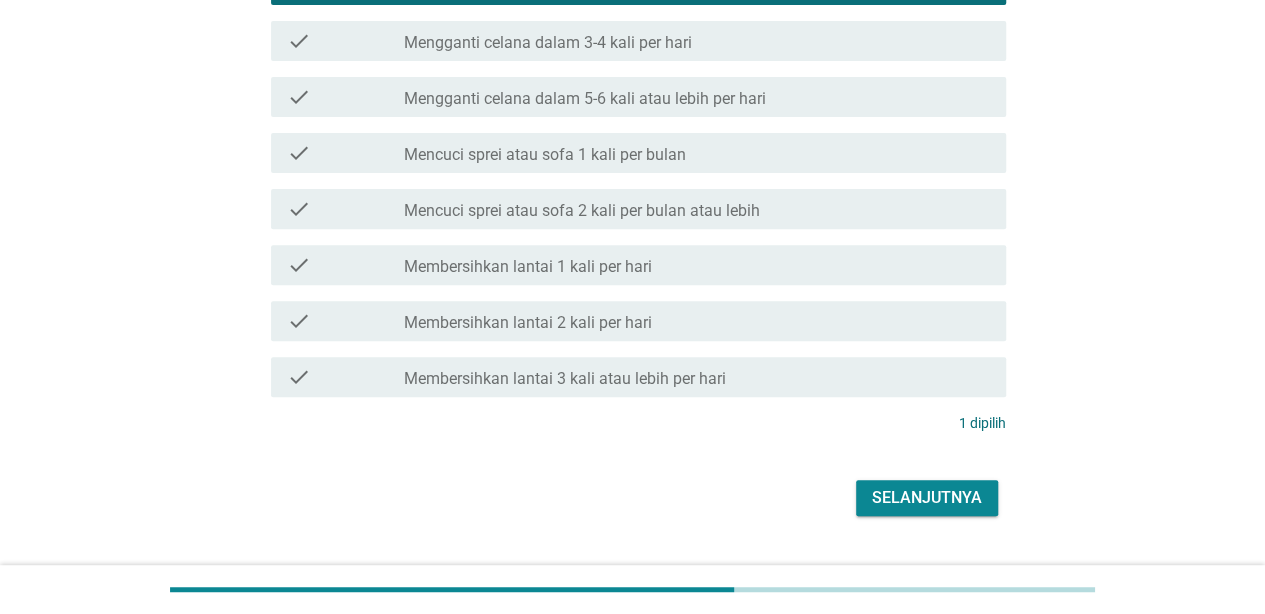 scroll, scrollTop: 322, scrollLeft: 0, axis: vertical 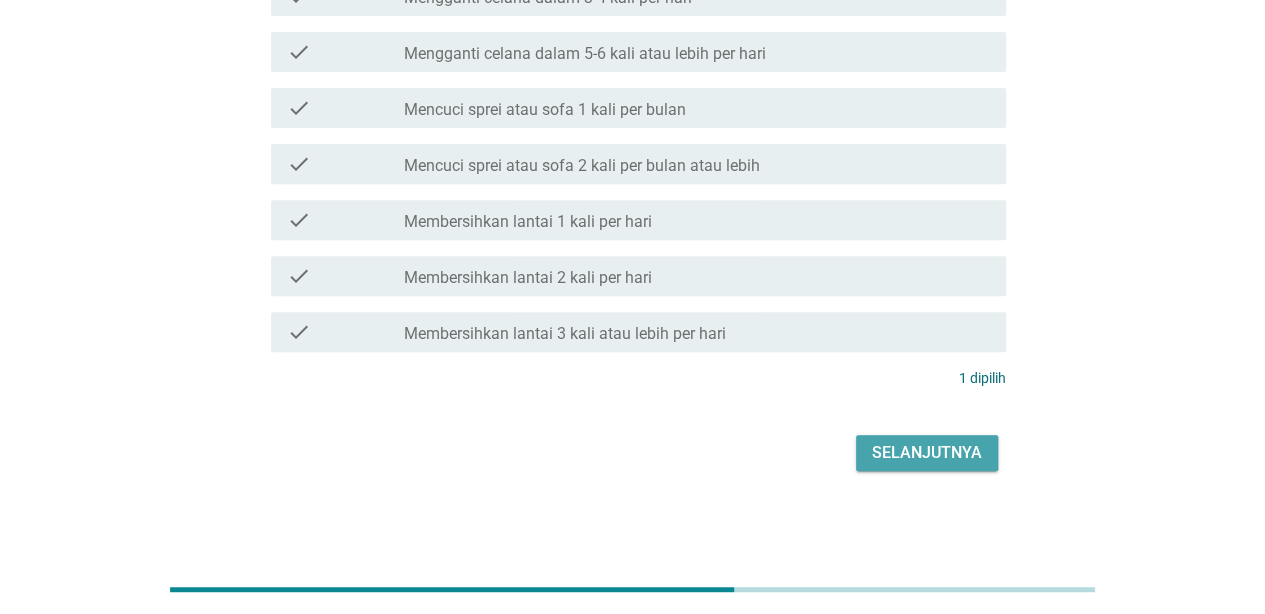 click on "Selanjutnya" at bounding box center [927, 453] 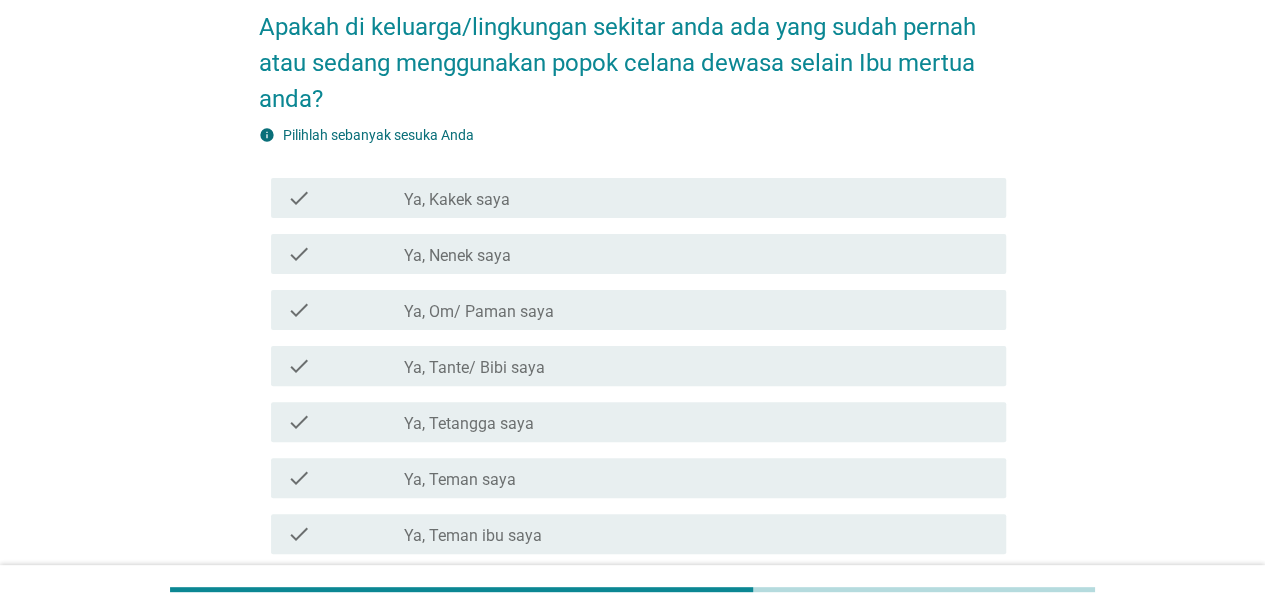 scroll, scrollTop: 200, scrollLeft: 0, axis: vertical 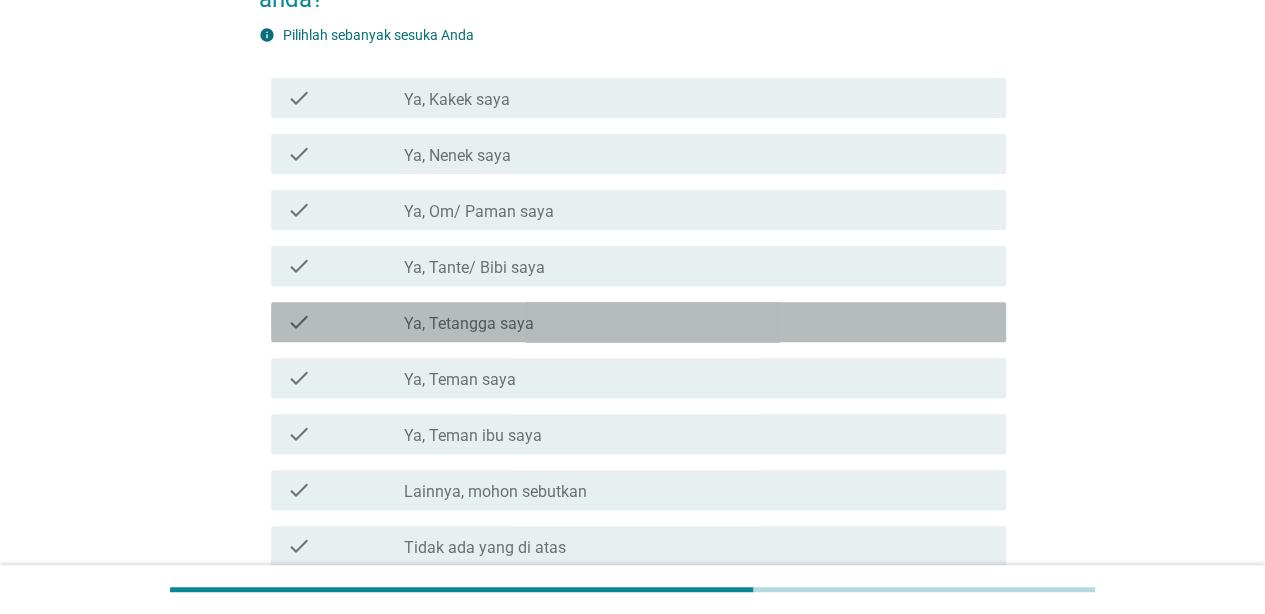 click on "check_box_outline_blank Ya, Tetangga saya" at bounding box center (697, 322) 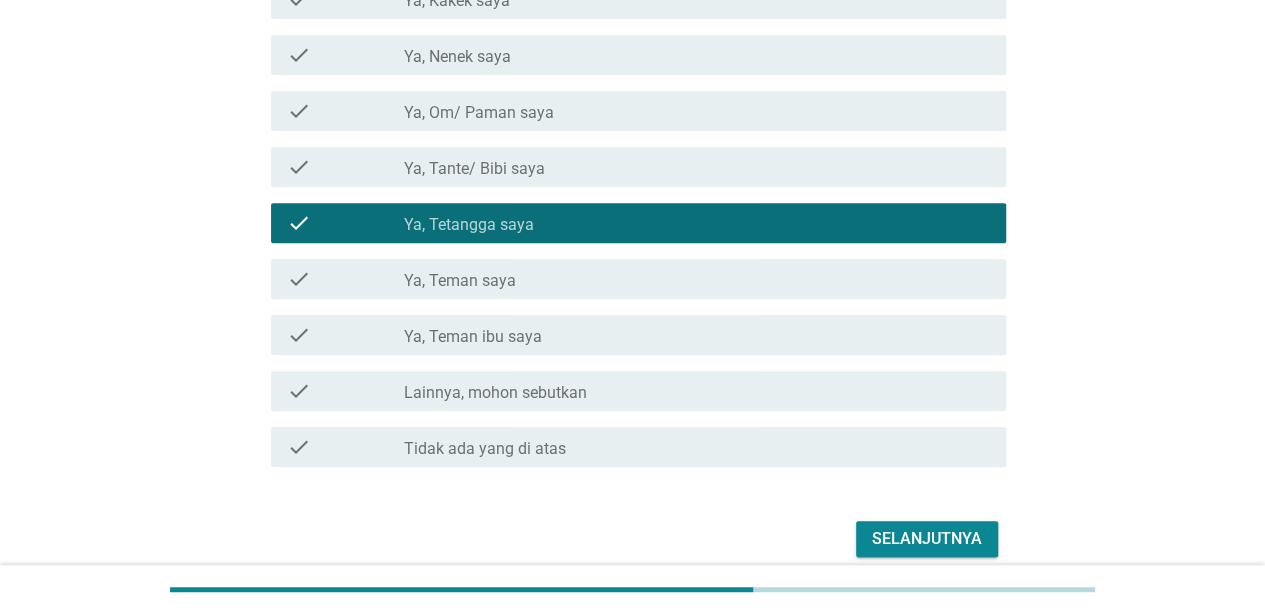 scroll, scrollTop: 385, scrollLeft: 0, axis: vertical 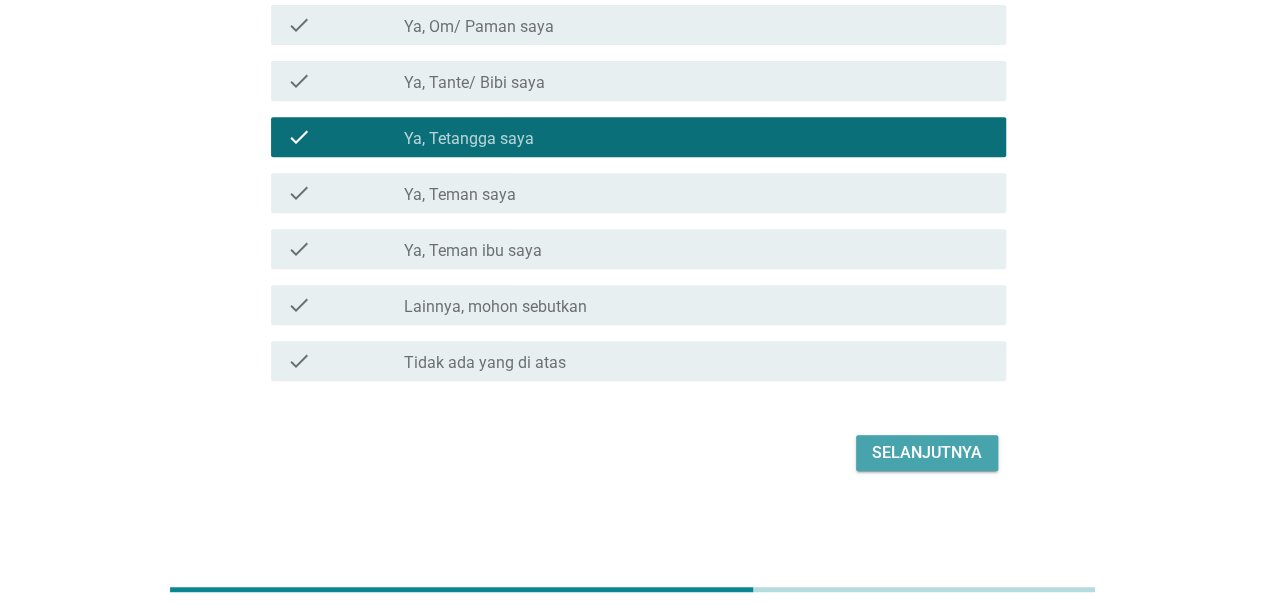 click on "Selanjutnya" at bounding box center (927, 453) 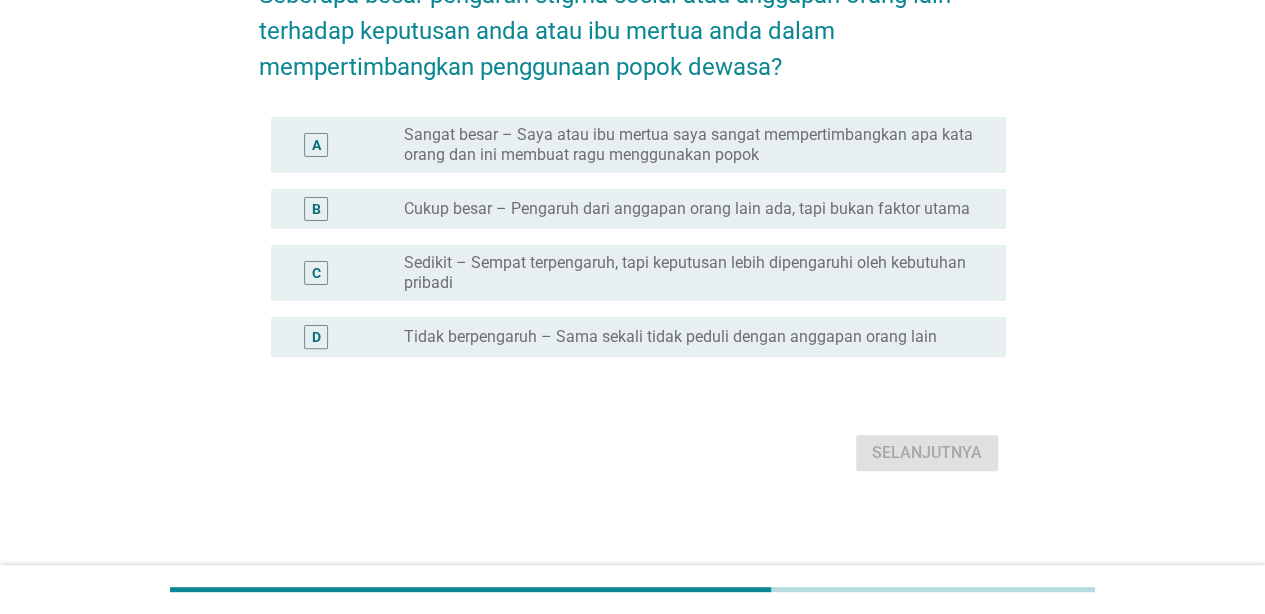 scroll, scrollTop: 0, scrollLeft: 0, axis: both 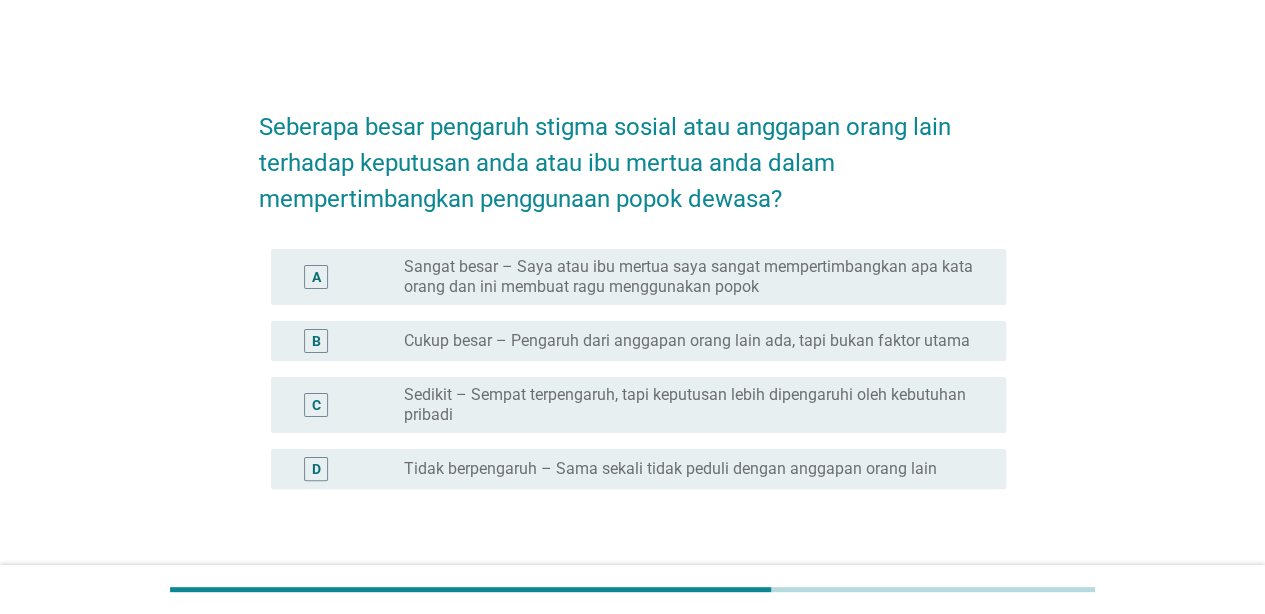 click on "Cukup besar – Pengaruh dari anggapan orang lain ada, tapi bukan faktor utama" at bounding box center [687, 341] 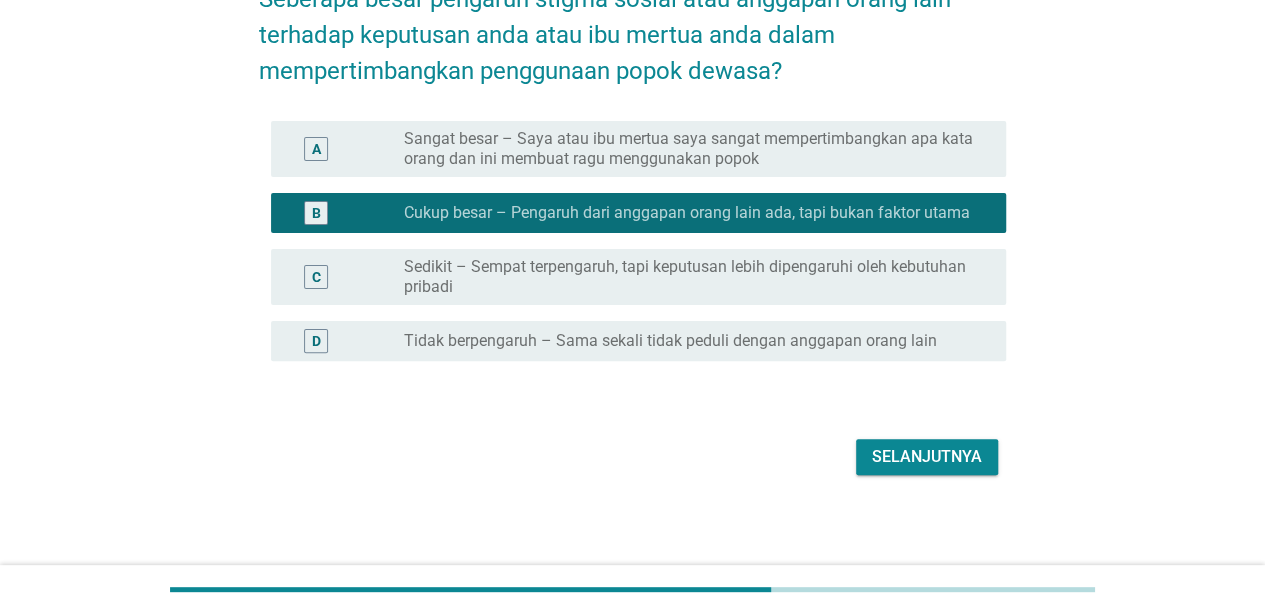 scroll, scrollTop: 132, scrollLeft: 0, axis: vertical 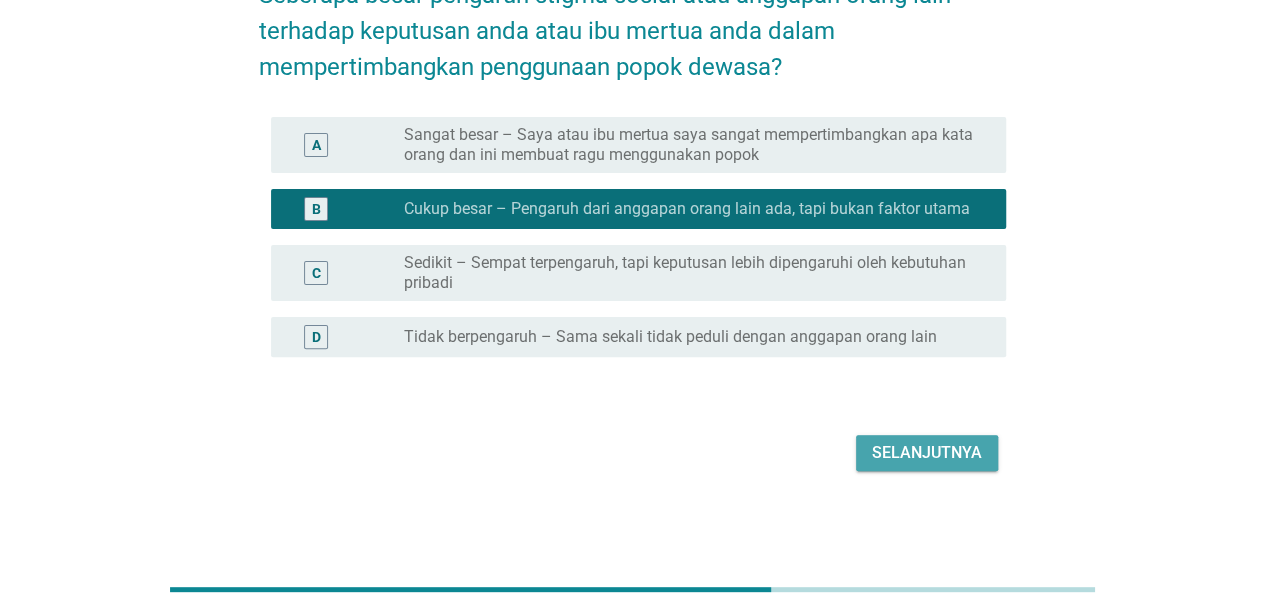 click on "Selanjutnya" at bounding box center [927, 453] 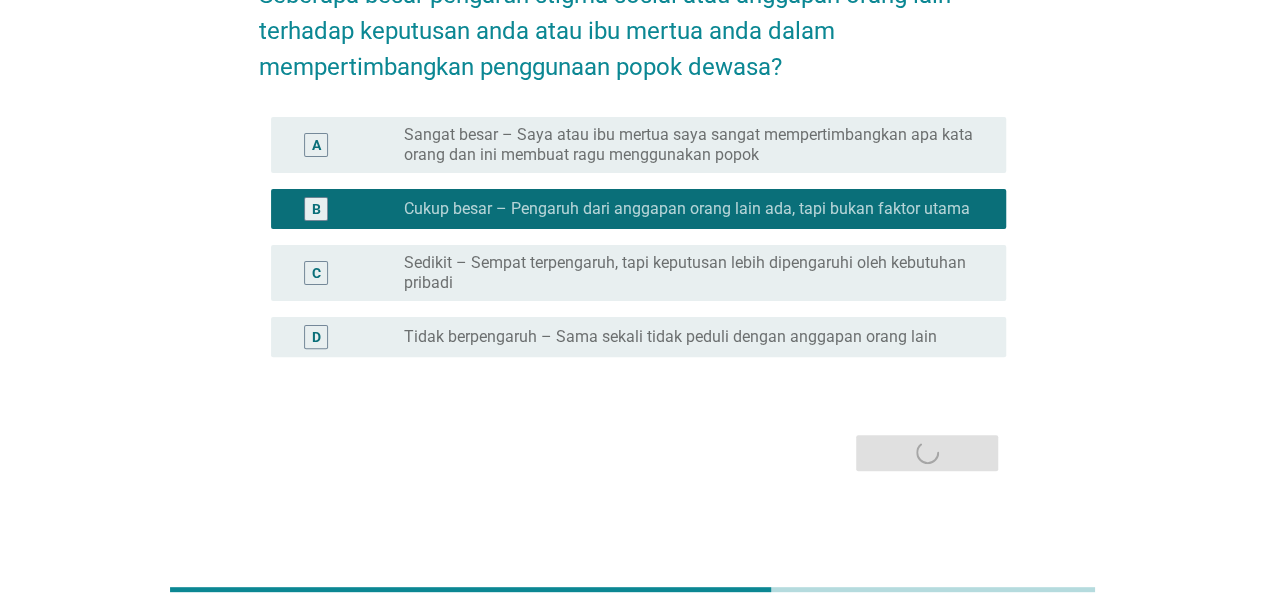 scroll, scrollTop: 0, scrollLeft: 0, axis: both 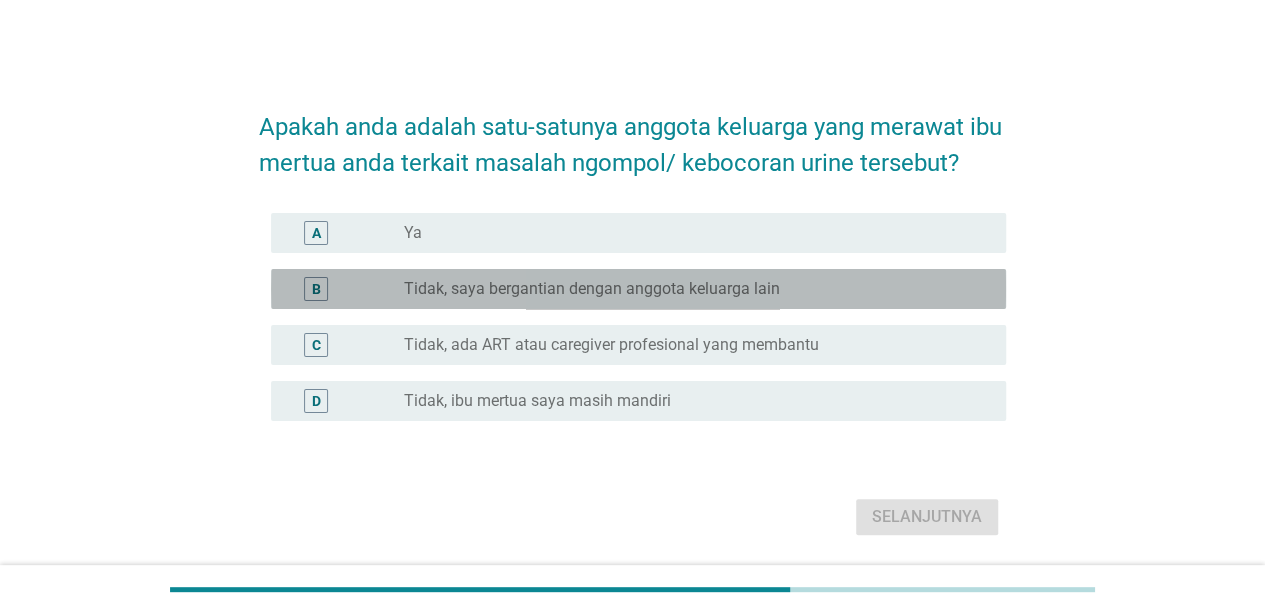 click on "Tidak, saya bergantian dengan anggota keluarga lain" at bounding box center (592, 289) 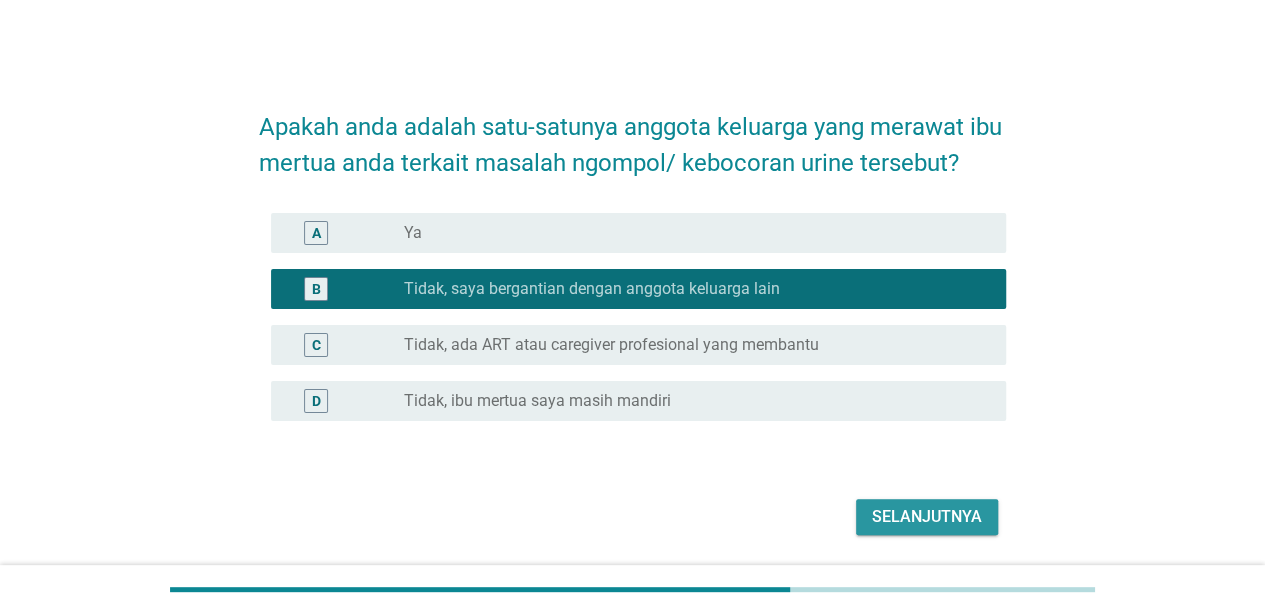 click on "Selanjutnya" at bounding box center [927, 517] 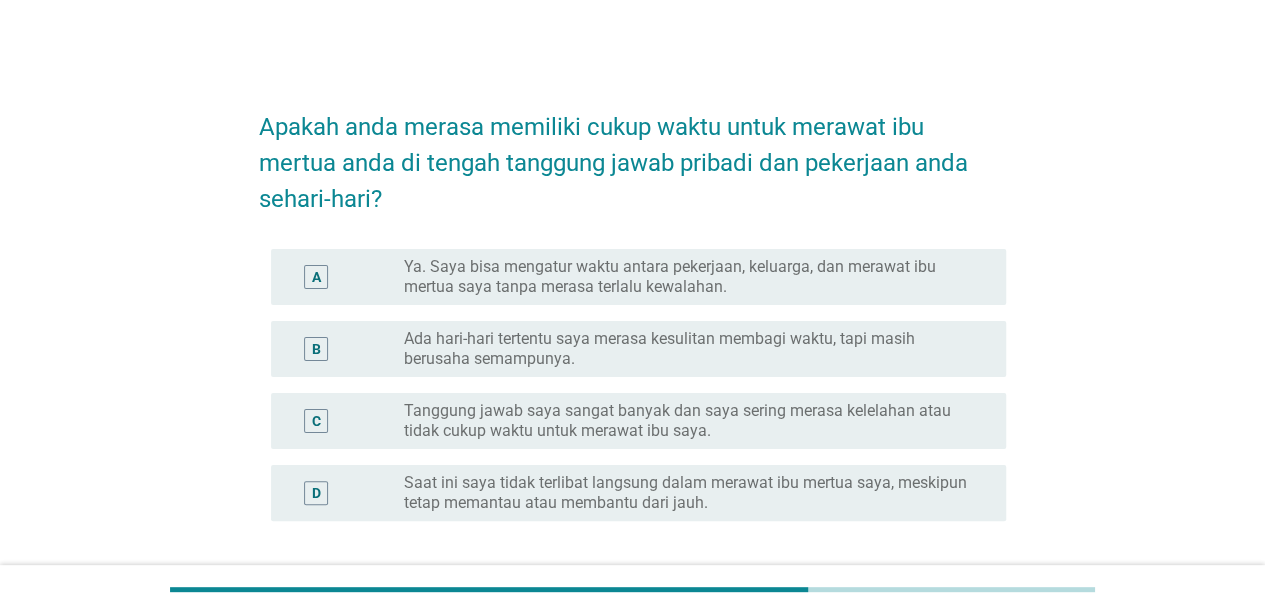 click on "Ada hari-hari tertentu saya merasa kesulitan membagi waktu, tapi masih berusaha semampunya." at bounding box center (689, 349) 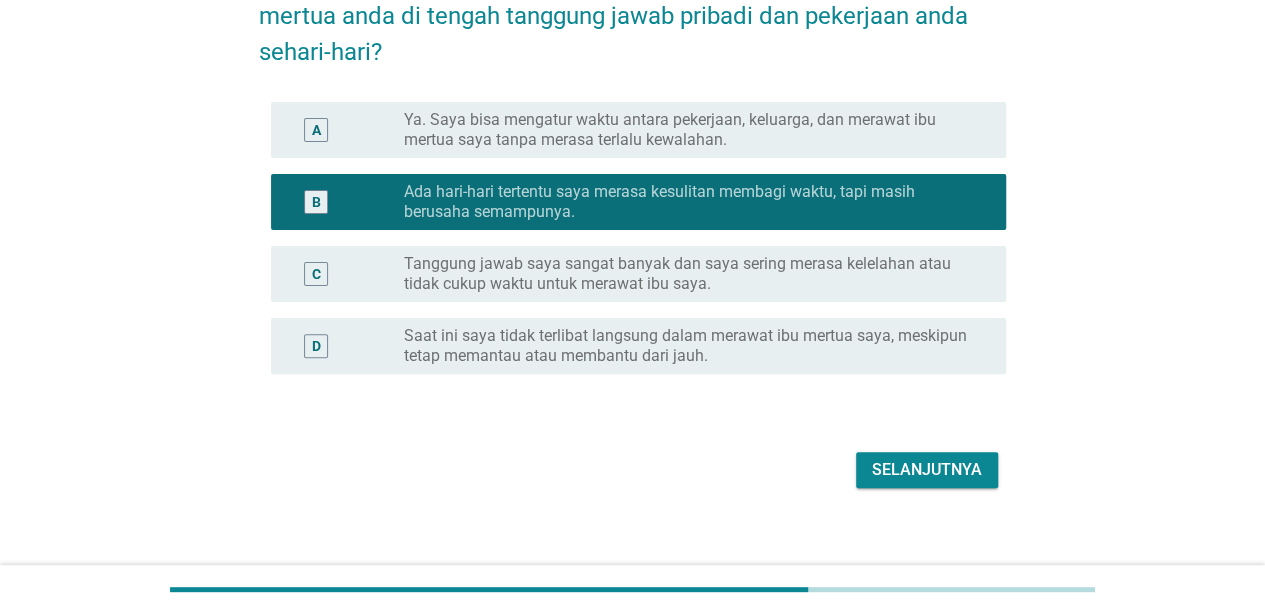 scroll, scrollTop: 164, scrollLeft: 0, axis: vertical 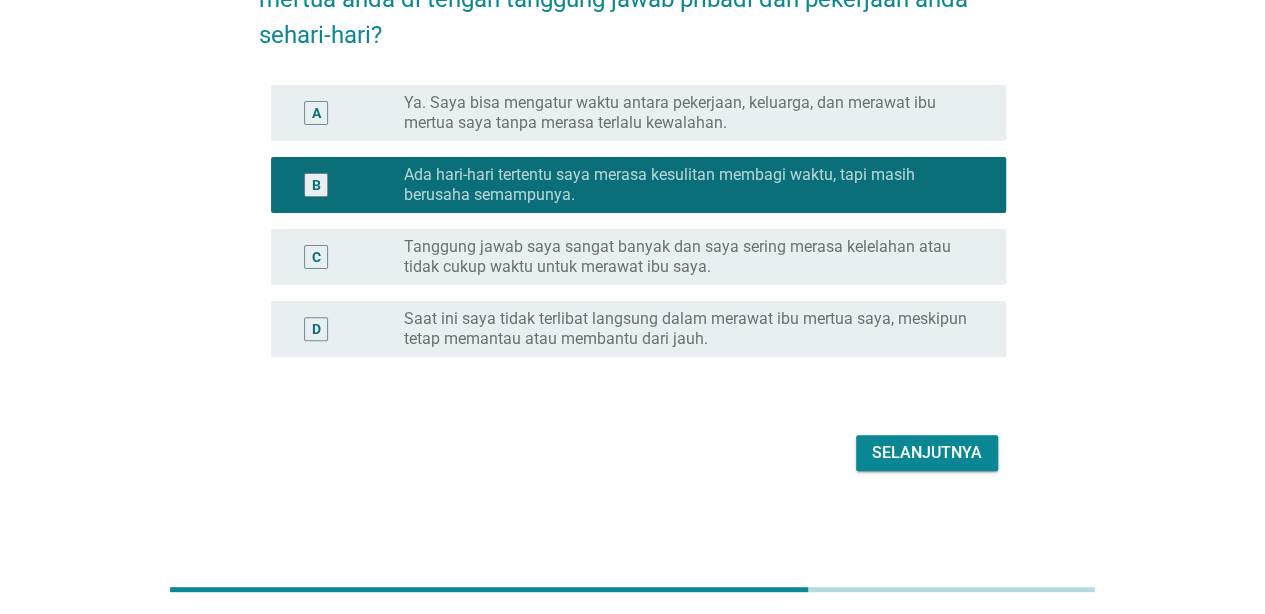 click on "Selanjutnya" at bounding box center [927, 453] 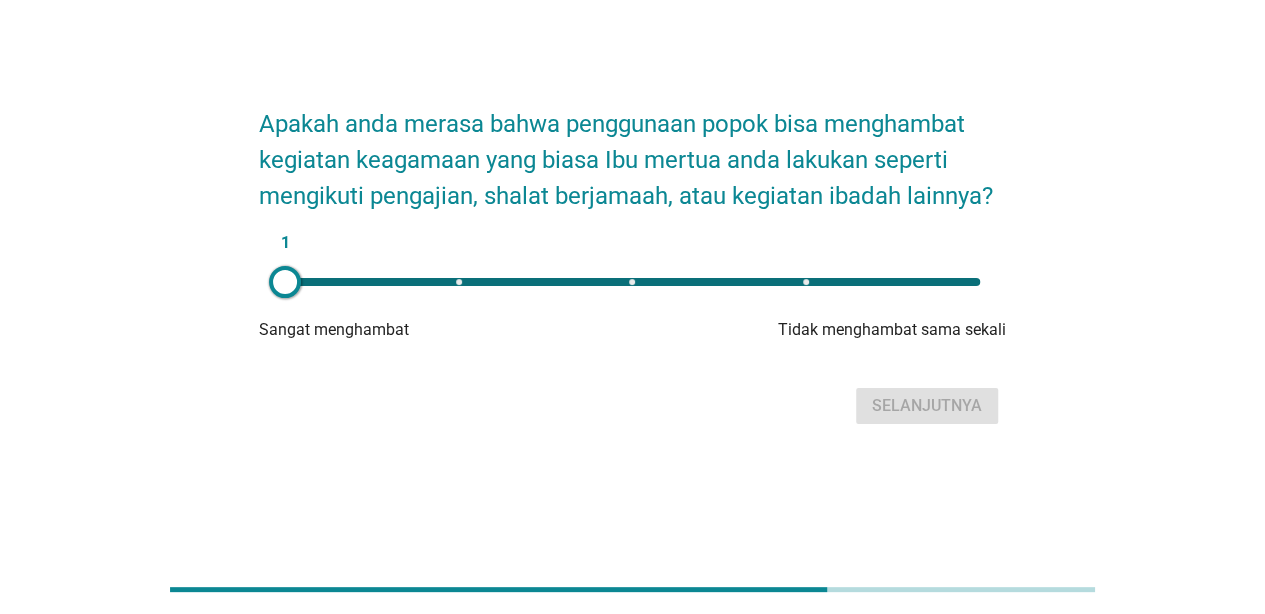scroll, scrollTop: 0, scrollLeft: 0, axis: both 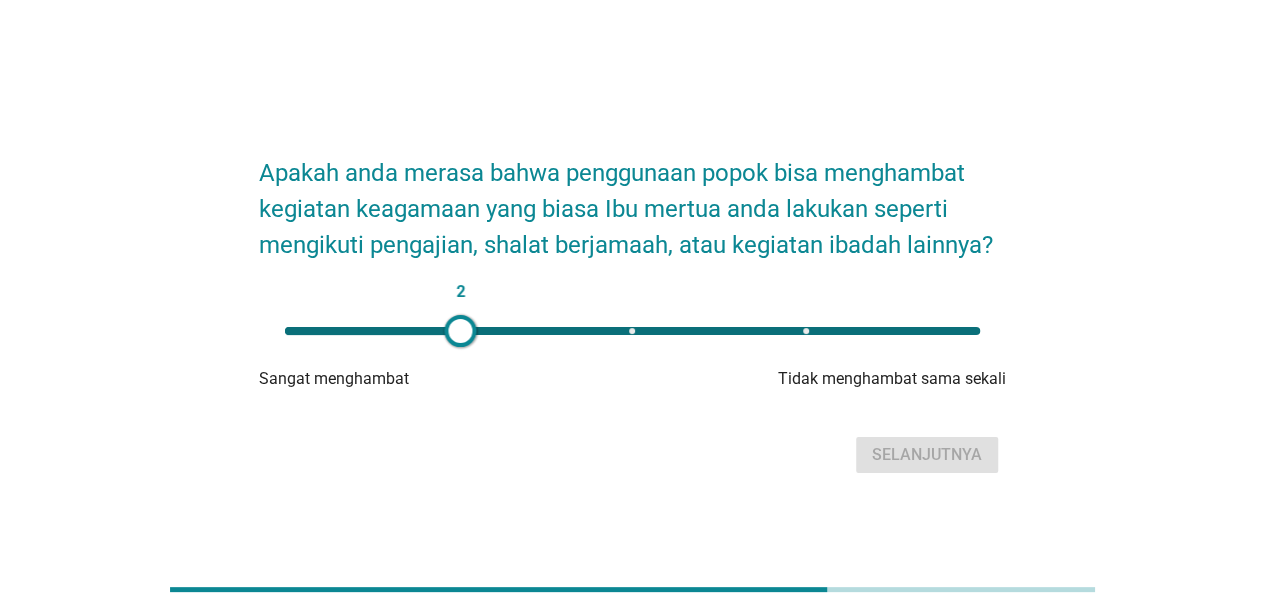 drag, startPoint x: 292, startPoint y: 342, endPoint x: 460, endPoint y: 358, distance: 168.76018 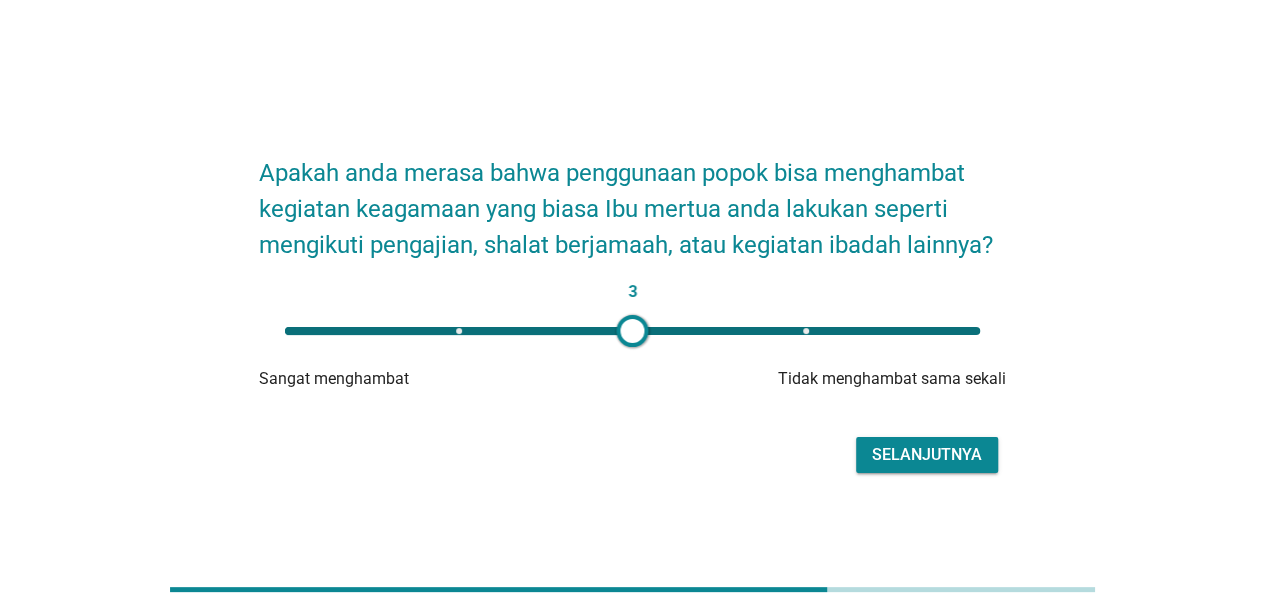 drag, startPoint x: 471, startPoint y: 331, endPoint x: 632, endPoint y: 330, distance: 161.00311 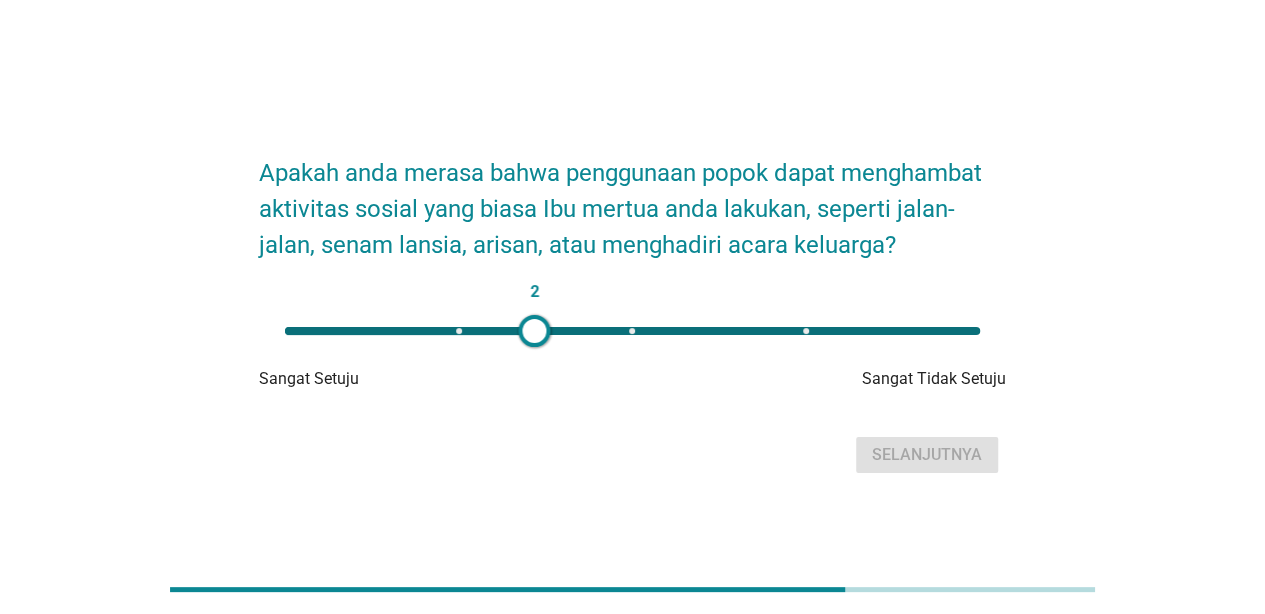 type on "4" 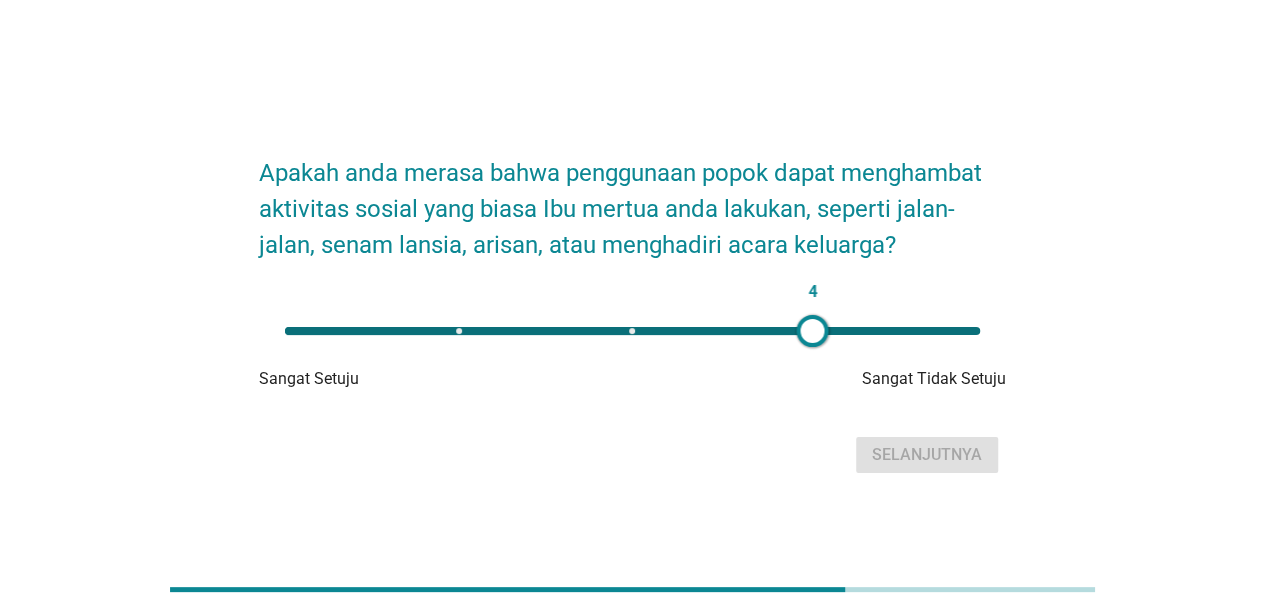 drag, startPoint x: 289, startPoint y: 327, endPoint x: 809, endPoint y: 357, distance: 520.8647 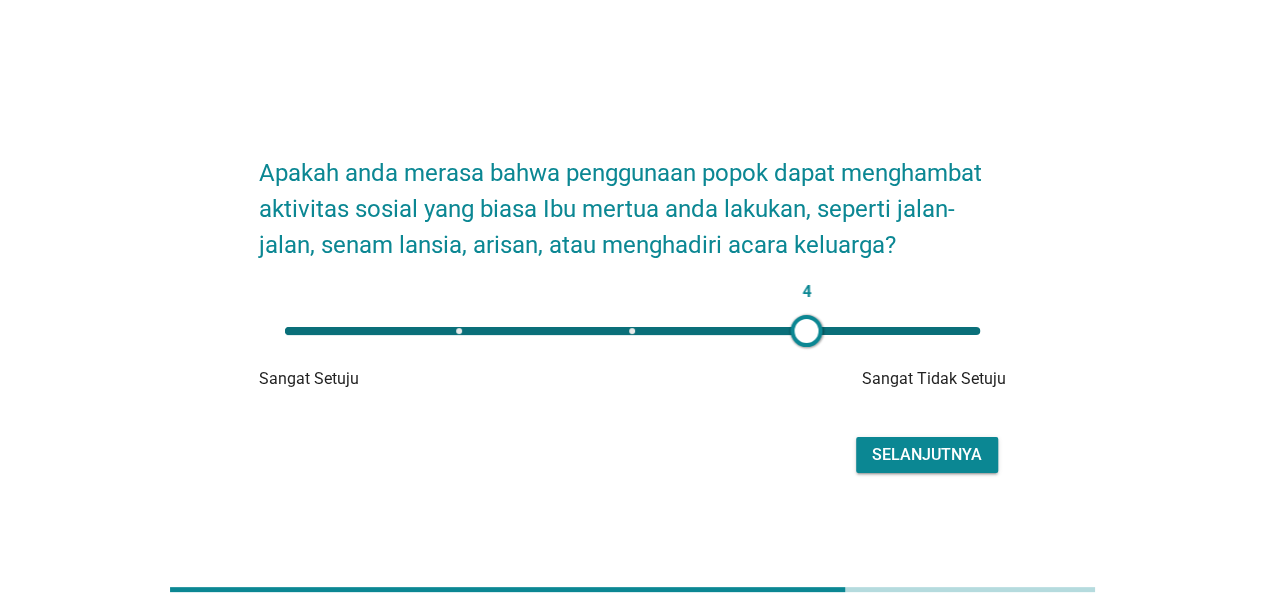click on "Selanjutnya" at bounding box center [927, 455] 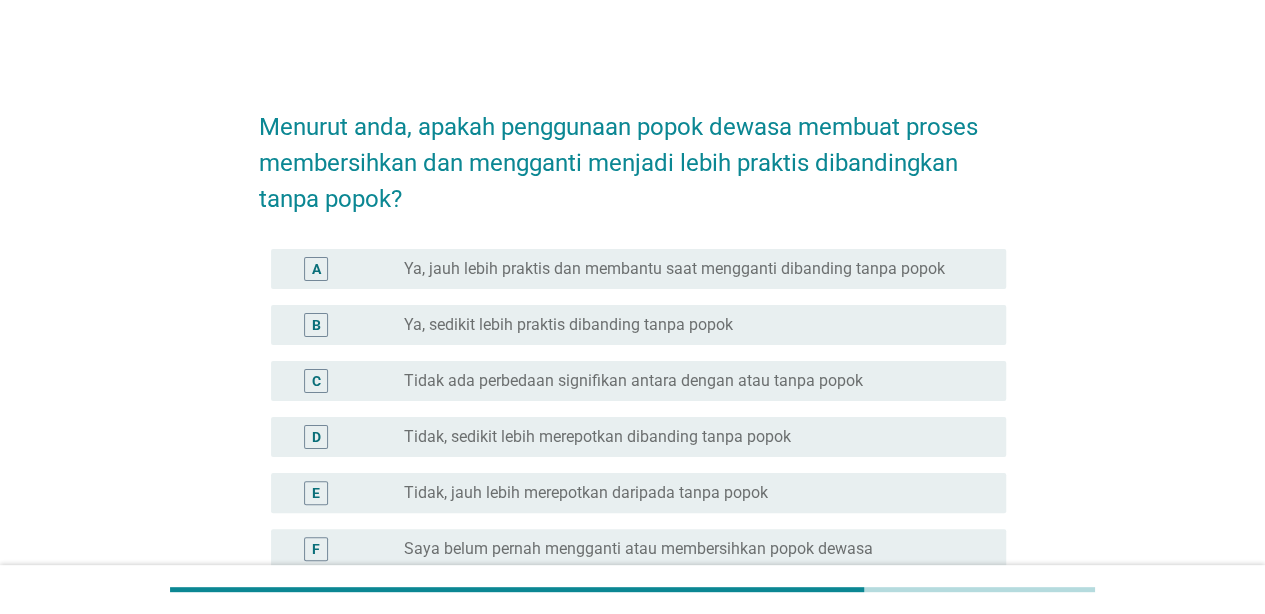 scroll, scrollTop: 100, scrollLeft: 0, axis: vertical 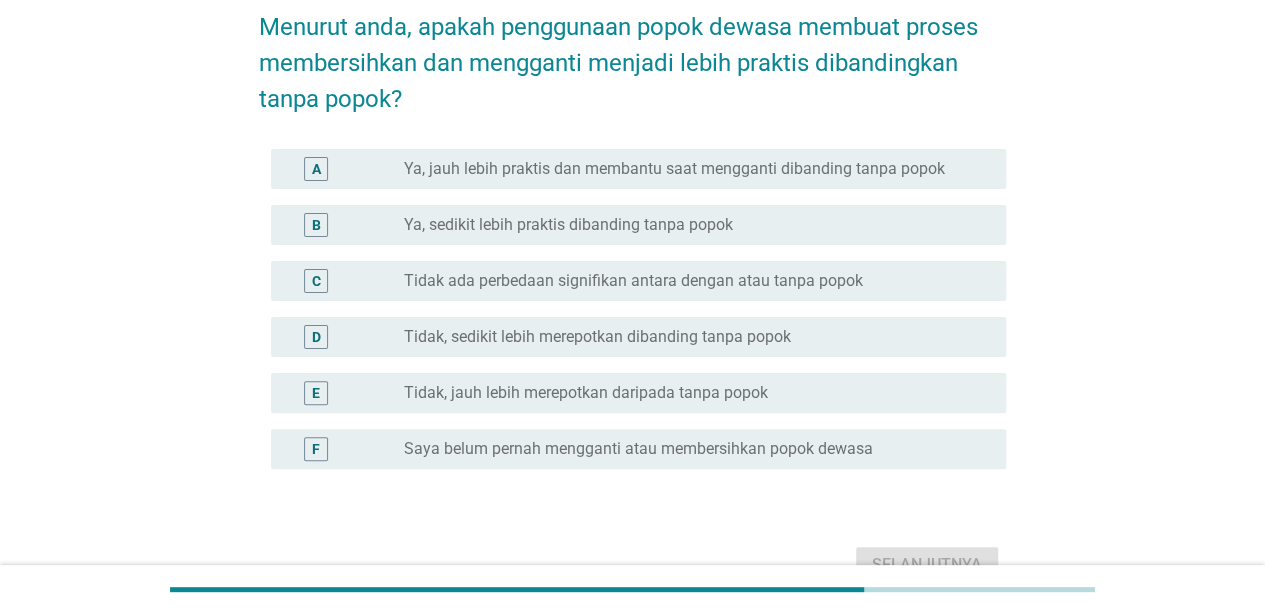 click on "Ya, jauh lebih praktis dan membantu saat mengganti dibanding tanpa popok" at bounding box center (674, 169) 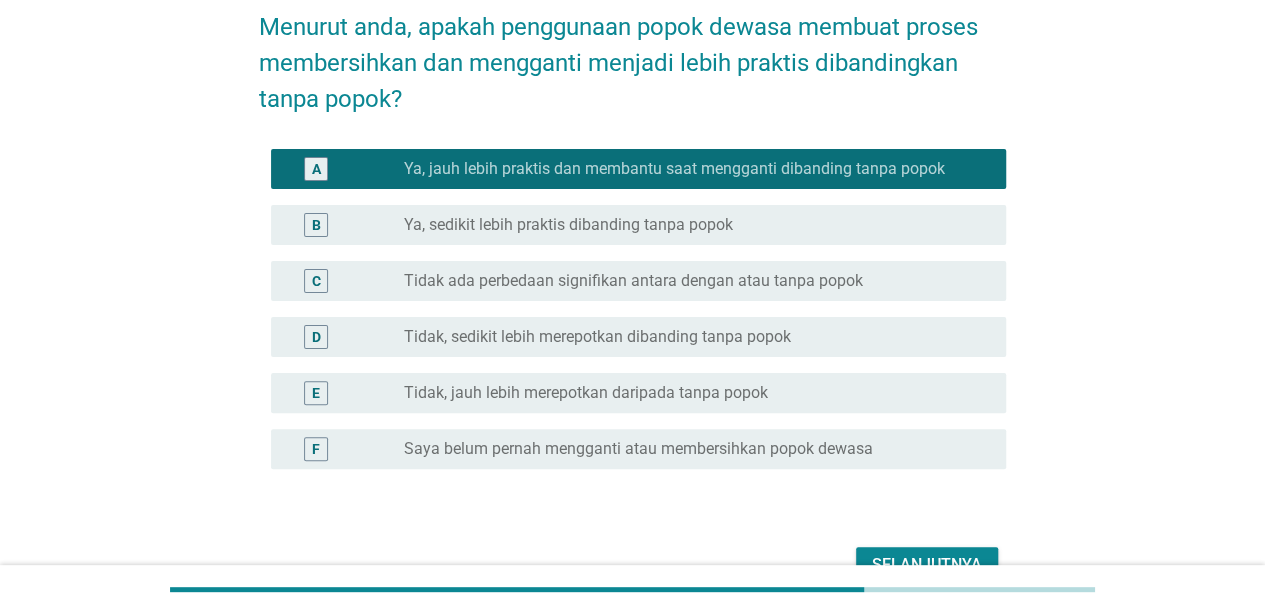 scroll, scrollTop: 200, scrollLeft: 0, axis: vertical 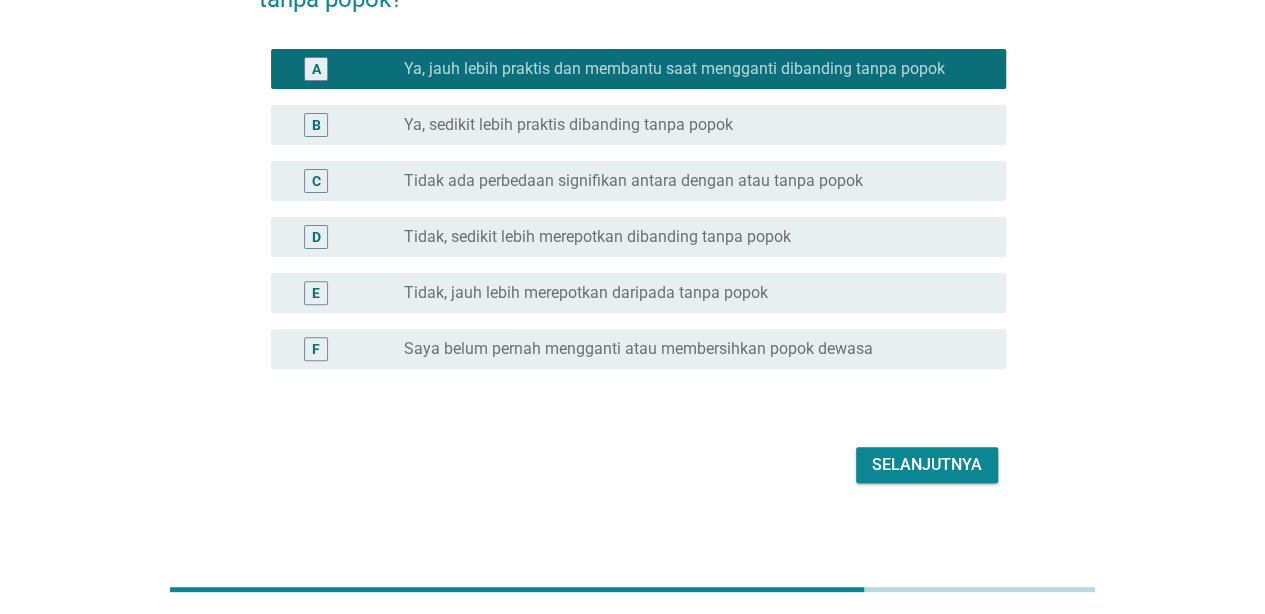 click on "Selanjutnya" at bounding box center (927, 465) 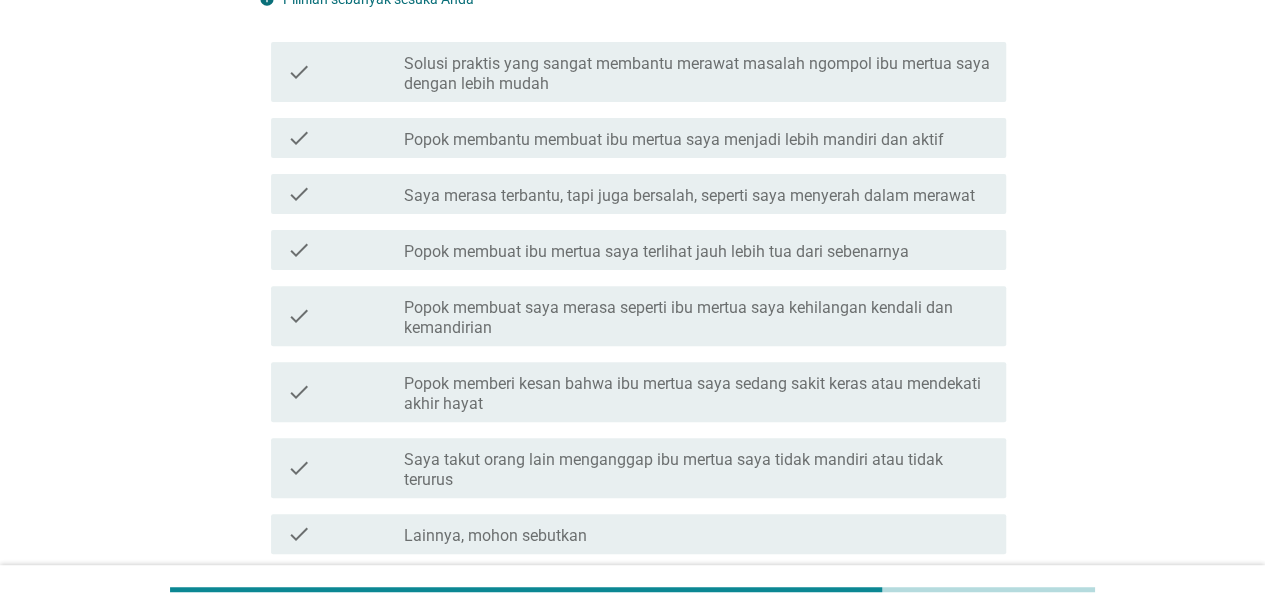 scroll, scrollTop: 0, scrollLeft: 0, axis: both 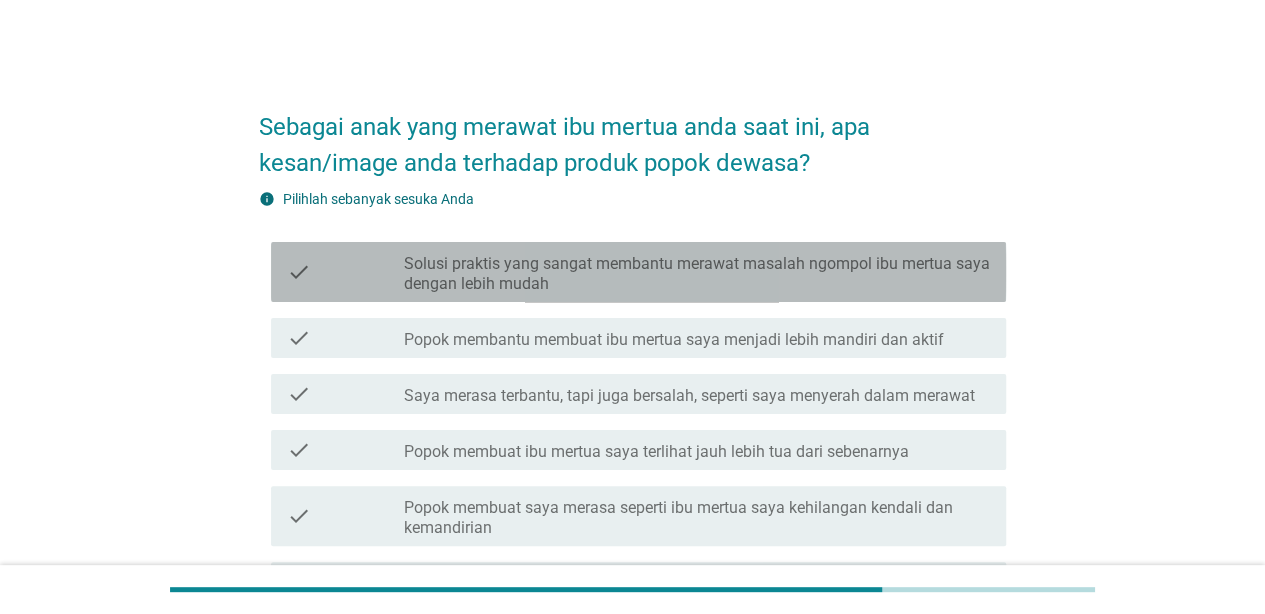 click on "Solusi praktis yang sangat membantu merawat masalah ngompol ibu mertua saya dengan lebih mudah" at bounding box center (697, 274) 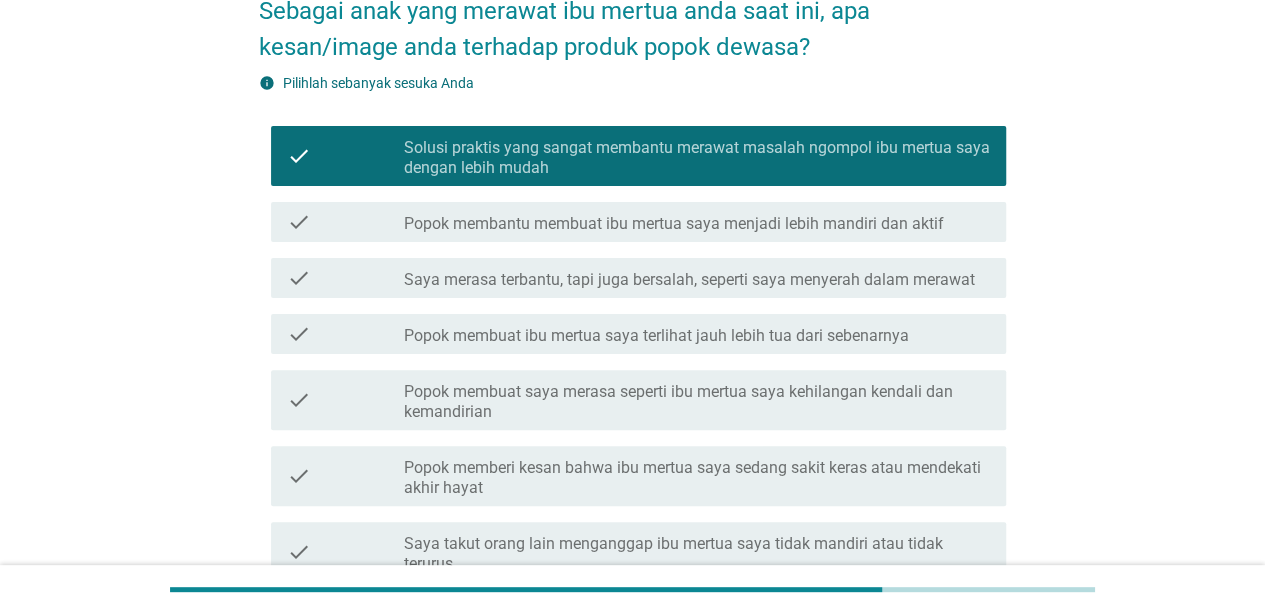 scroll, scrollTop: 373, scrollLeft: 0, axis: vertical 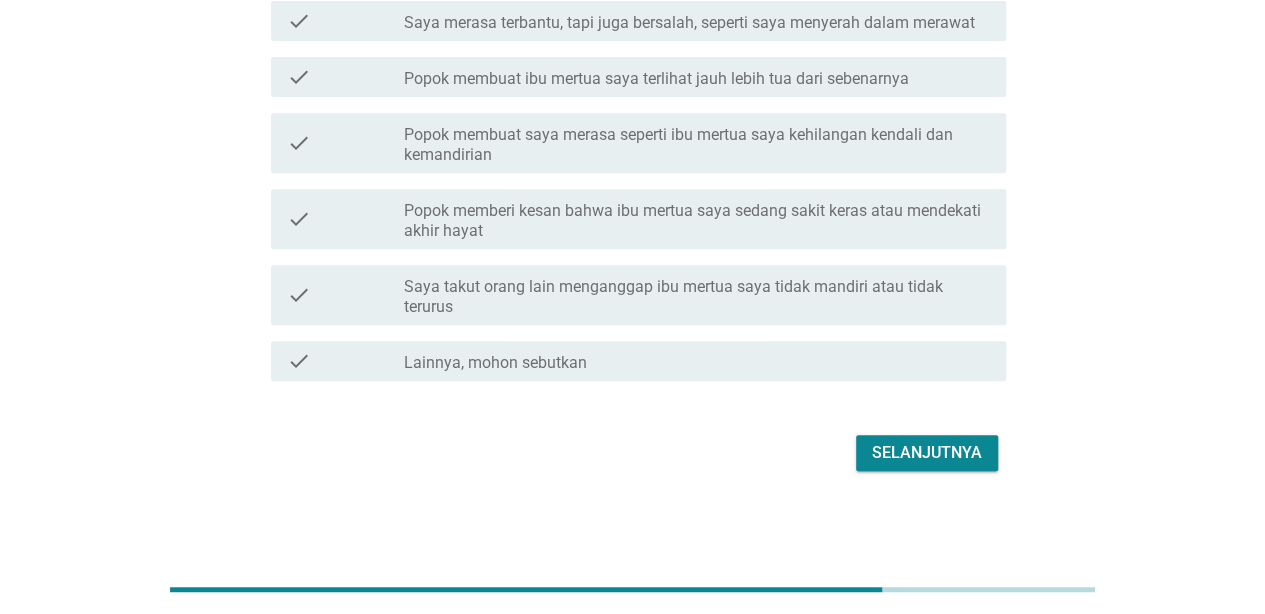 click on "Selanjutnya" at bounding box center (927, 453) 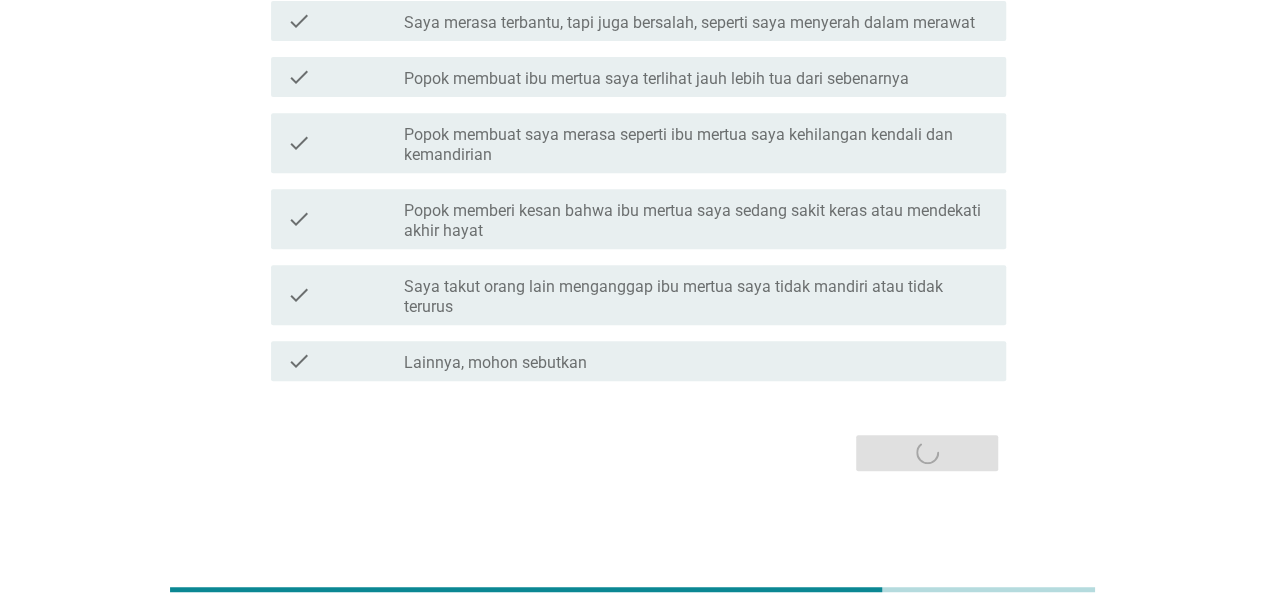 scroll, scrollTop: 0, scrollLeft: 0, axis: both 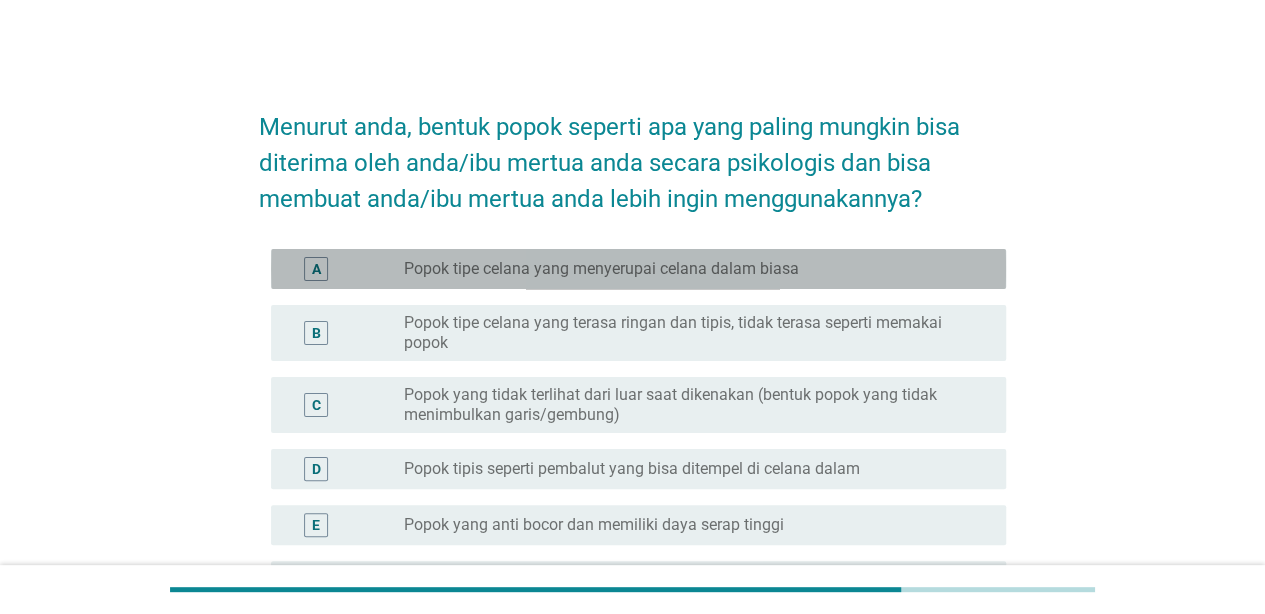 click on "radio_button_unchecked Popok tipe celana yang menyerupai celana dalam biasa" at bounding box center [689, 269] 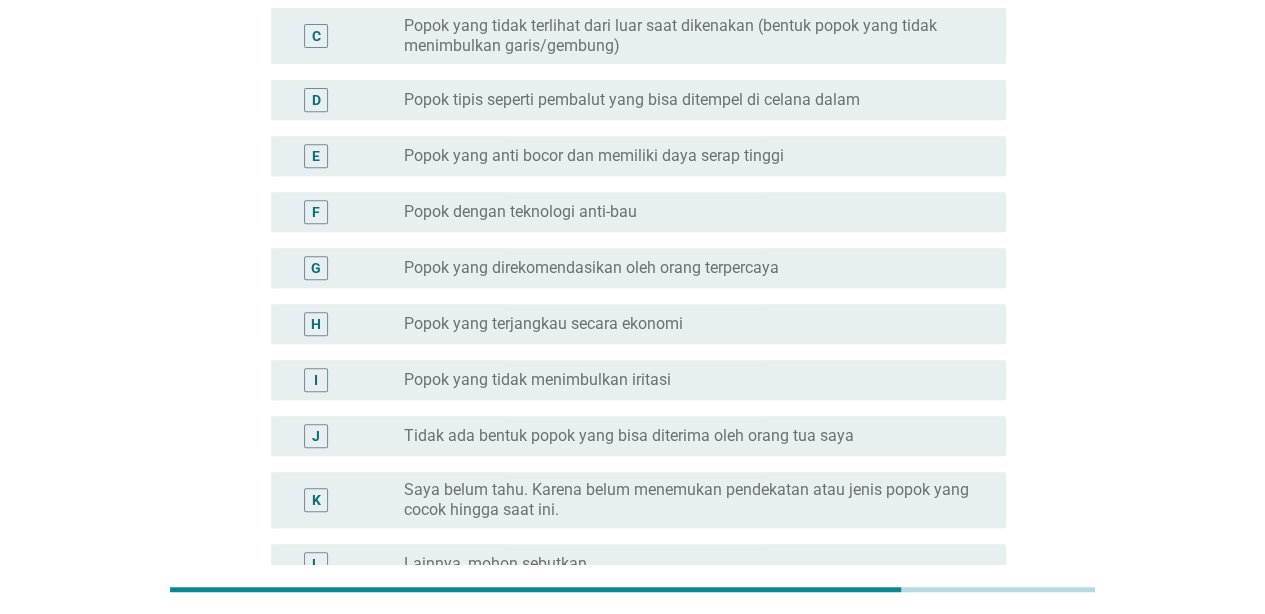 scroll, scrollTop: 96, scrollLeft: 0, axis: vertical 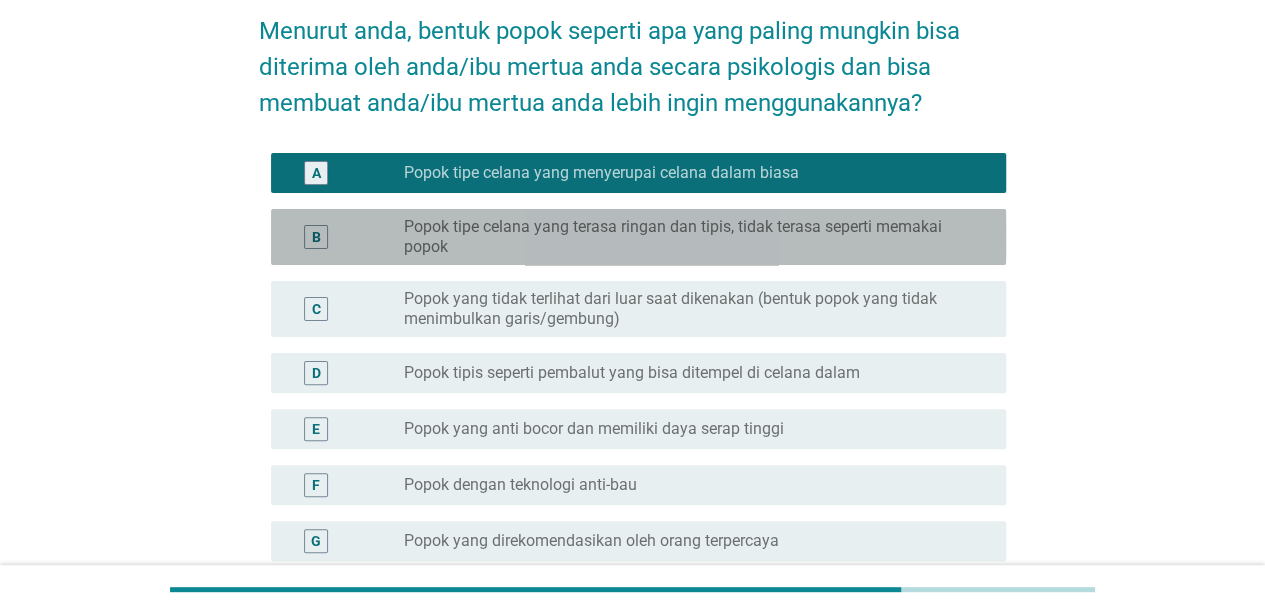 click on "Popok tipe celana yang terasa ringan dan tipis, tidak terasa seperti memakai popok" at bounding box center (689, 237) 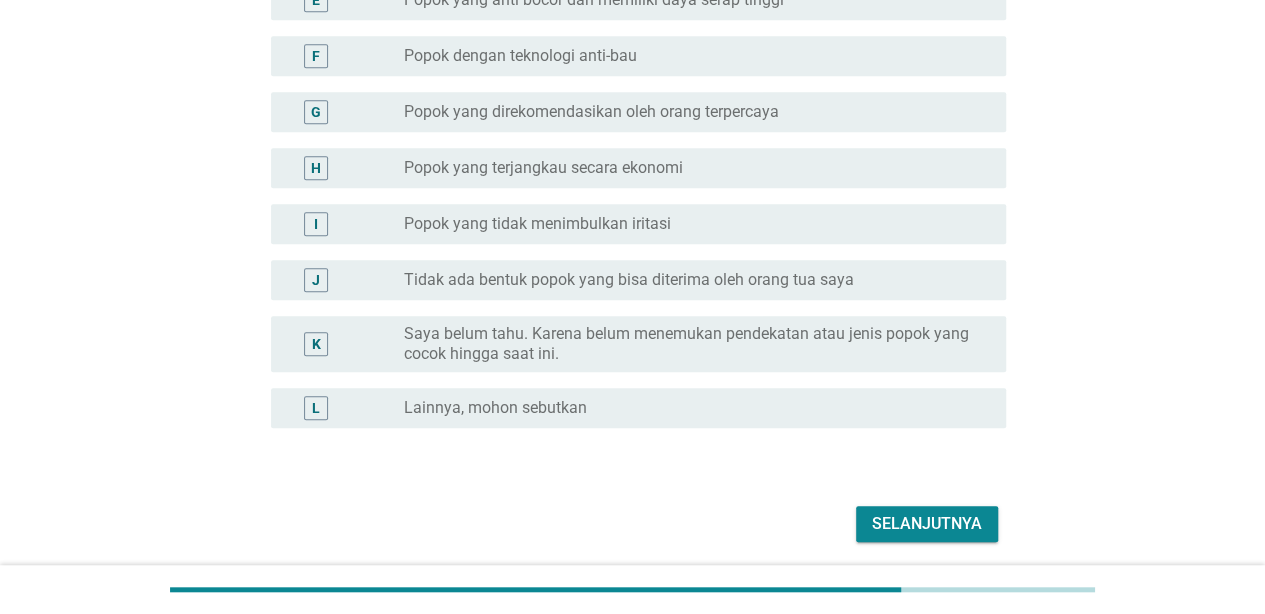 scroll, scrollTop: 596, scrollLeft: 0, axis: vertical 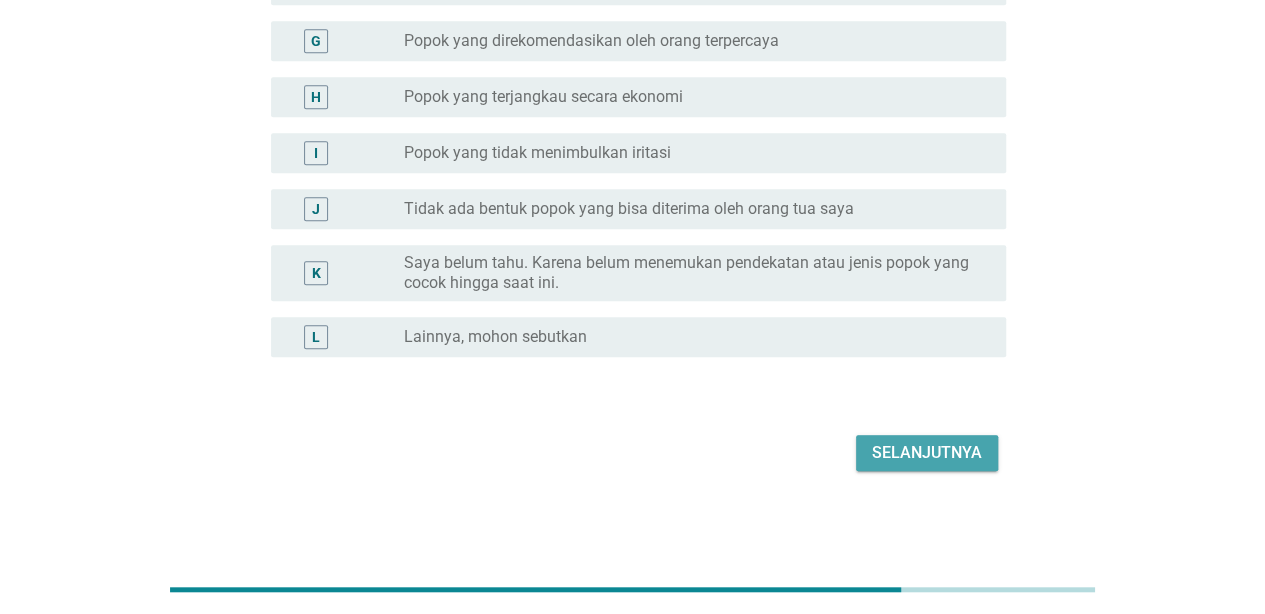 click on "Selanjutnya" at bounding box center (927, 453) 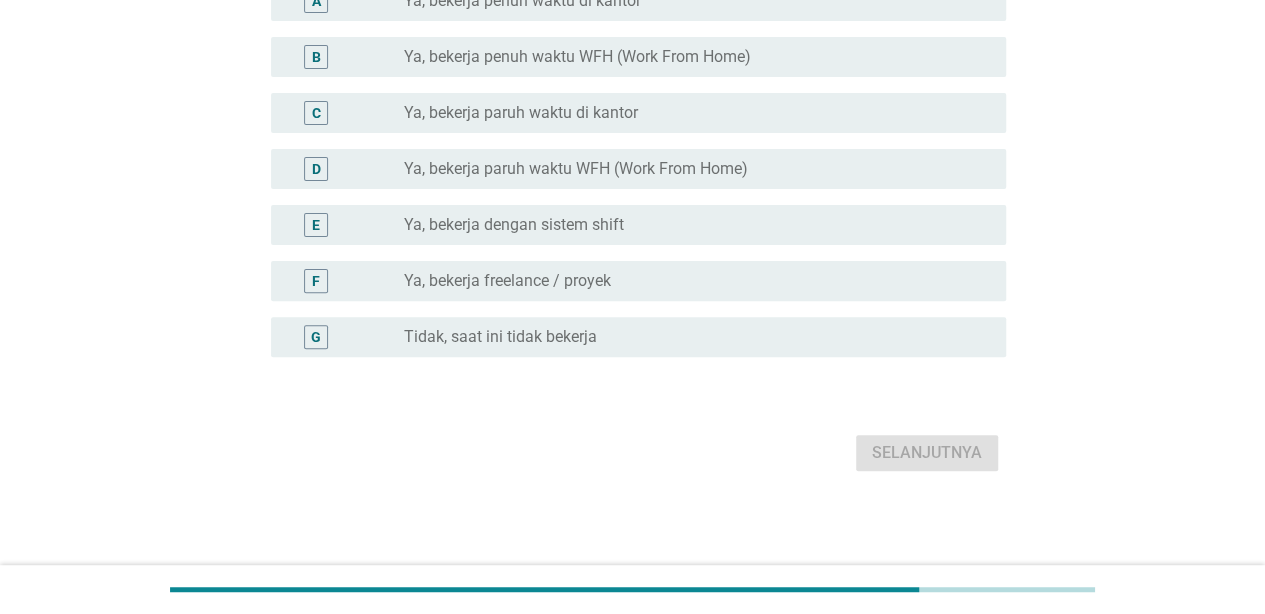 scroll, scrollTop: 0, scrollLeft: 0, axis: both 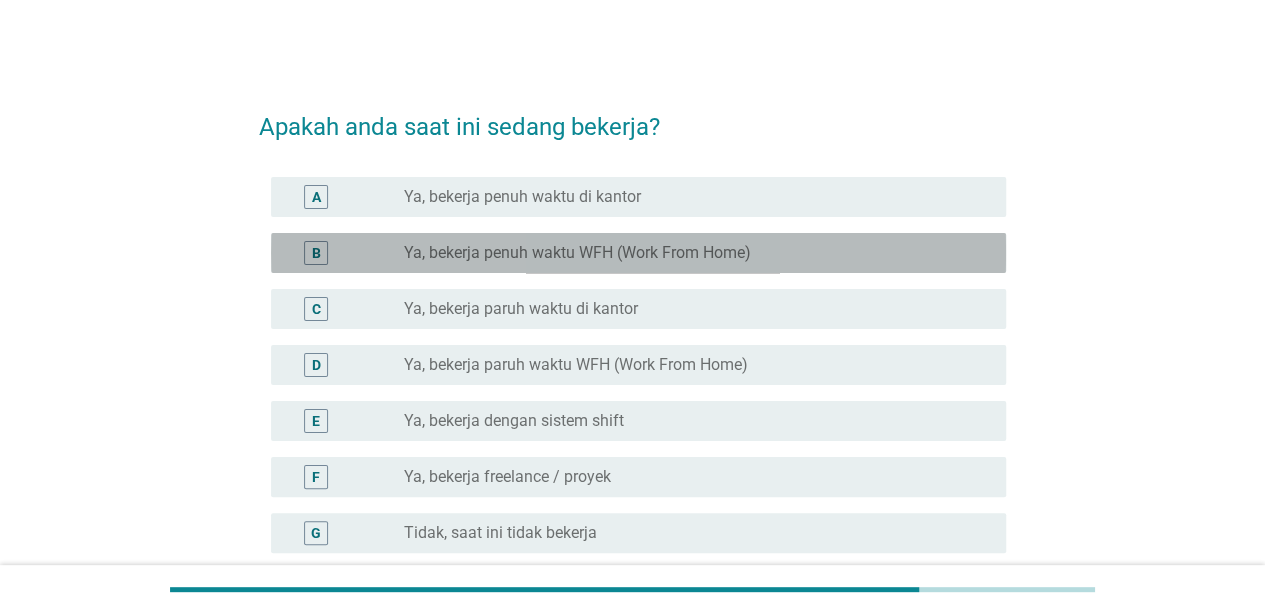 click on "Ya, bekerja penuh waktu WFH (Work From Home)" at bounding box center [577, 253] 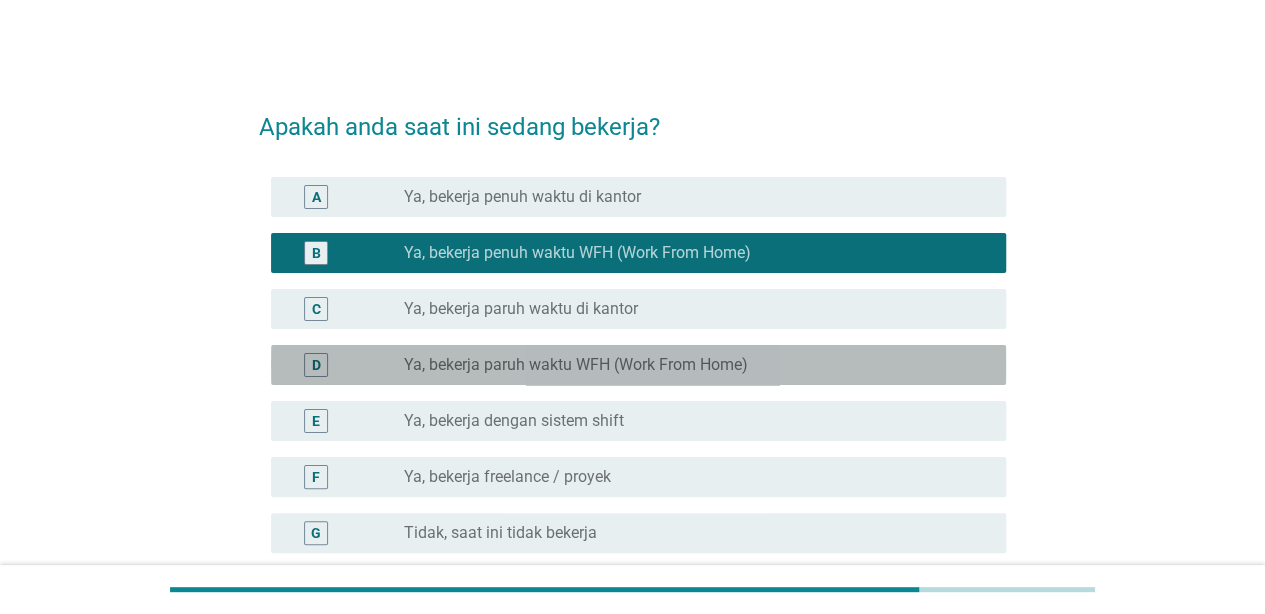 click on "D     radio_button_unchecked Ya, bekerja paruh waktu WFH (Work From Home)" at bounding box center (638, 365) 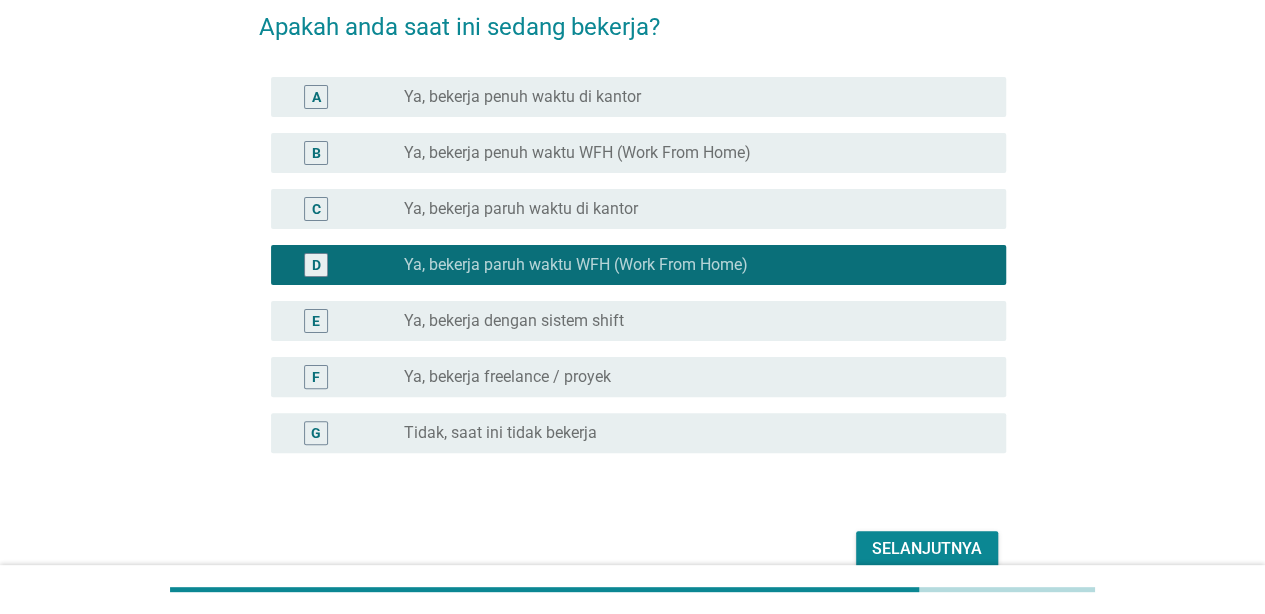 scroll, scrollTop: 196, scrollLeft: 0, axis: vertical 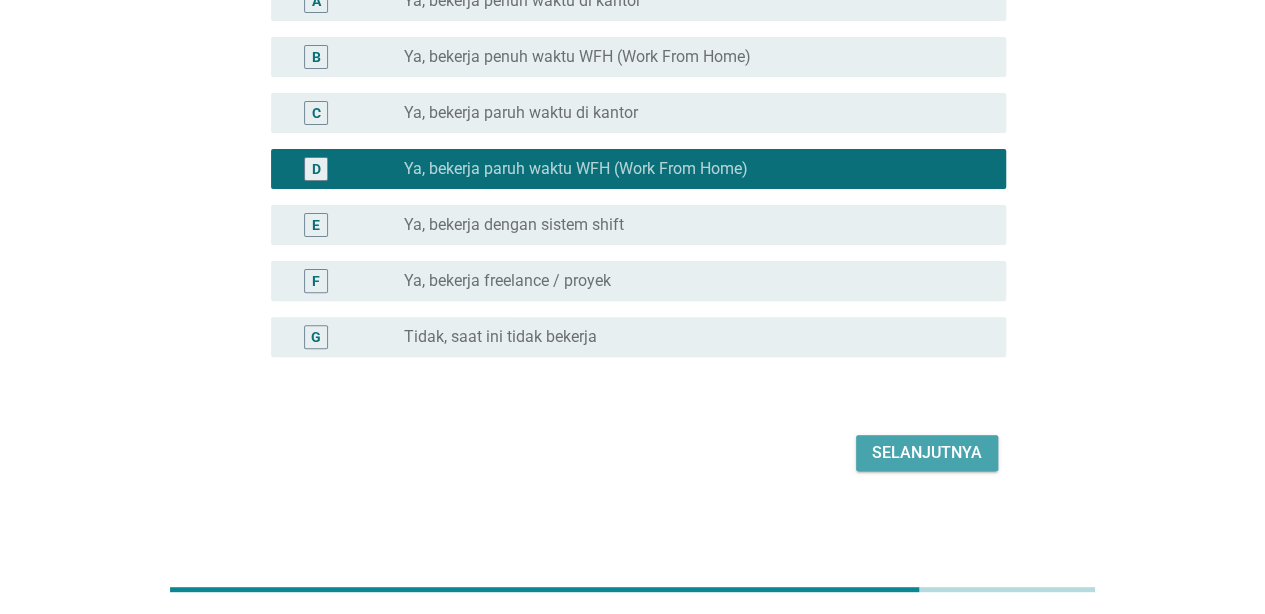 click on "Selanjutnya" at bounding box center [927, 453] 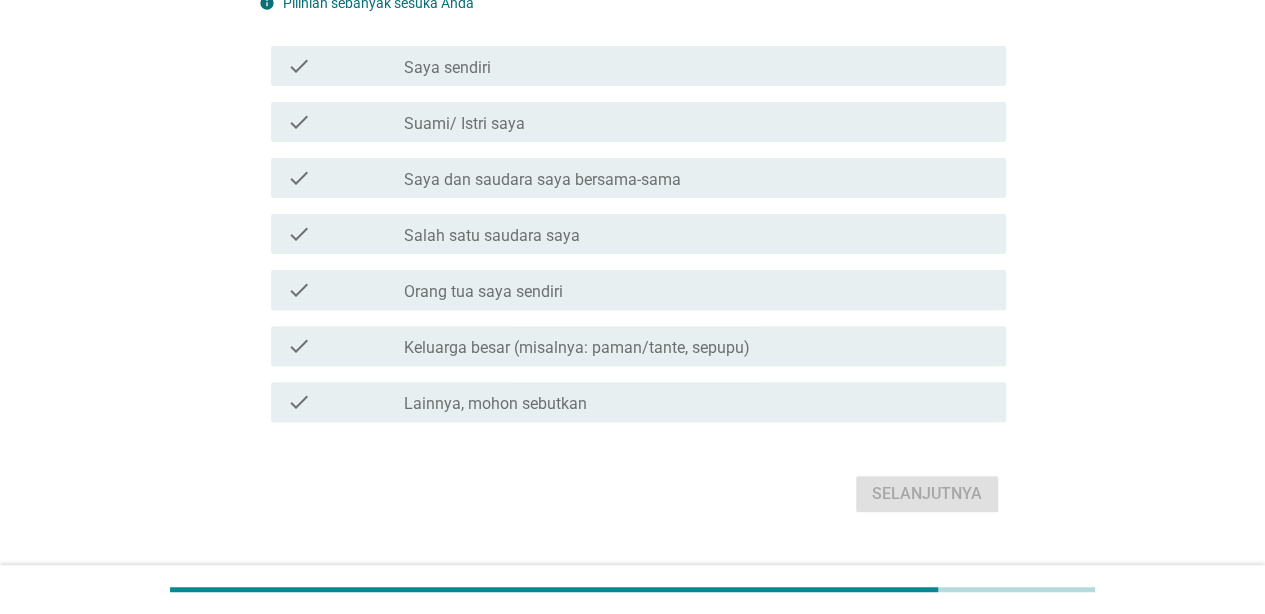 scroll, scrollTop: 0, scrollLeft: 0, axis: both 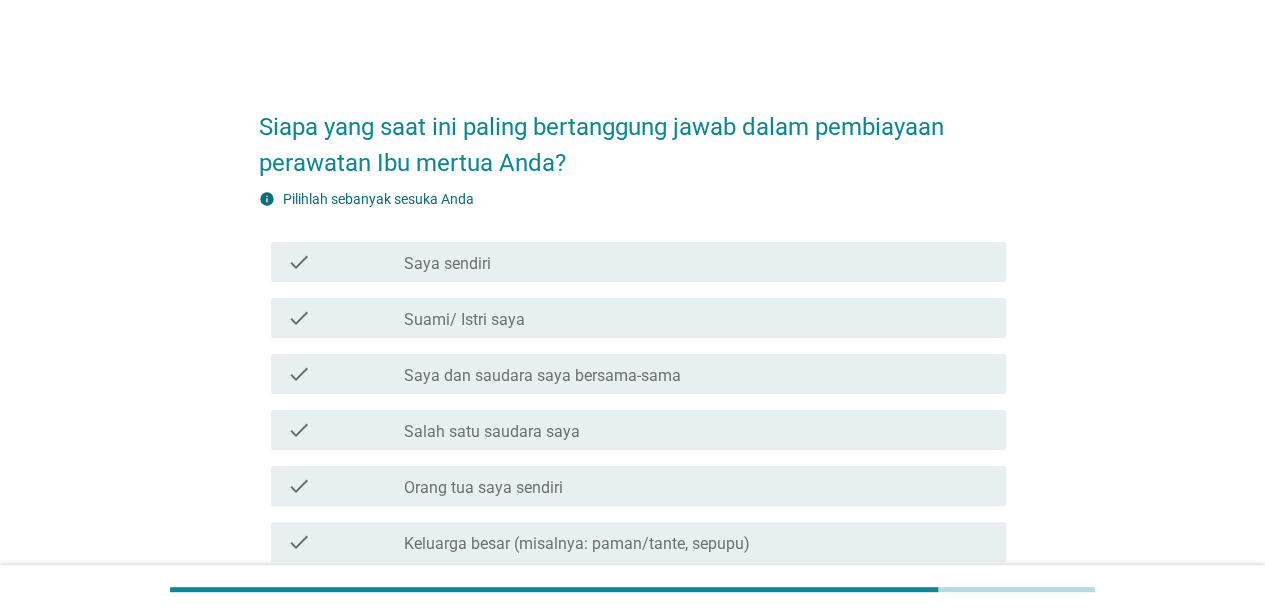 click on "Saya dan saudara saya bersama-sama" at bounding box center (542, 376) 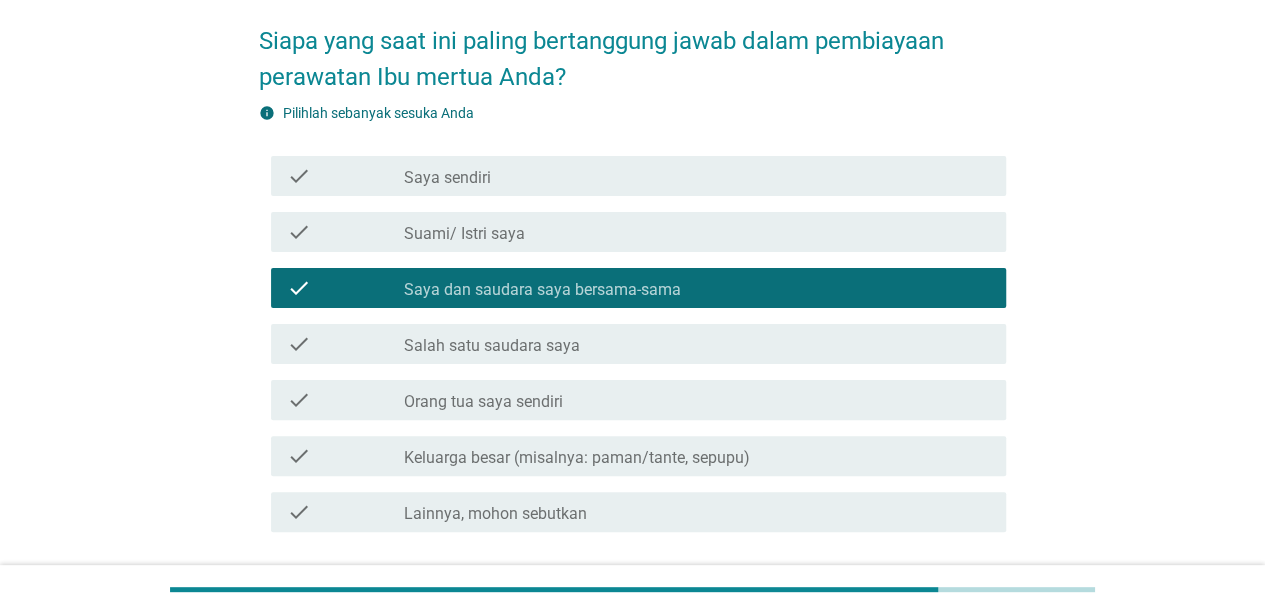scroll, scrollTop: 237, scrollLeft: 0, axis: vertical 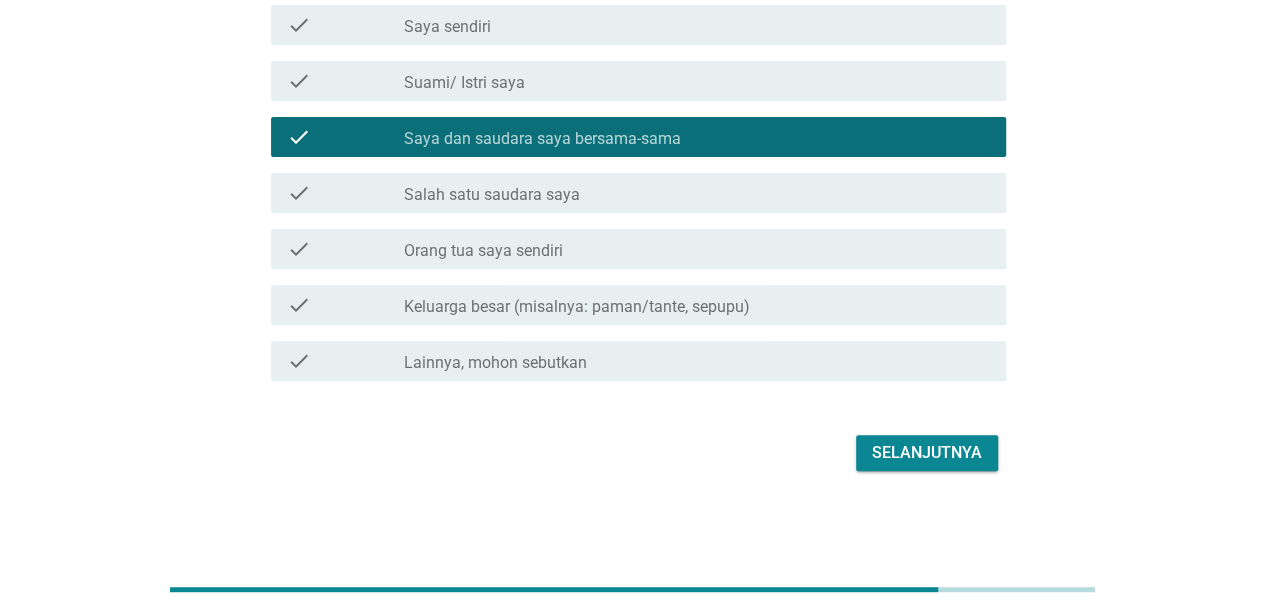 click on "Selanjutnya" at bounding box center [927, 453] 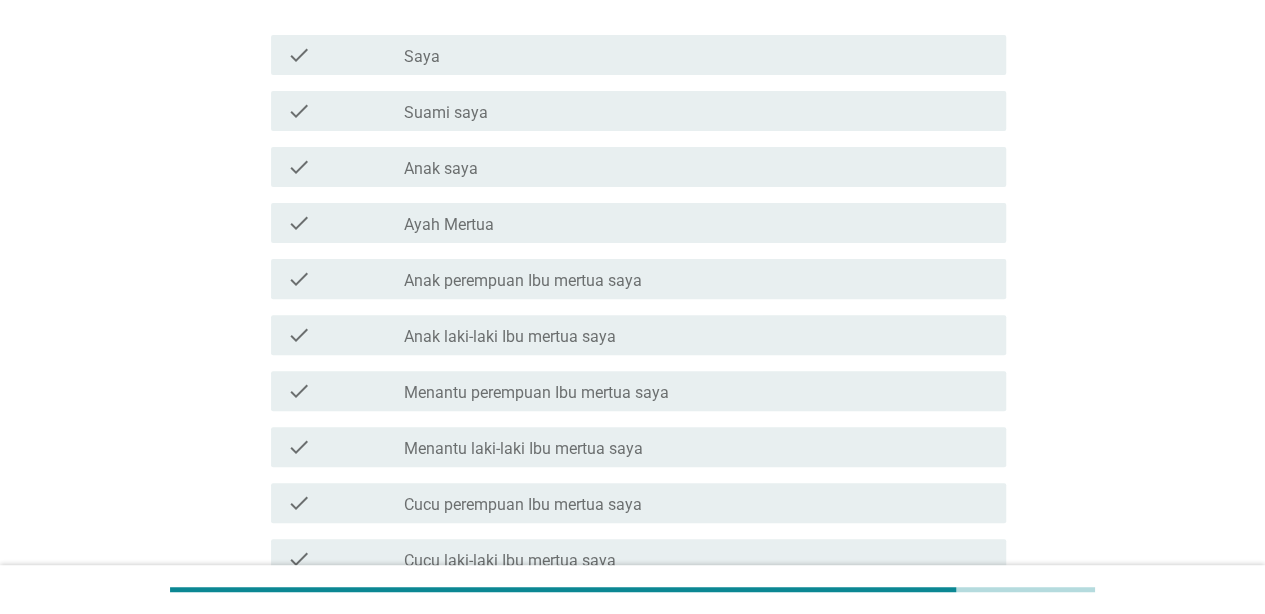 scroll, scrollTop: 200, scrollLeft: 0, axis: vertical 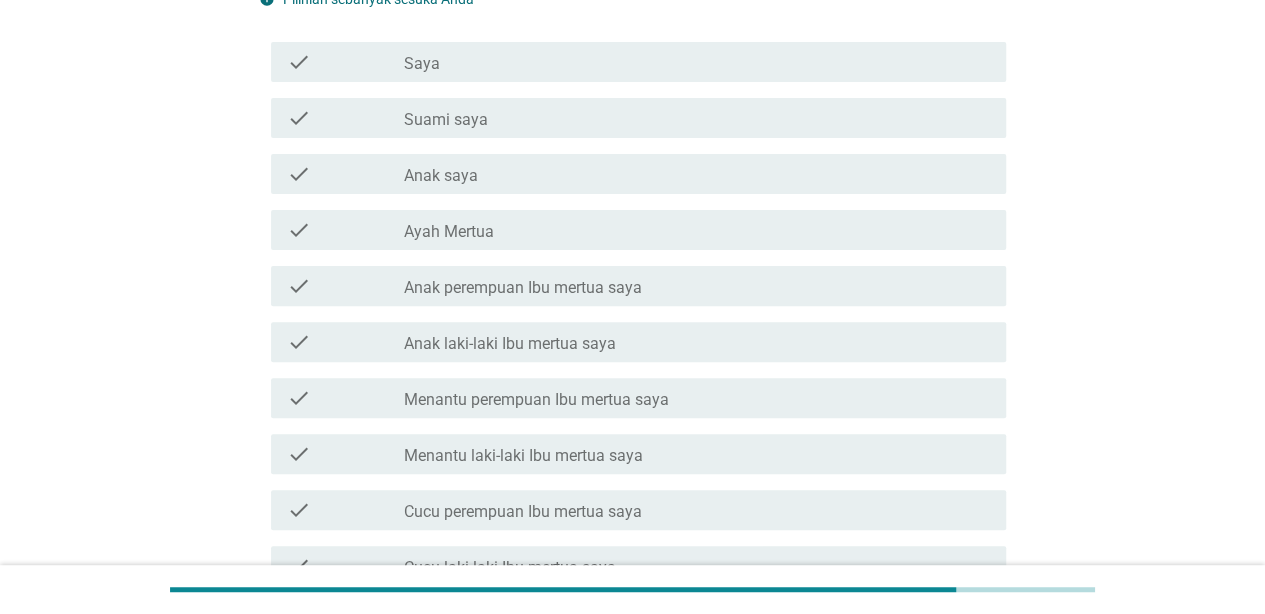 click on "check_box_outline_blank Anak perempuan Ibu mertua saya" at bounding box center [697, 286] 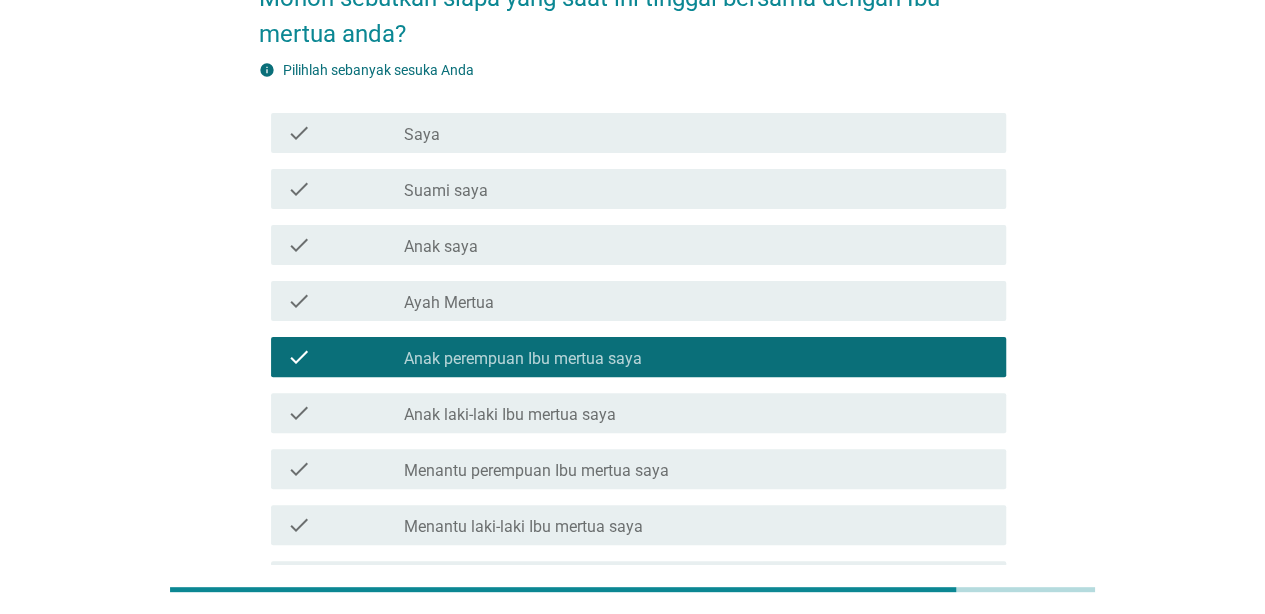 scroll, scrollTop: 117, scrollLeft: 0, axis: vertical 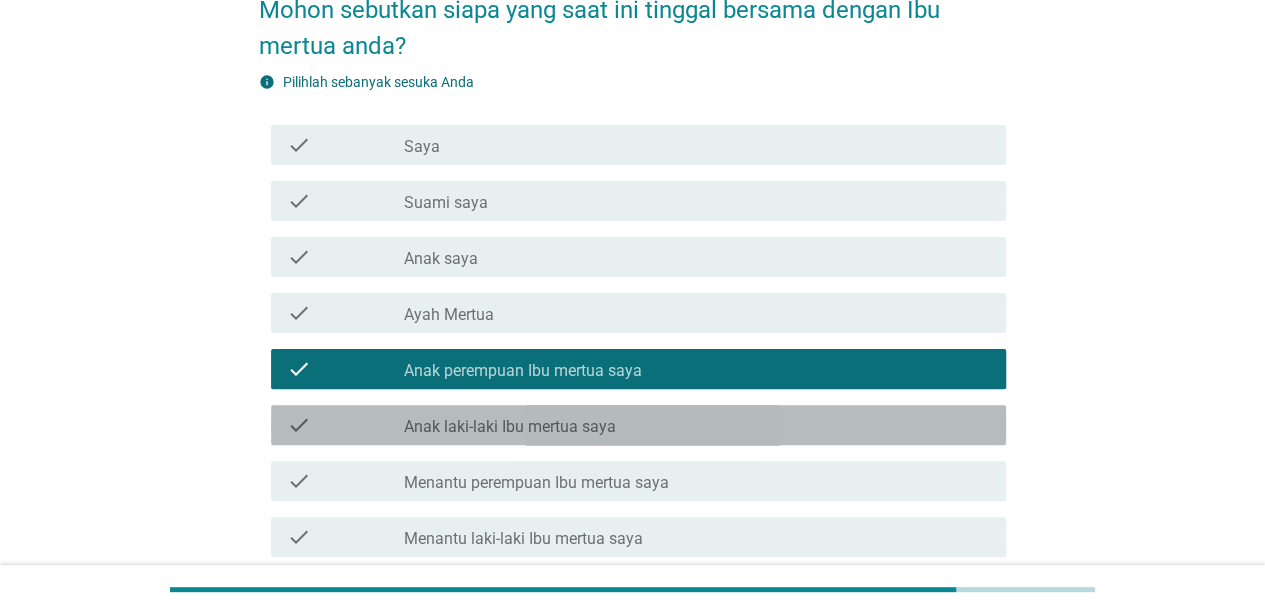 click on "Anak laki-laki Ibu mertua saya" at bounding box center (510, 427) 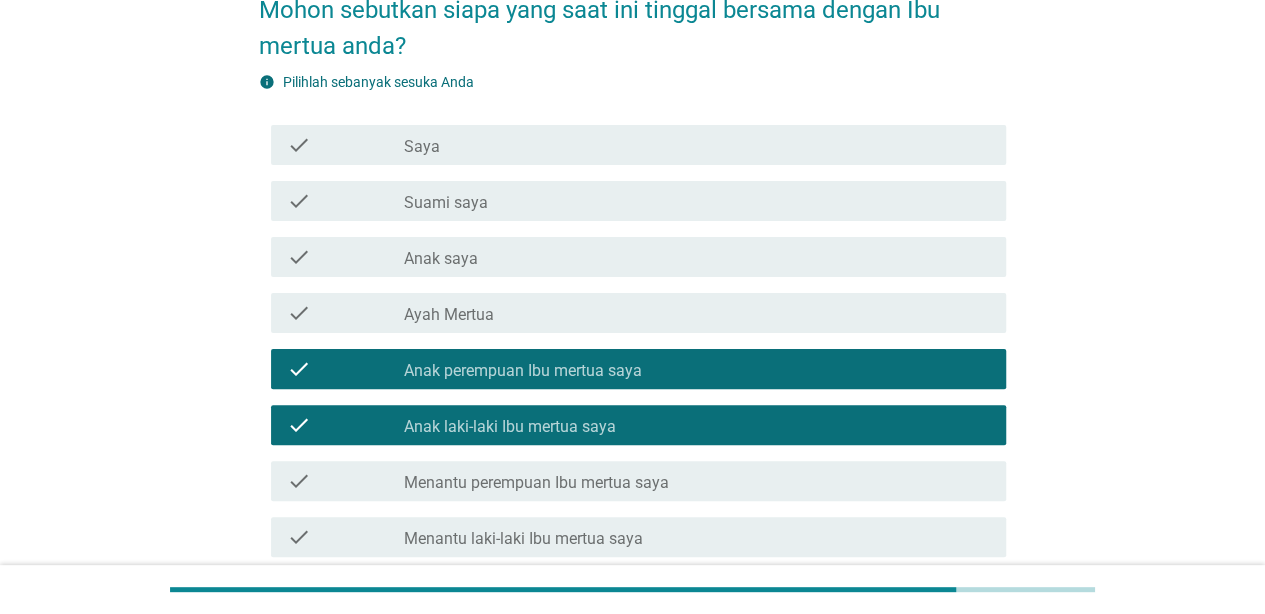 click on "check     check_box_outline_blank Ayah Mertua" at bounding box center [638, 313] 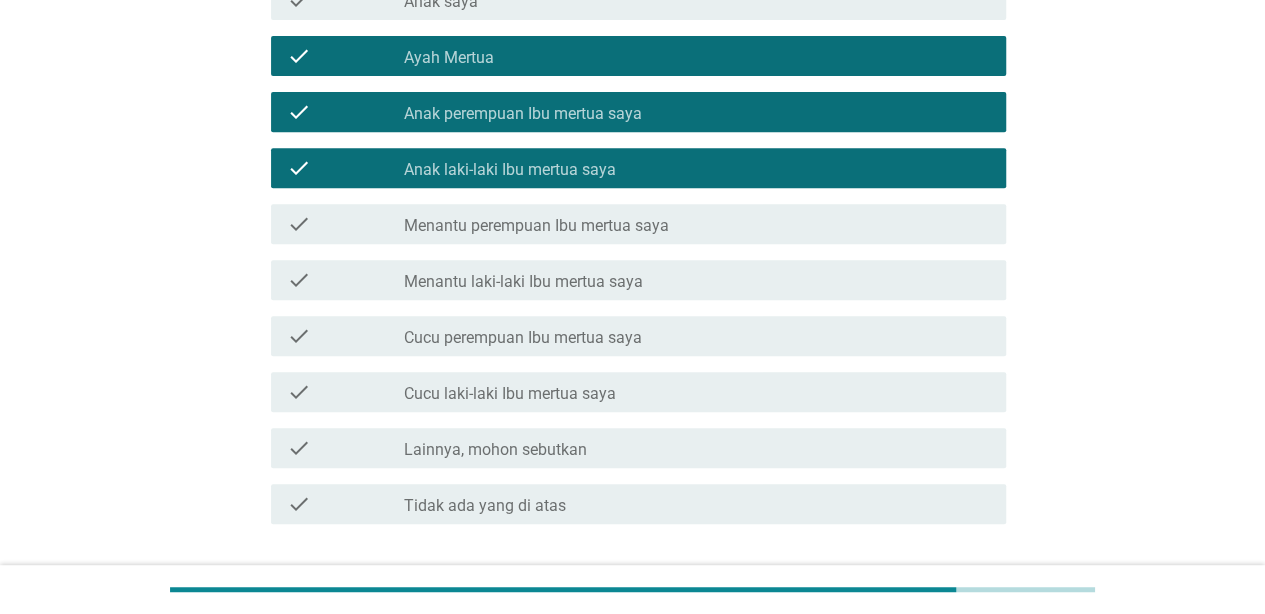 scroll, scrollTop: 417, scrollLeft: 0, axis: vertical 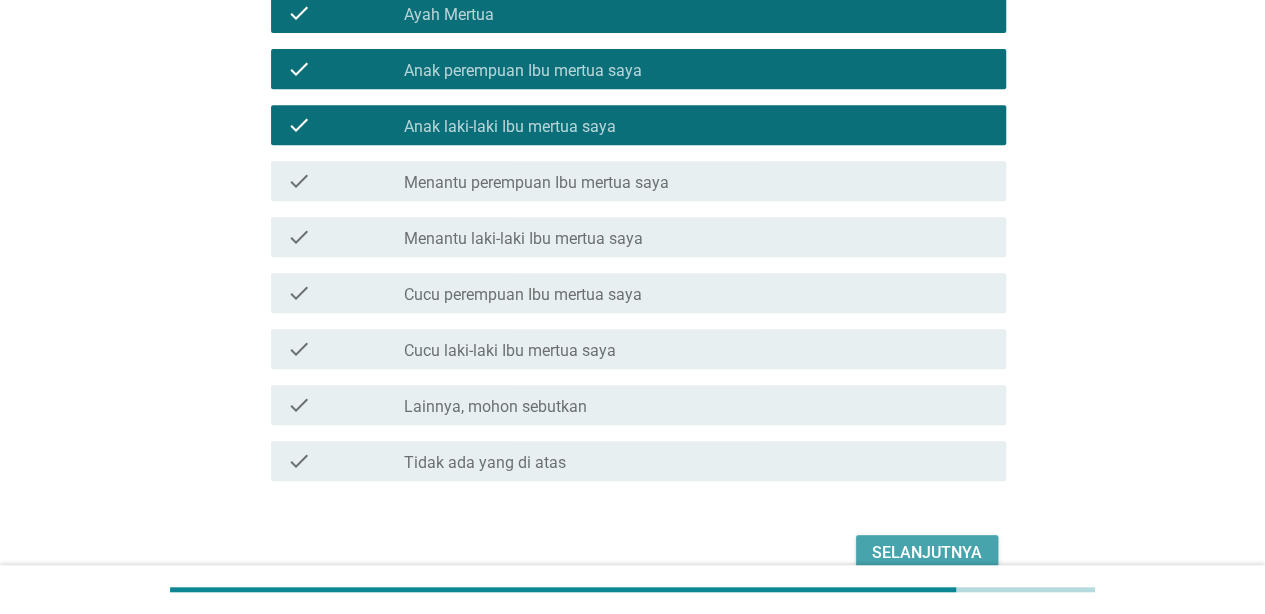click on "Selanjutnya" at bounding box center (927, 553) 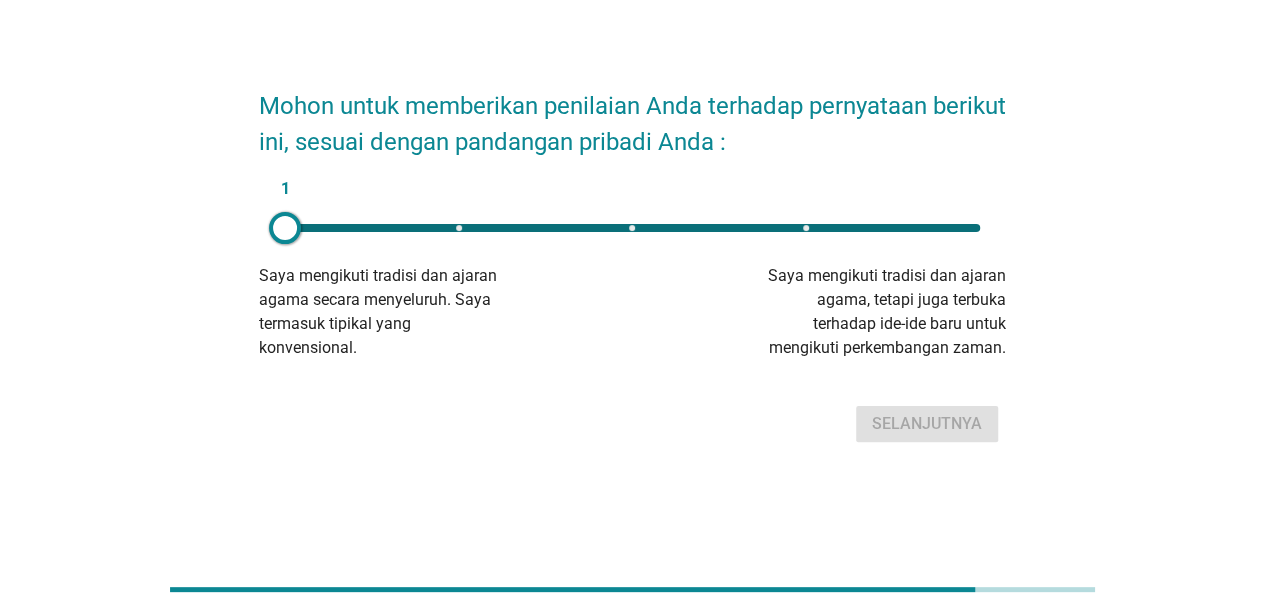 scroll, scrollTop: 0, scrollLeft: 0, axis: both 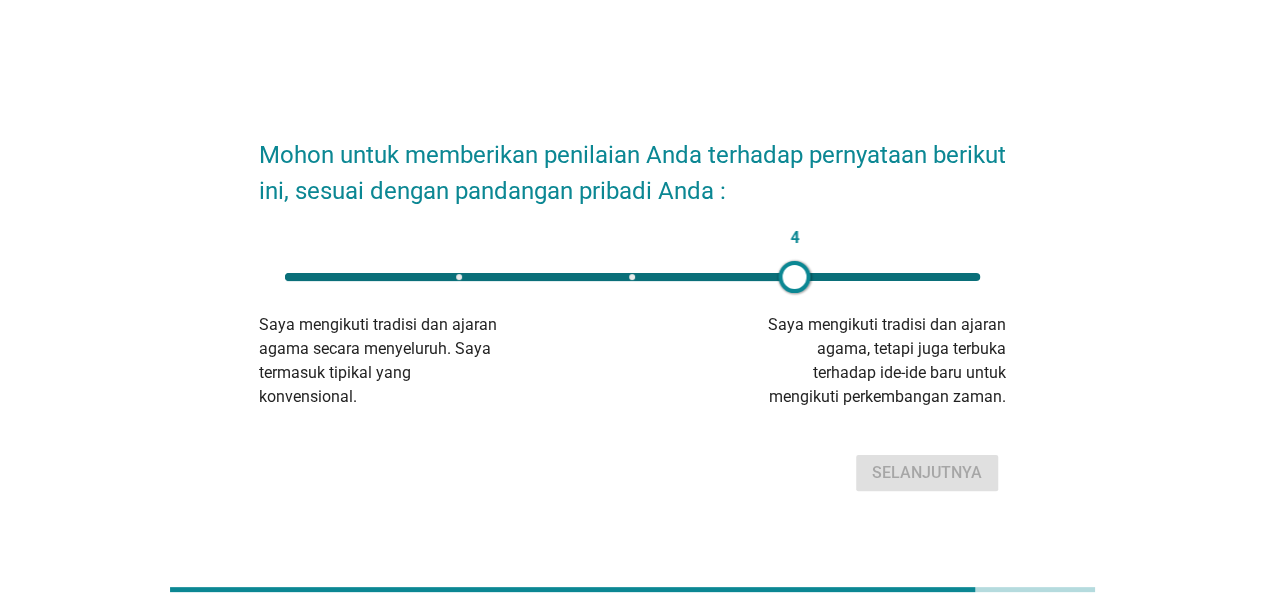 drag, startPoint x: 289, startPoint y: 282, endPoint x: 794, endPoint y: 308, distance: 505.66885 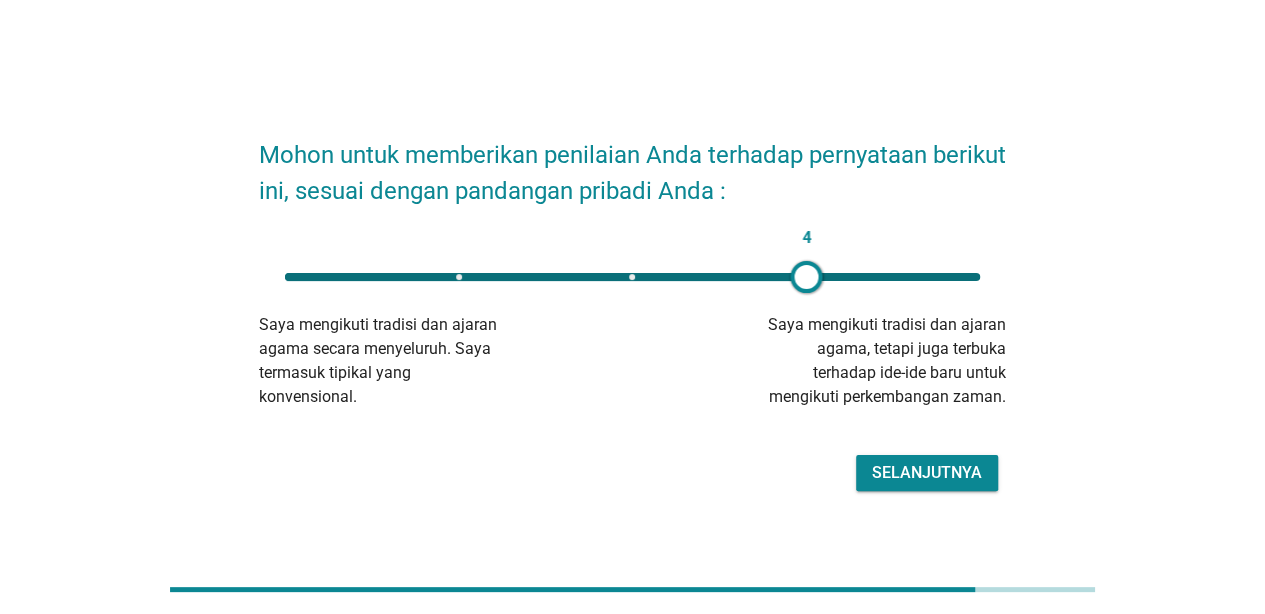 click on "Selanjutnya" at bounding box center [927, 473] 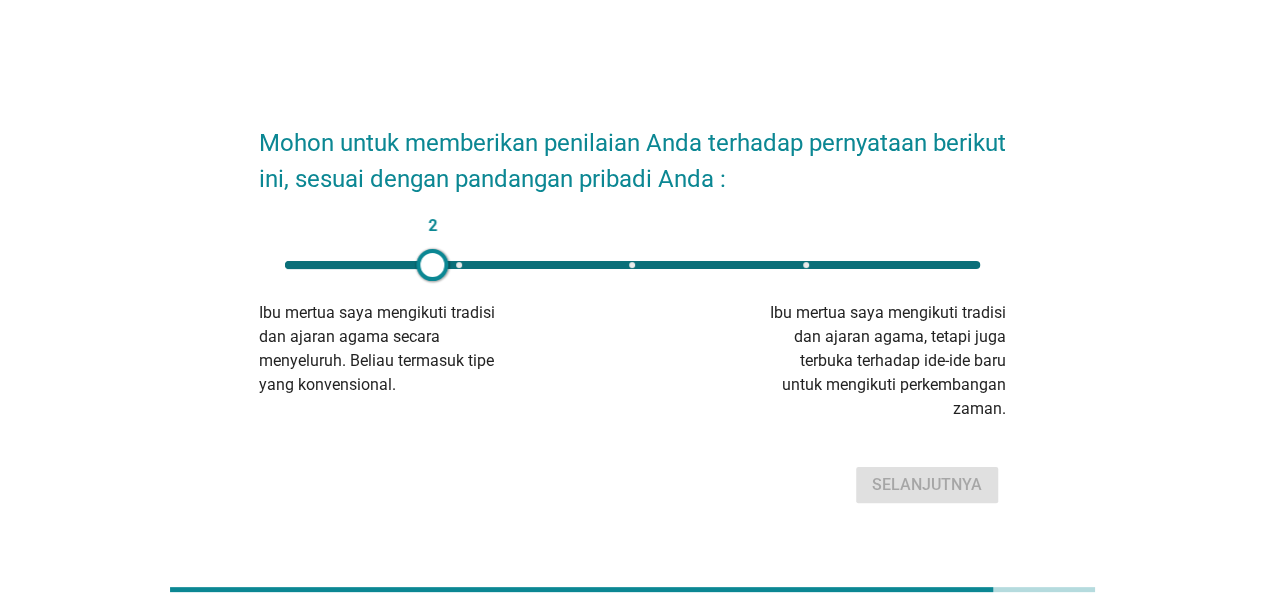 type on "3" 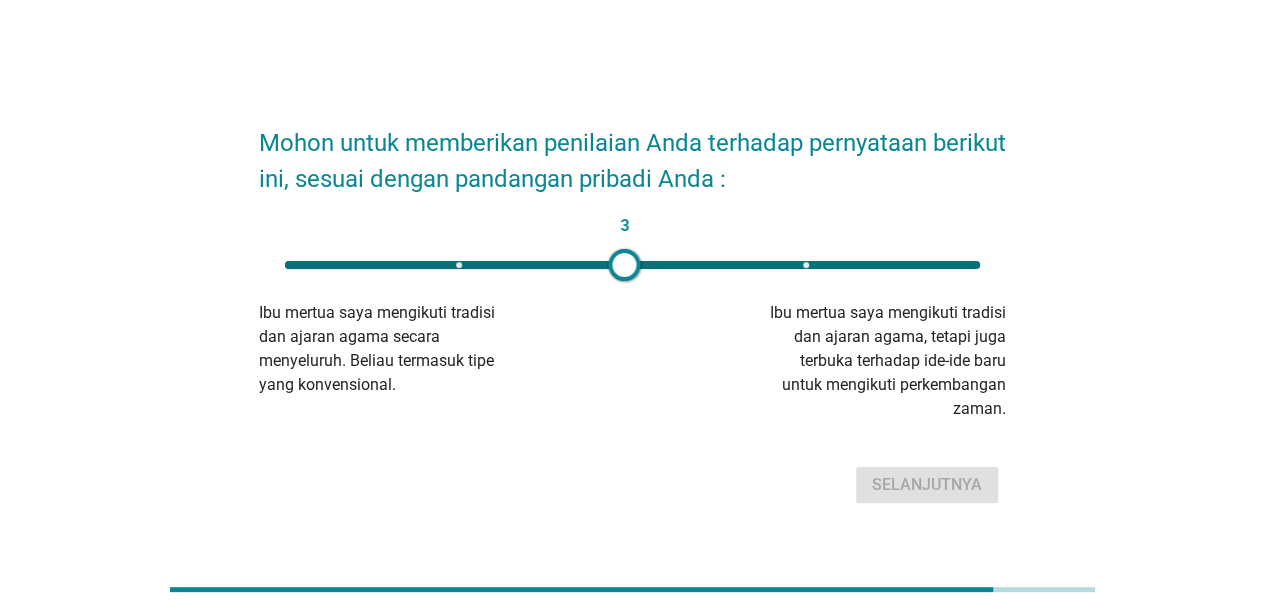 drag, startPoint x: 286, startPoint y: 266, endPoint x: 624, endPoint y: 304, distance: 340.1294 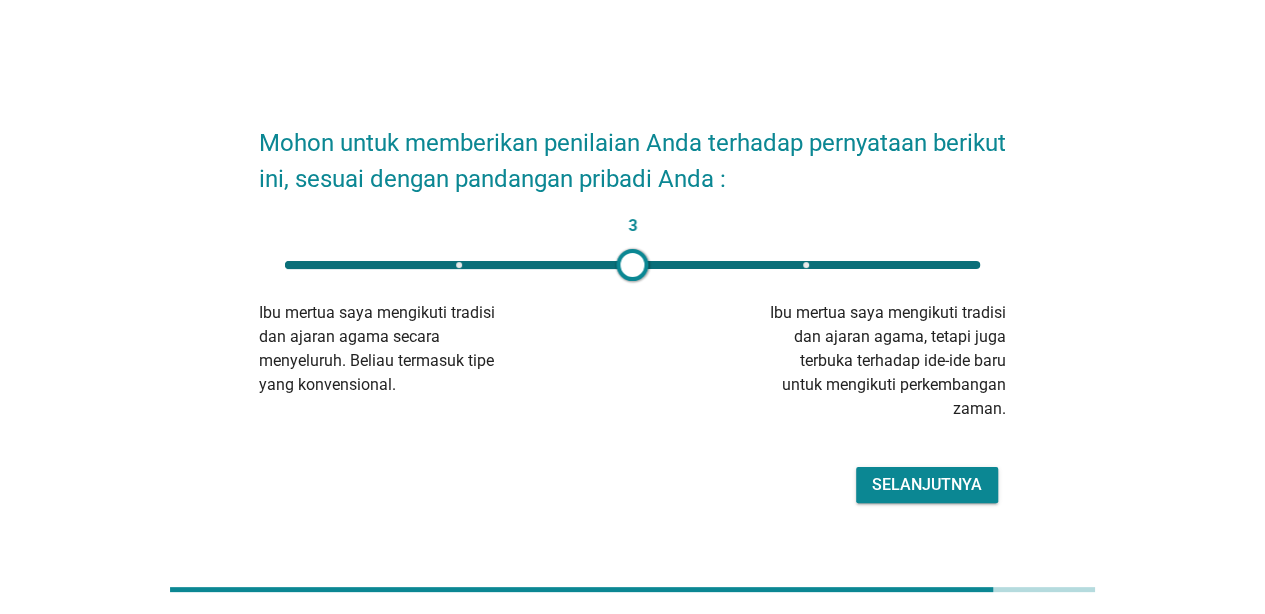 click on "Selanjutnya" at bounding box center [927, 485] 